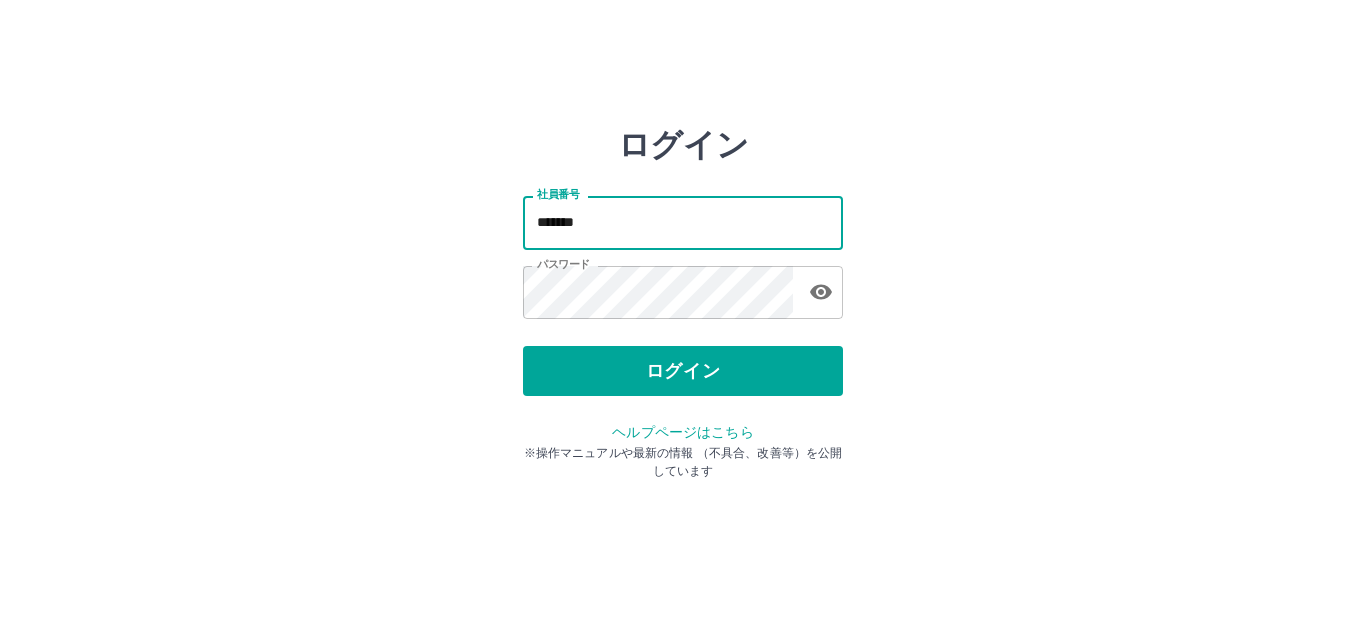 scroll, scrollTop: 0, scrollLeft: 0, axis: both 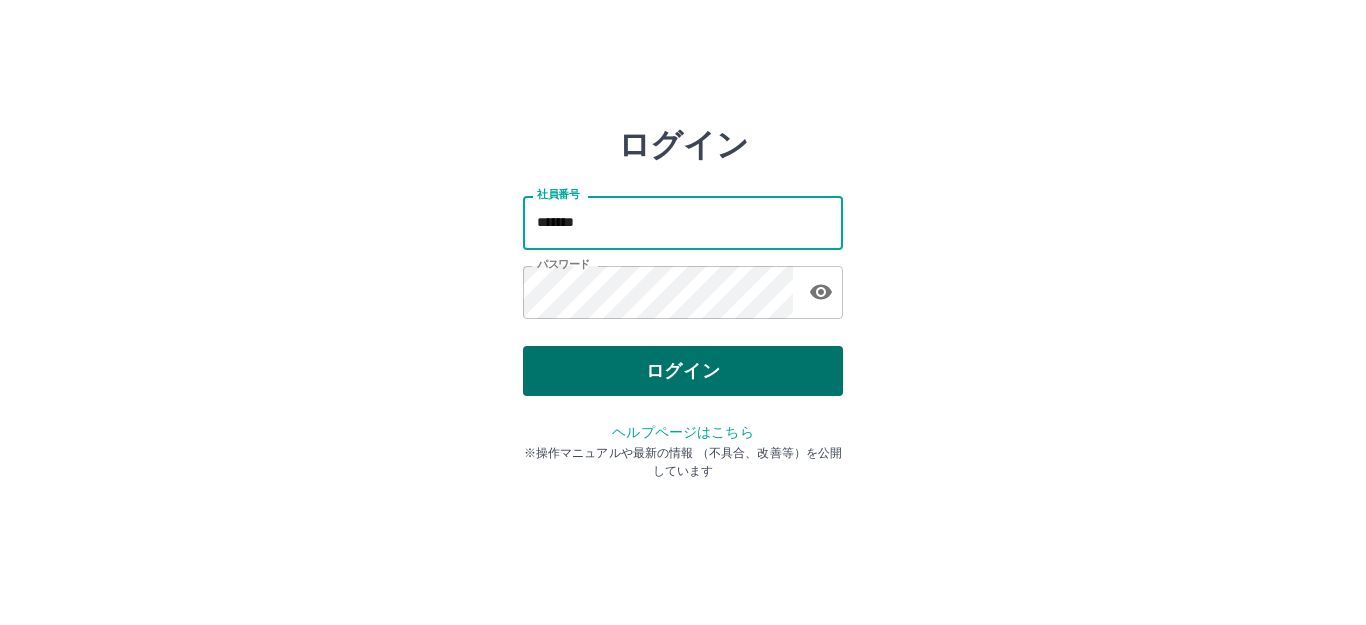 type on "*******" 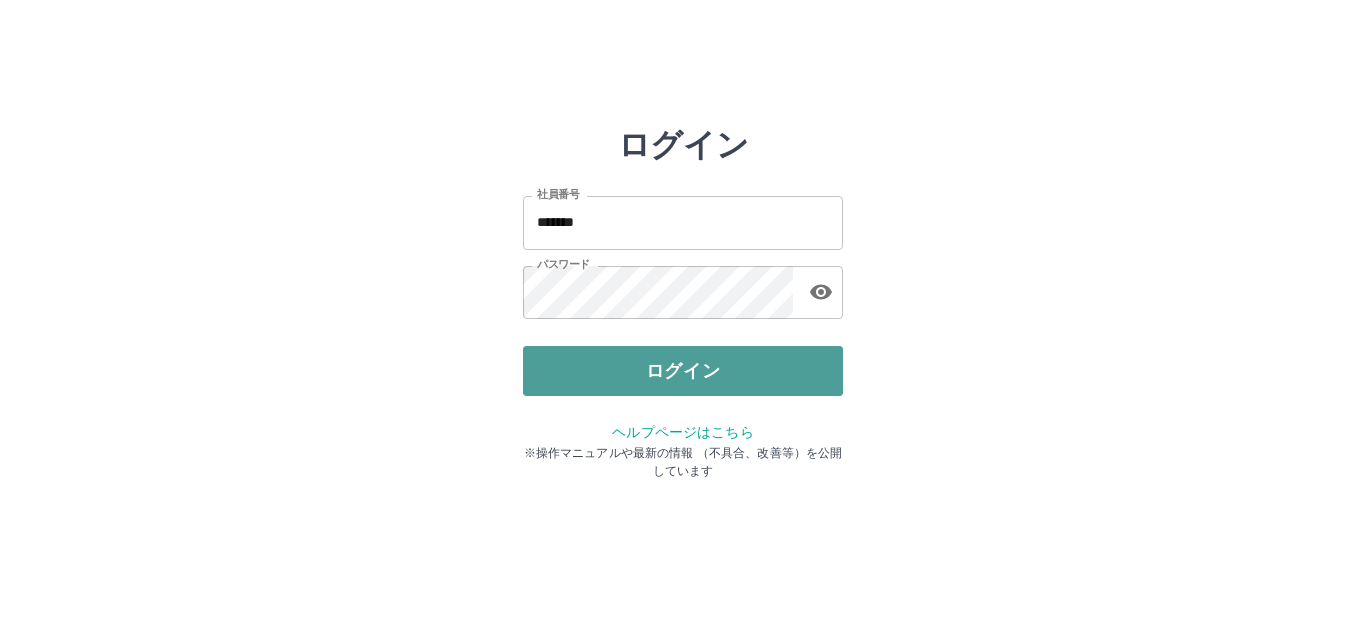 click on "ログイン" at bounding box center [683, 371] 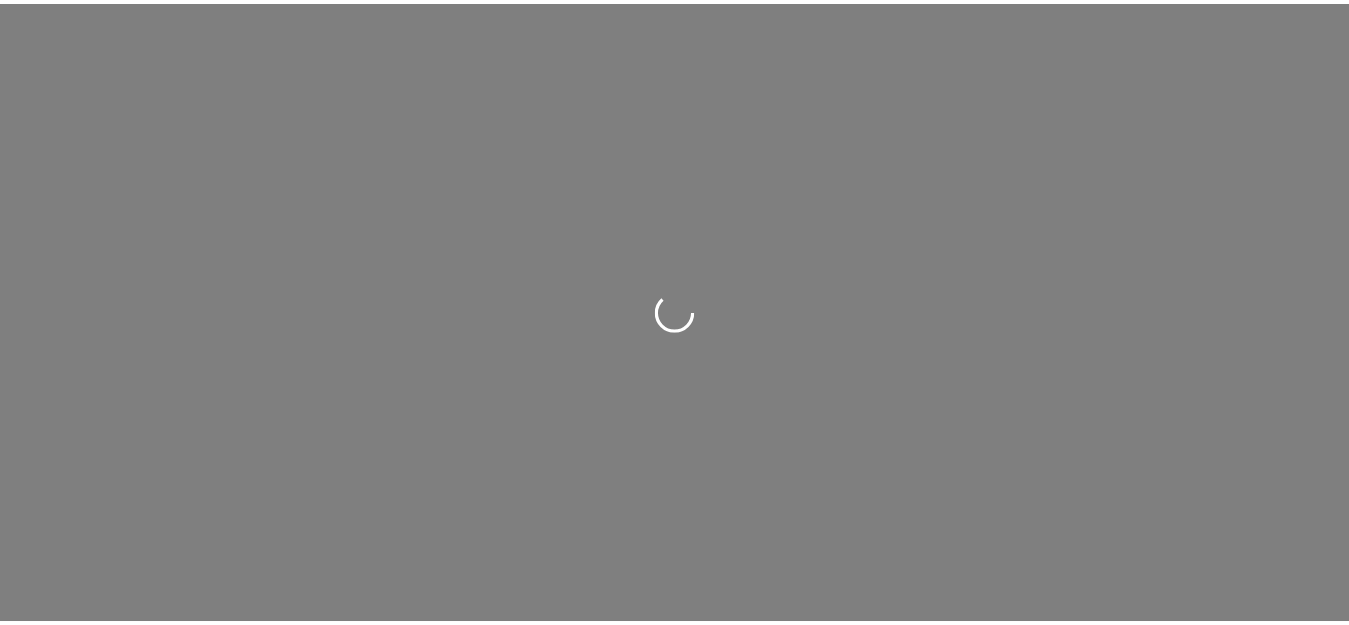 scroll, scrollTop: 0, scrollLeft: 0, axis: both 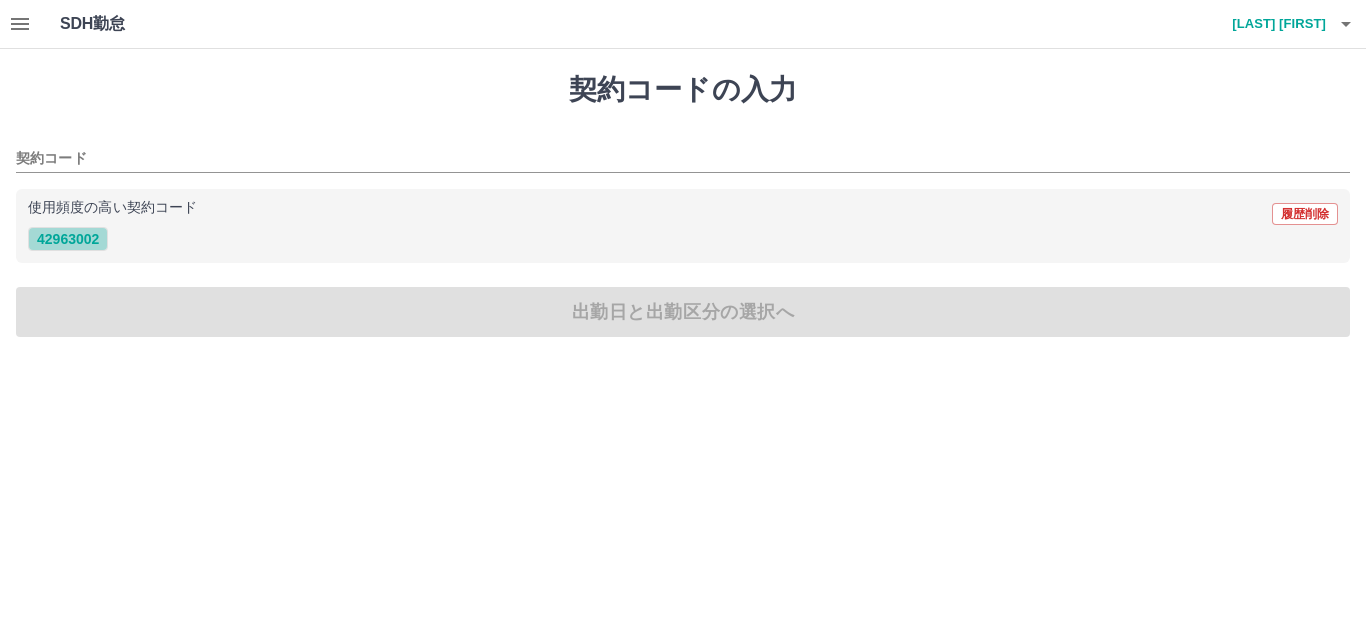 click on "42963002" at bounding box center (68, 239) 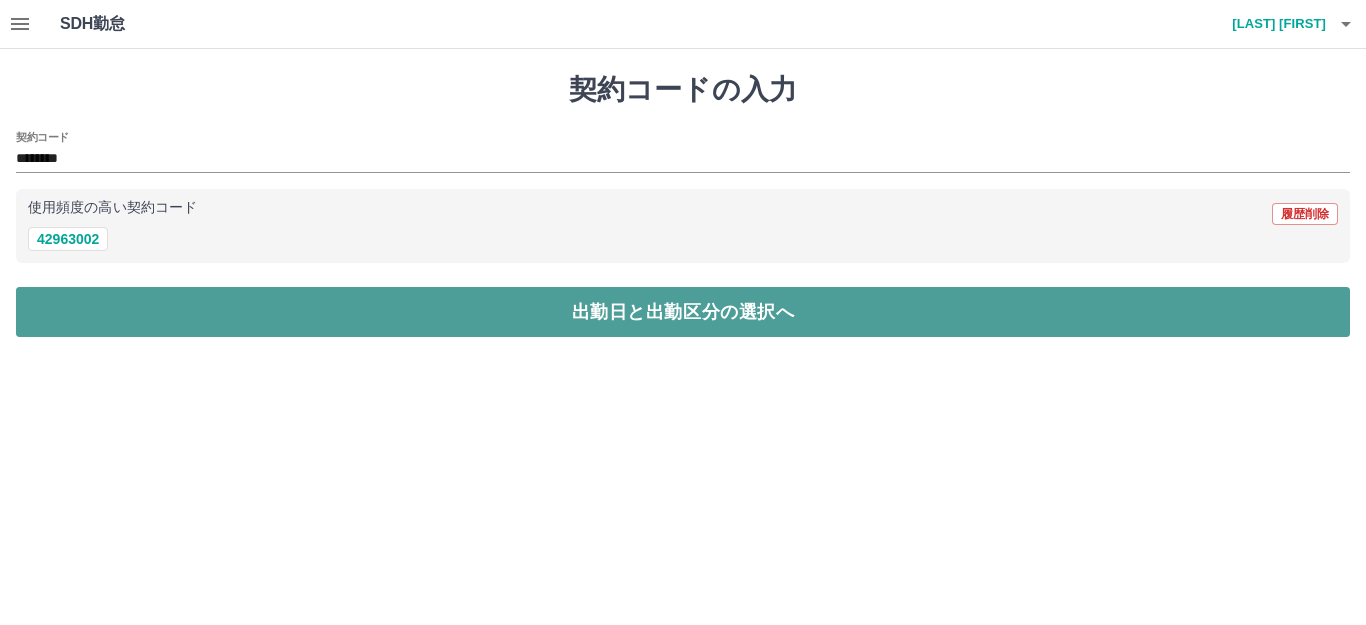 click on "出勤日と出勤区分の選択へ" at bounding box center [683, 312] 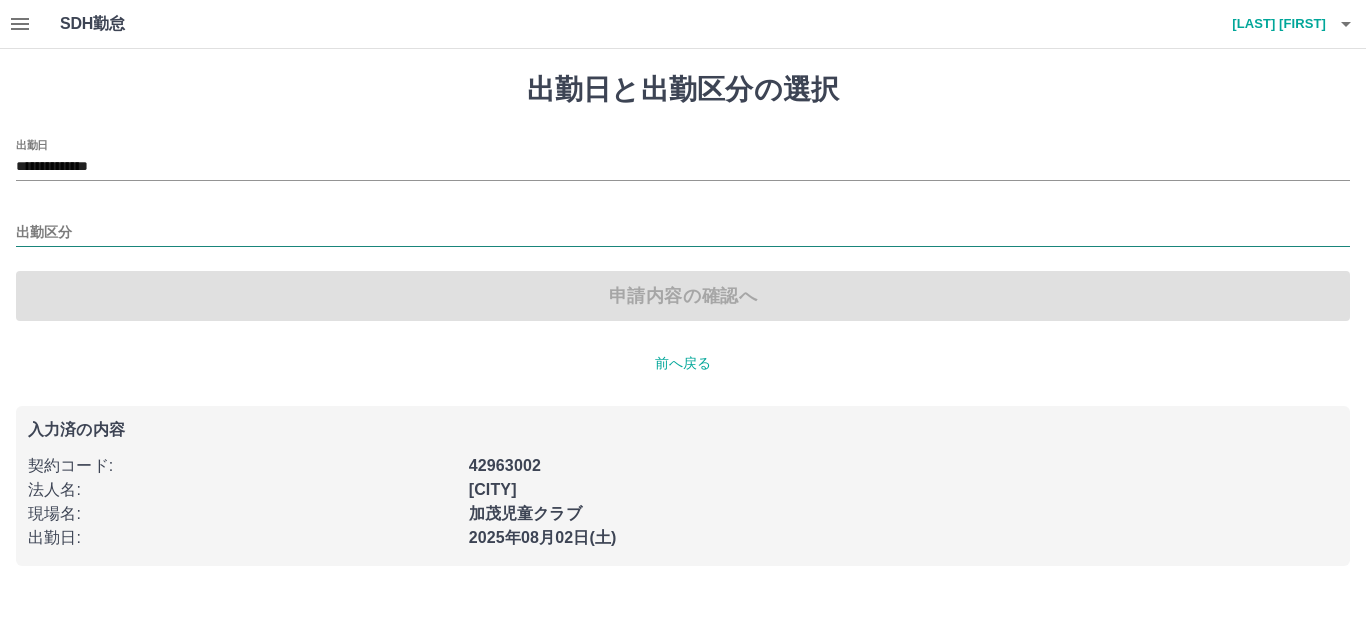 click on "出勤区分" at bounding box center (683, 233) 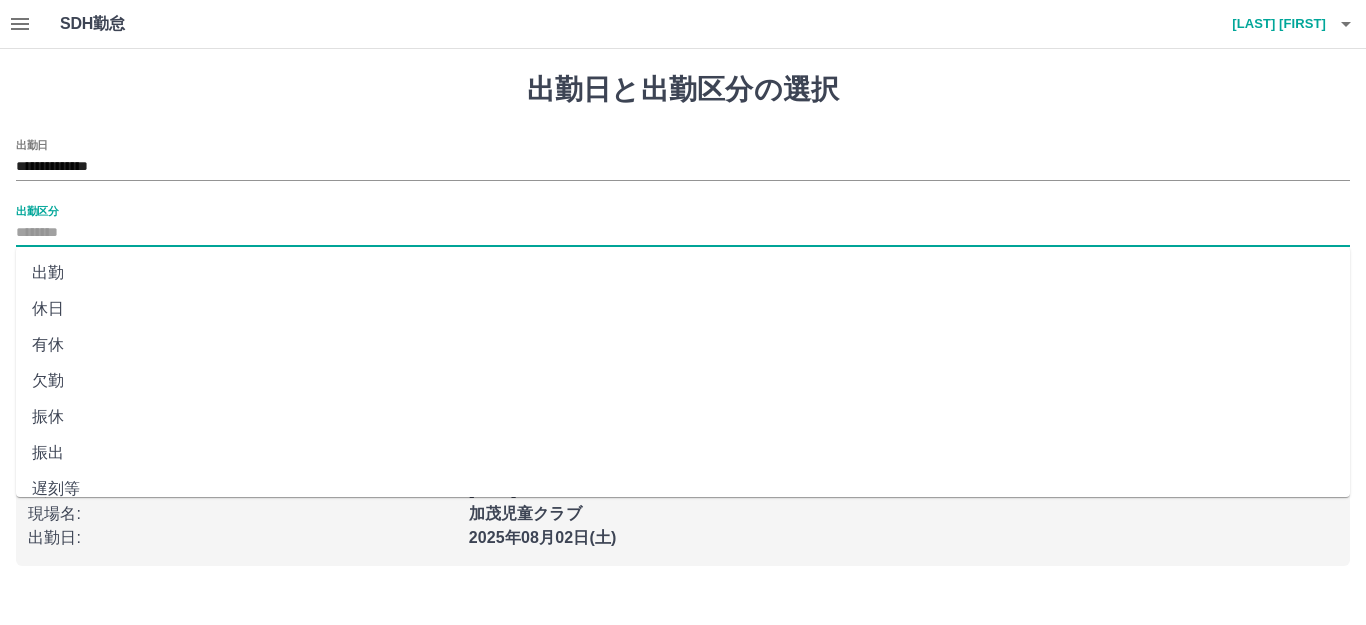 click on "出勤" at bounding box center (683, 273) 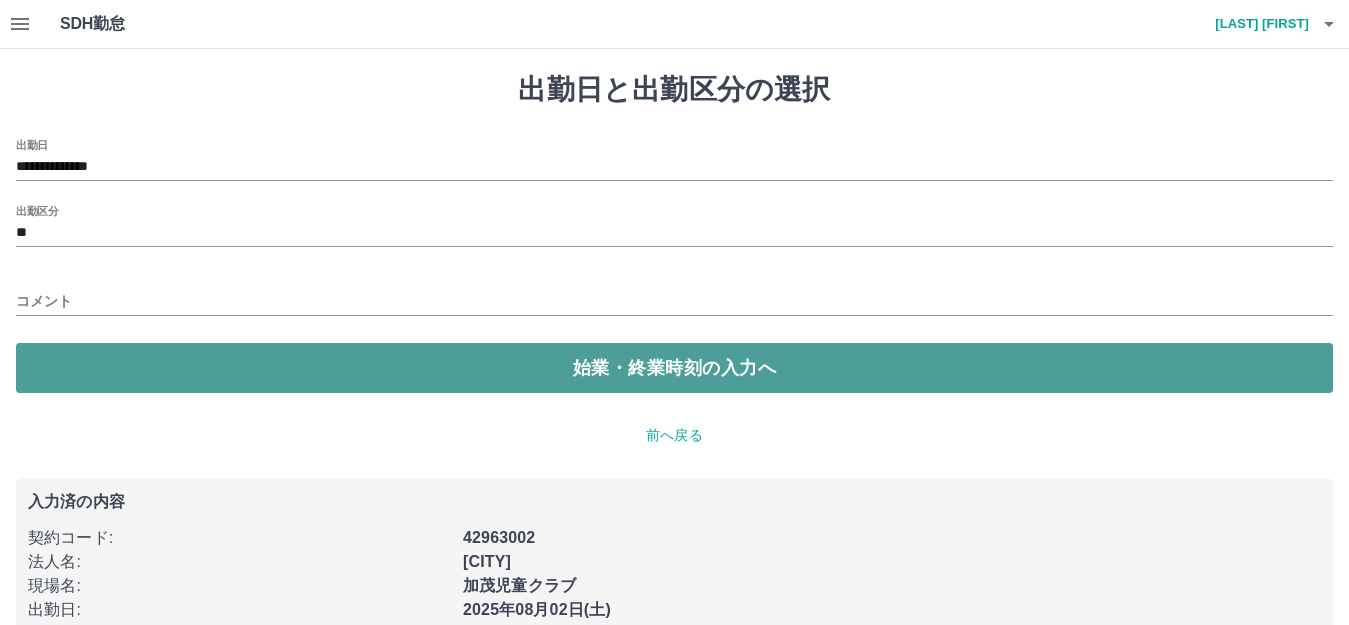click on "始業・終業時刻の入力へ" at bounding box center (674, 368) 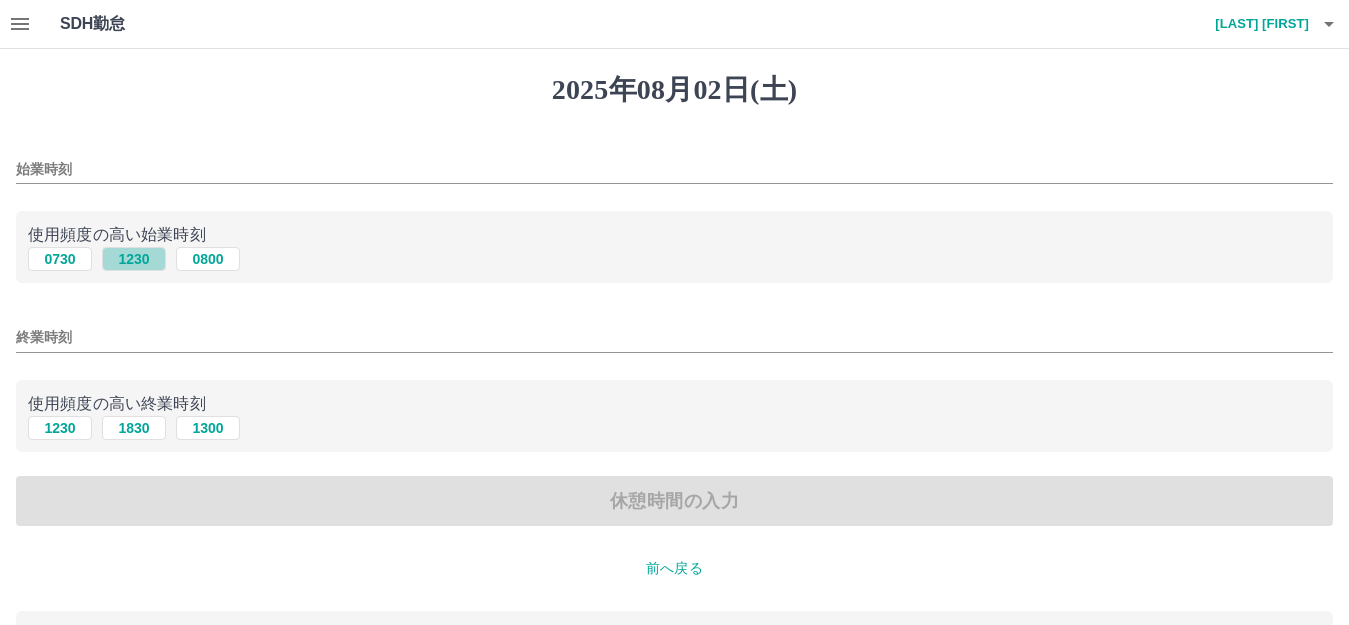 click on "1230" at bounding box center [134, 259] 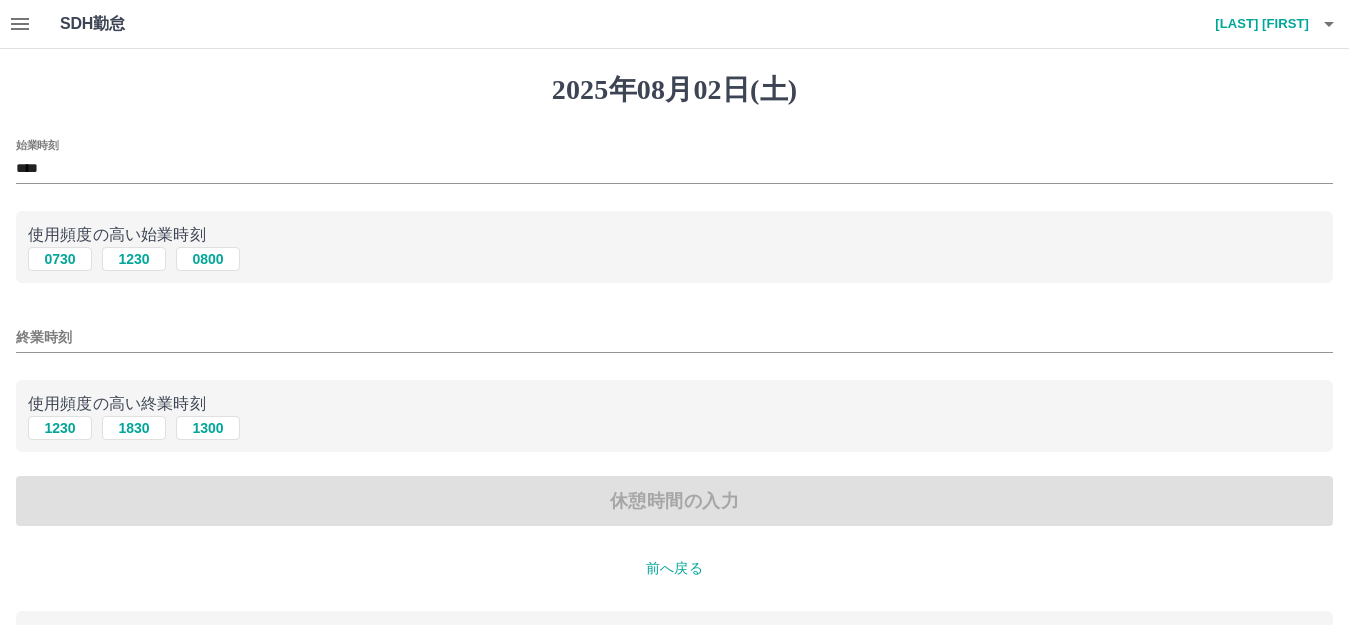 click on "終業時刻" at bounding box center (674, 337) 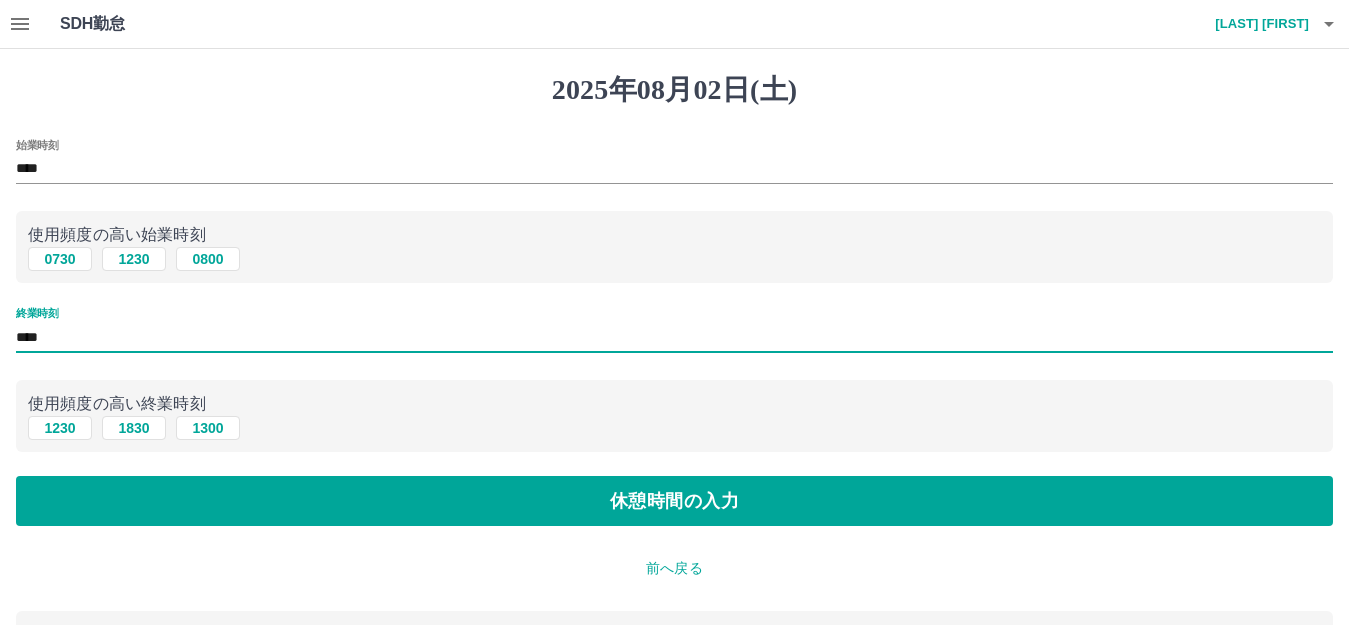 type on "****" 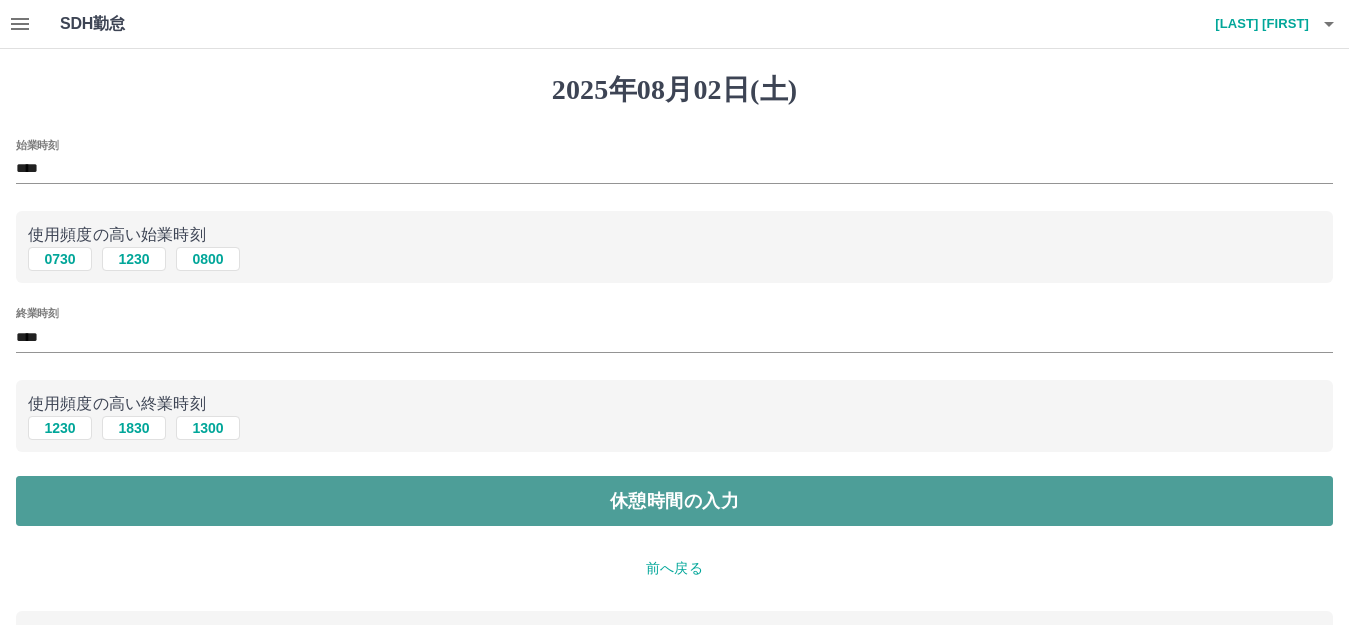 click on "休憩時間の入力" at bounding box center (674, 501) 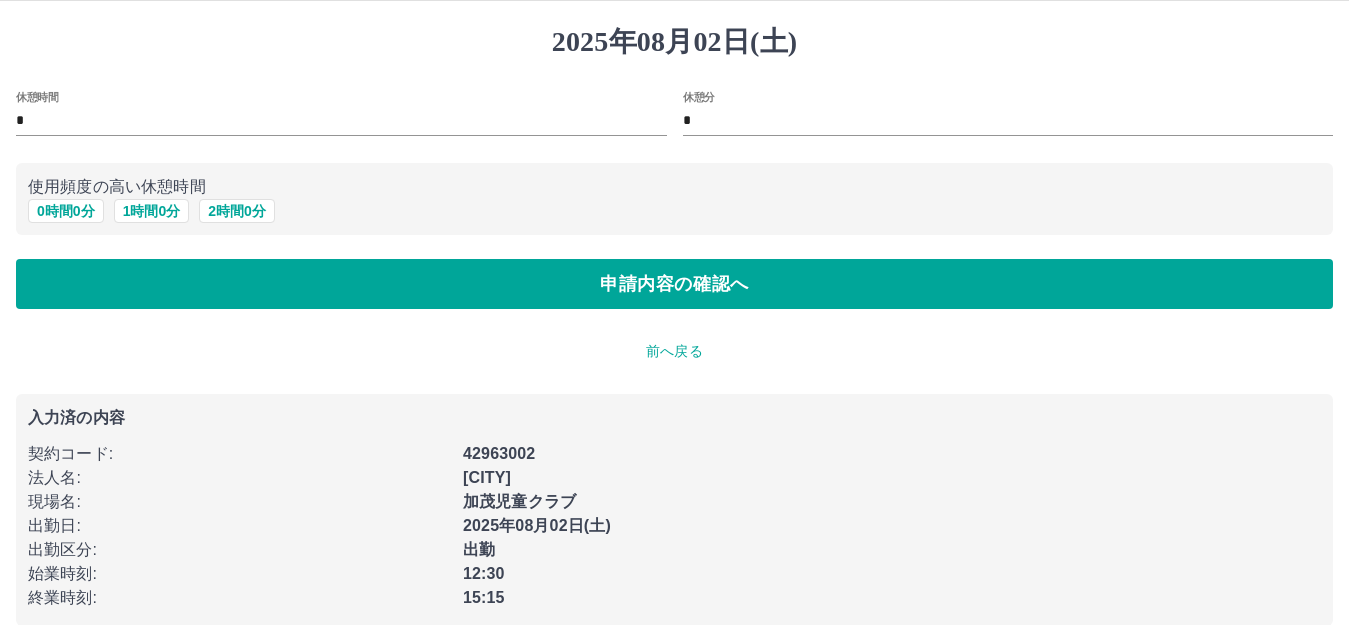 scroll, scrollTop: 74, scrollLeft: 0, axis: vertical 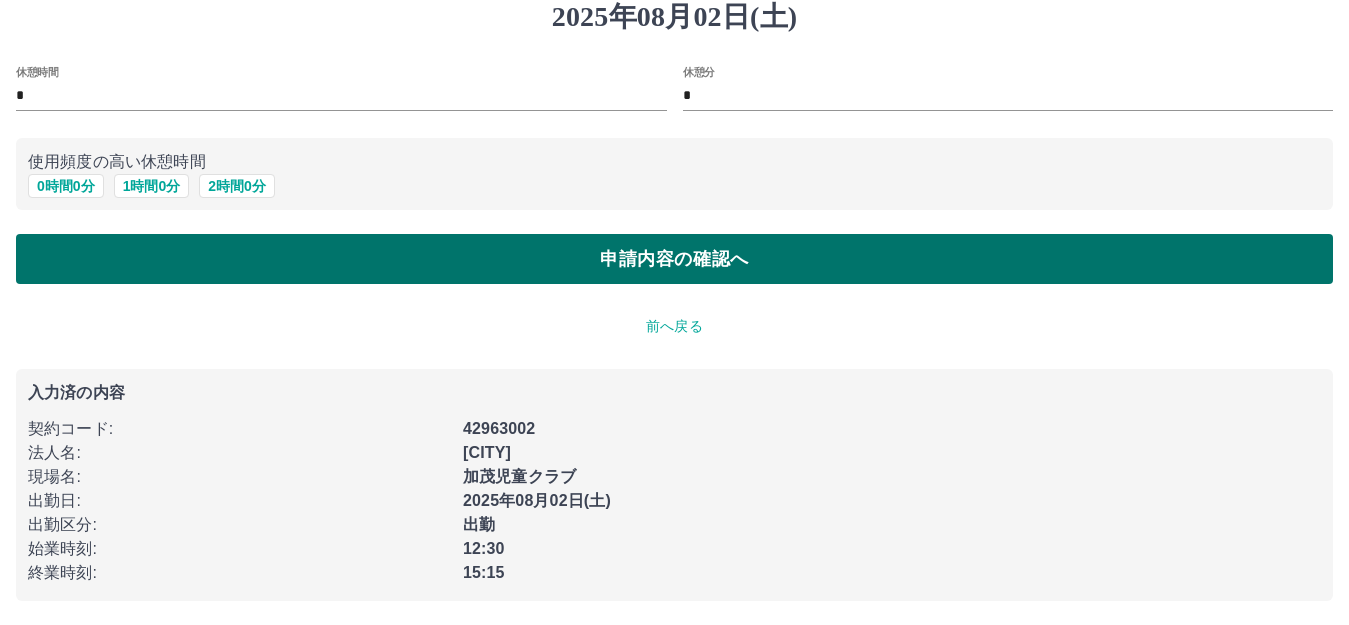 click on "申請内容の確認へ" at bounding box center [674, 259] 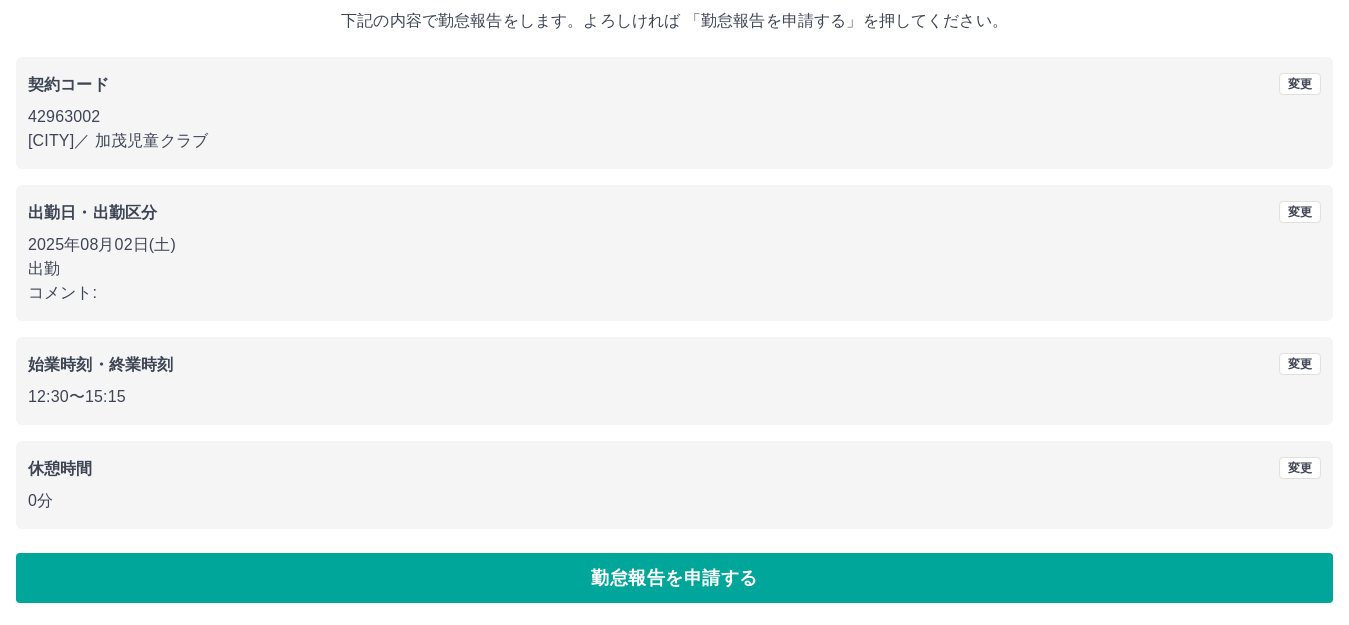 scroll, scrollTop: 124, scrollLeft: 0, axis: vertical 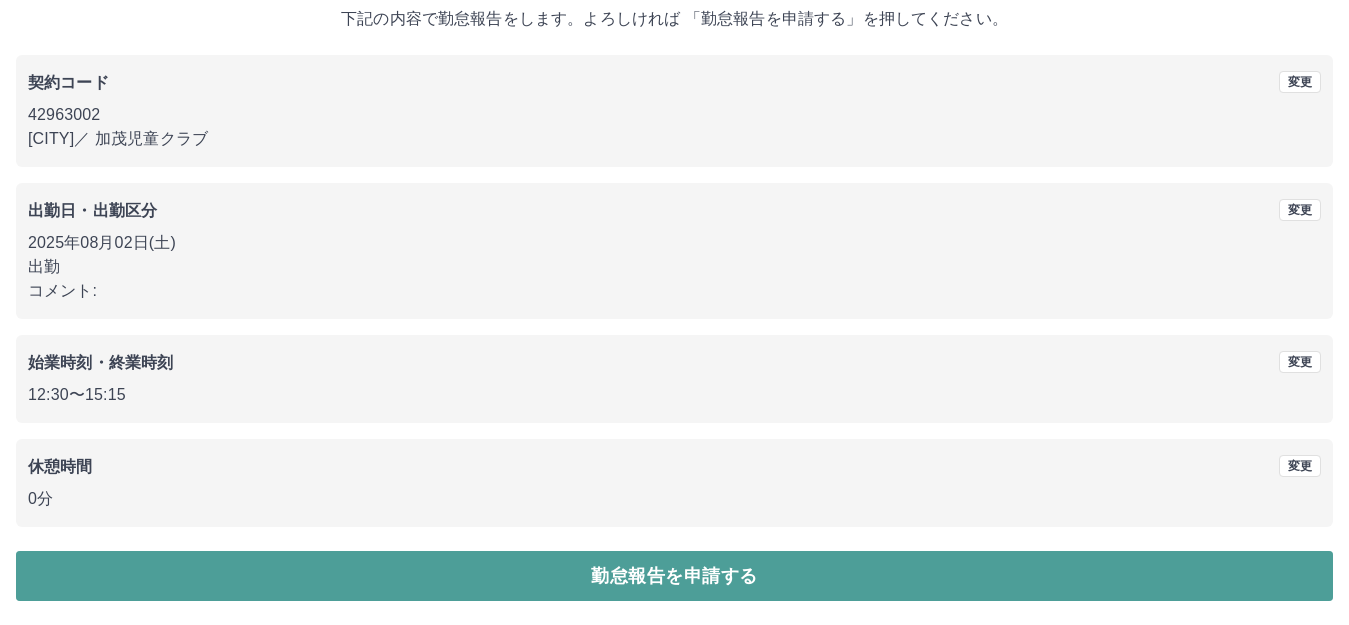 click on "勤怠報告を申請する" at bounding box center (674, 576) 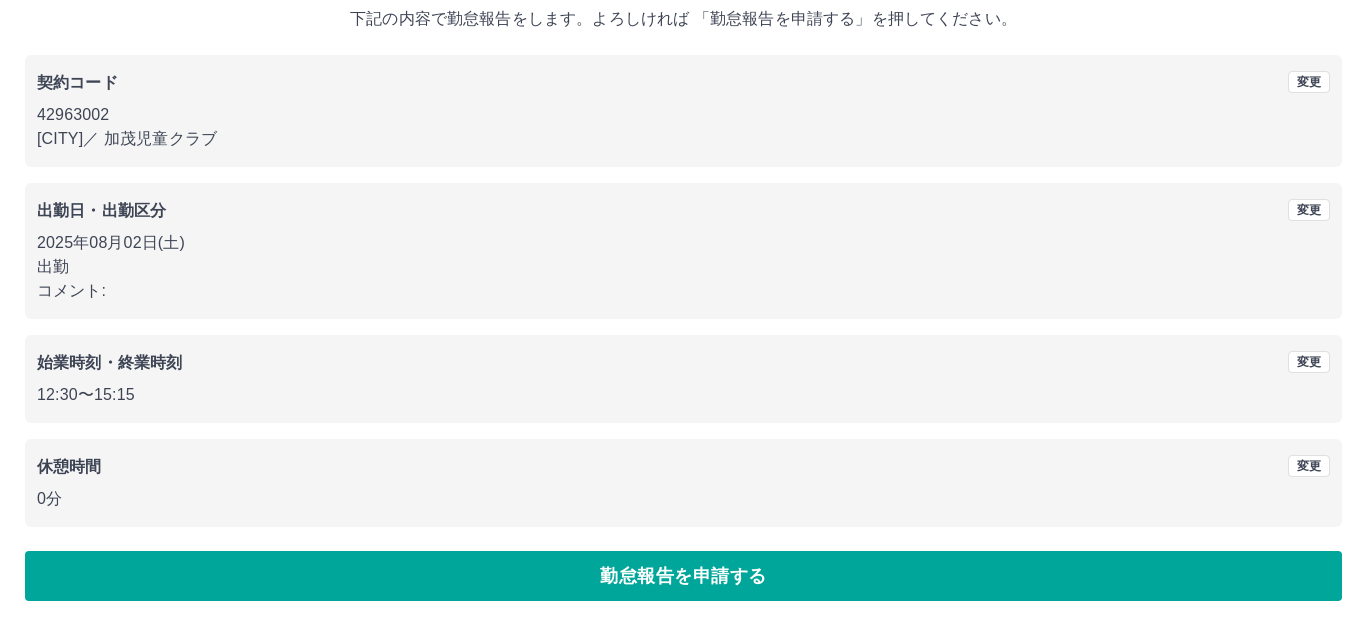 scroll, scrollTop: 0, scrollLeft: 0, axis: both 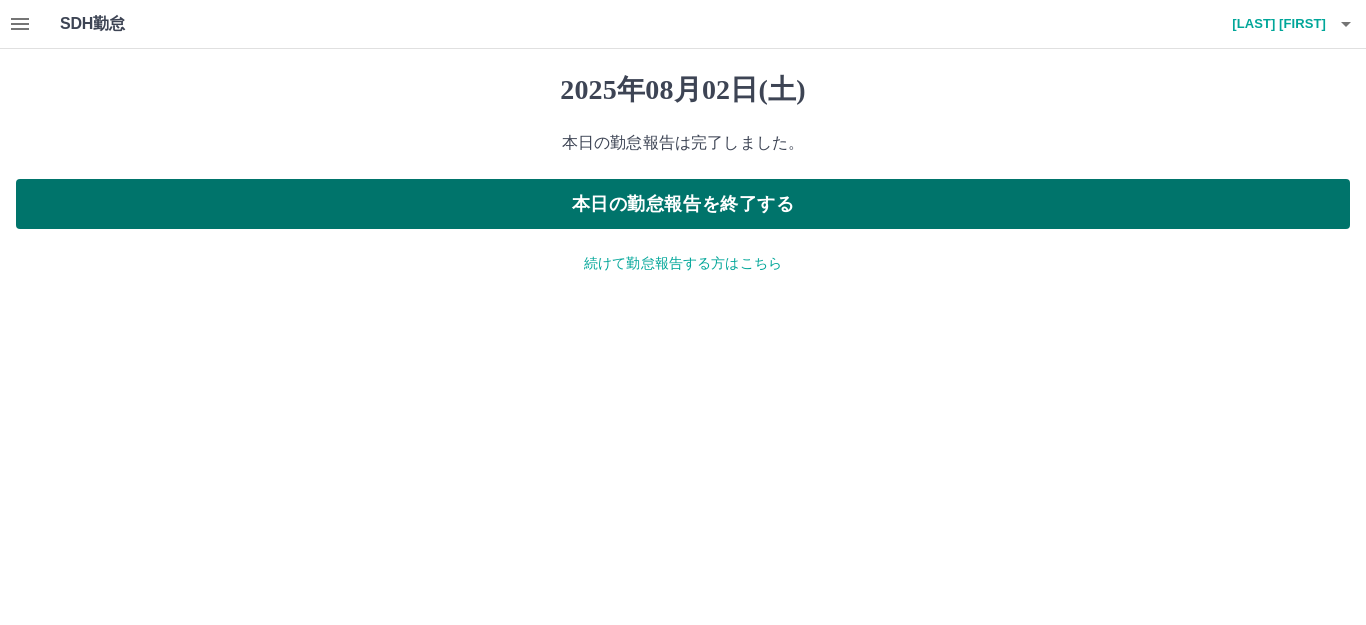 click on "本日の勤怠報告を終了する" at bounding box center (683, 204) 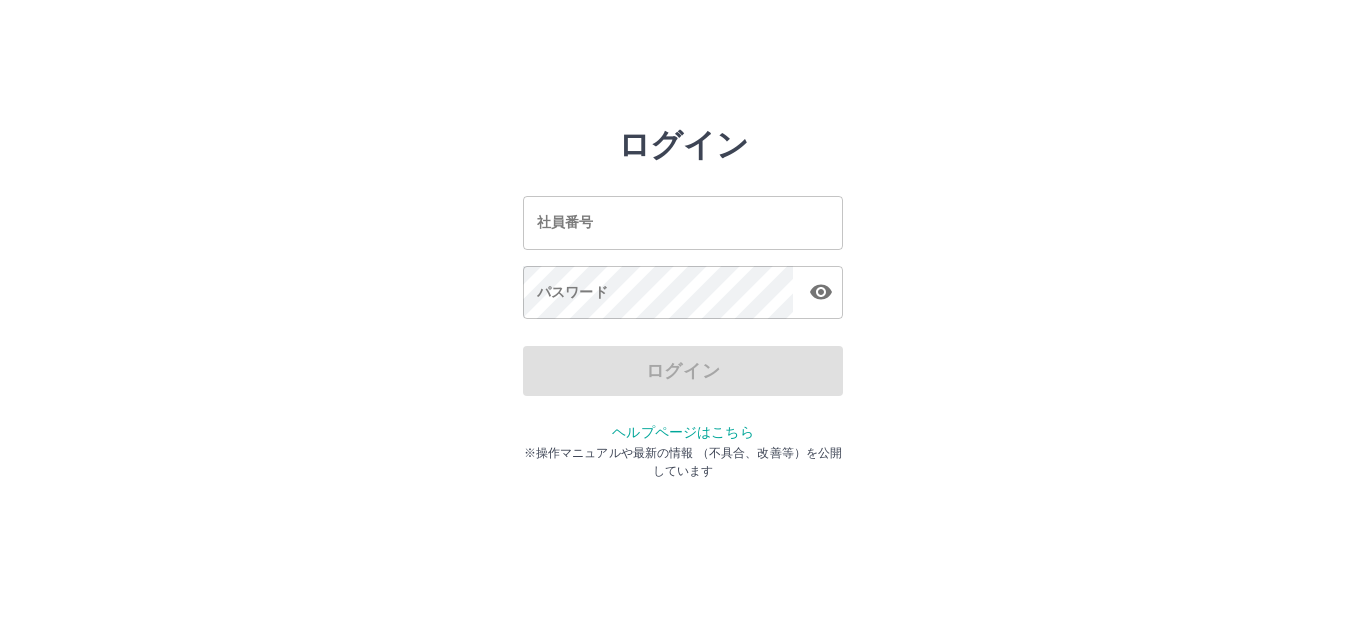 scroll, scrollTop: 0, scrollLeft: 0, axis: both 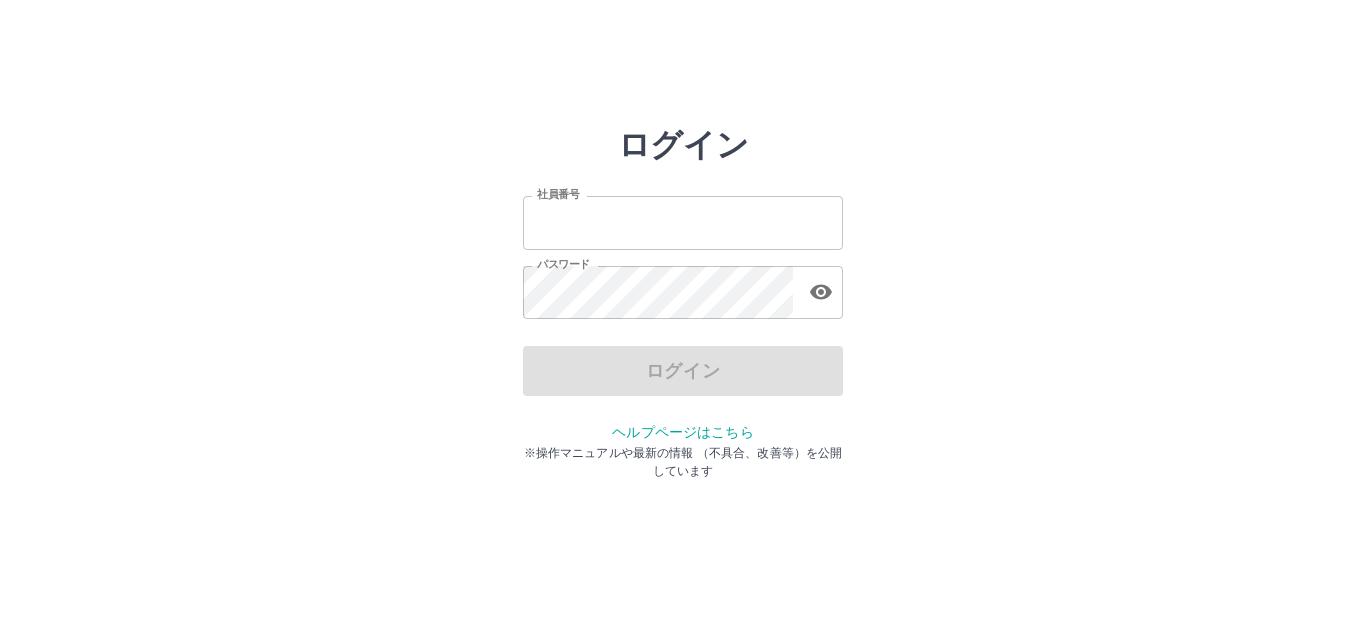 type on "*******" 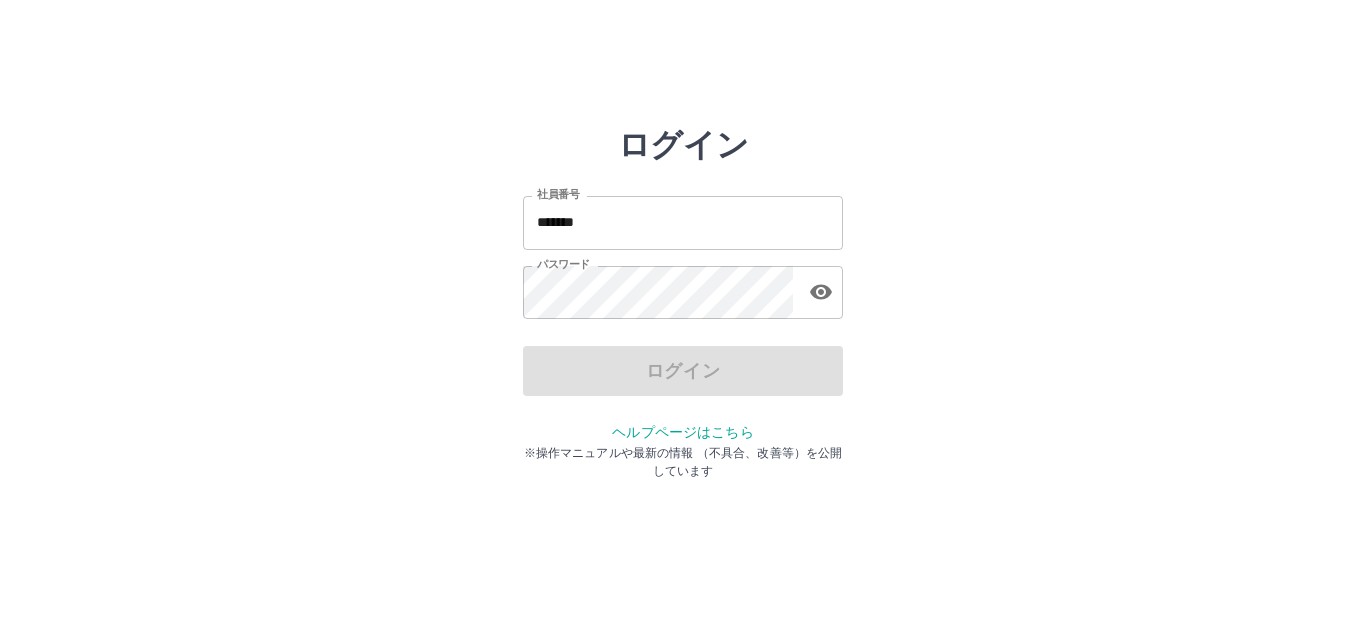 click on "ログイン 社員番号 ******* 社員番号 パスワード パスワード ログイン ヘルプページはこちら ※操作マニュアルや最新の情報 （不具合、改善等）を公開しています" at bounding box center [683, 286] 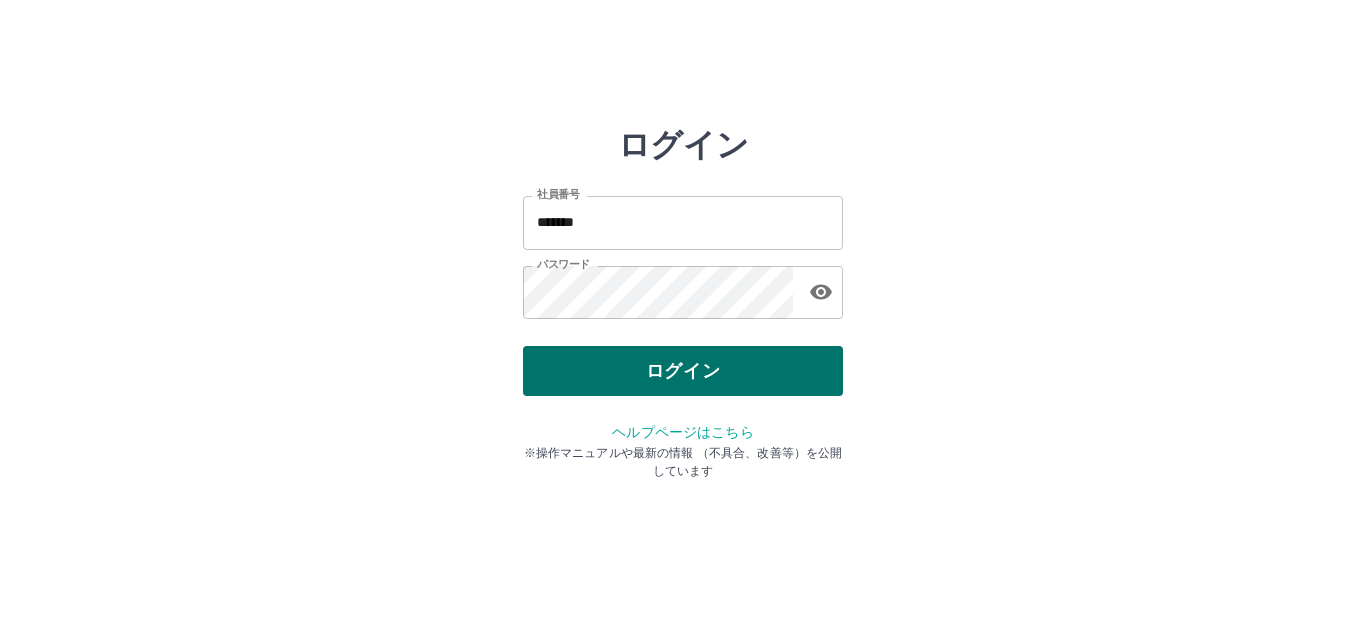 click on "ログイン" at bounding box center [683, 371] 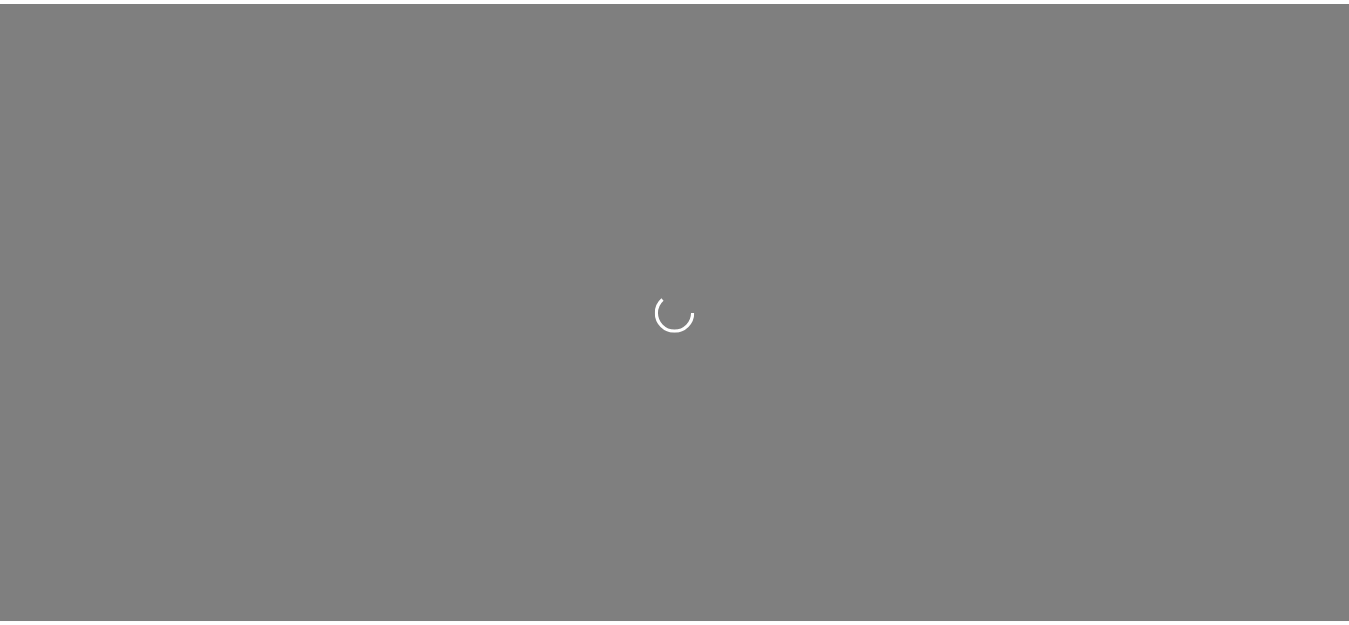 scroll, scrollTop: 0, scrollLeft: 0, axis: both 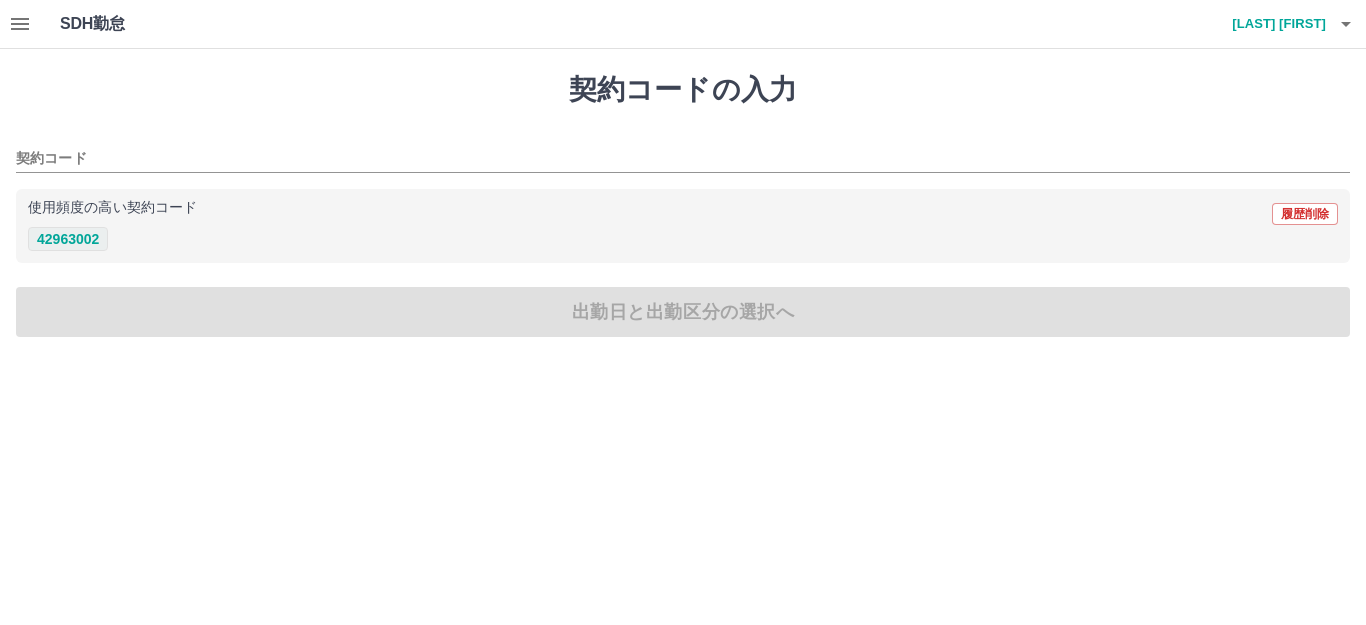 click on "42963002" at bounding box center (68, 239) 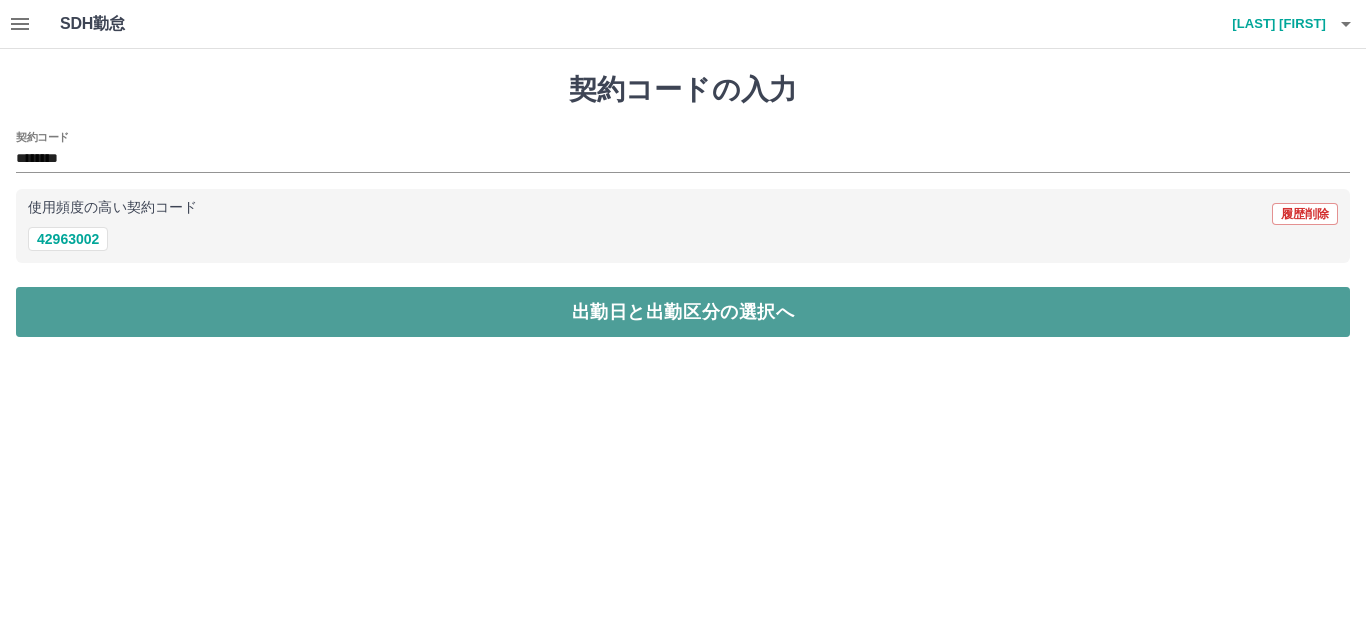 click on "出勤日と出勤区分の選択へ" at bounding box center [683, 312] 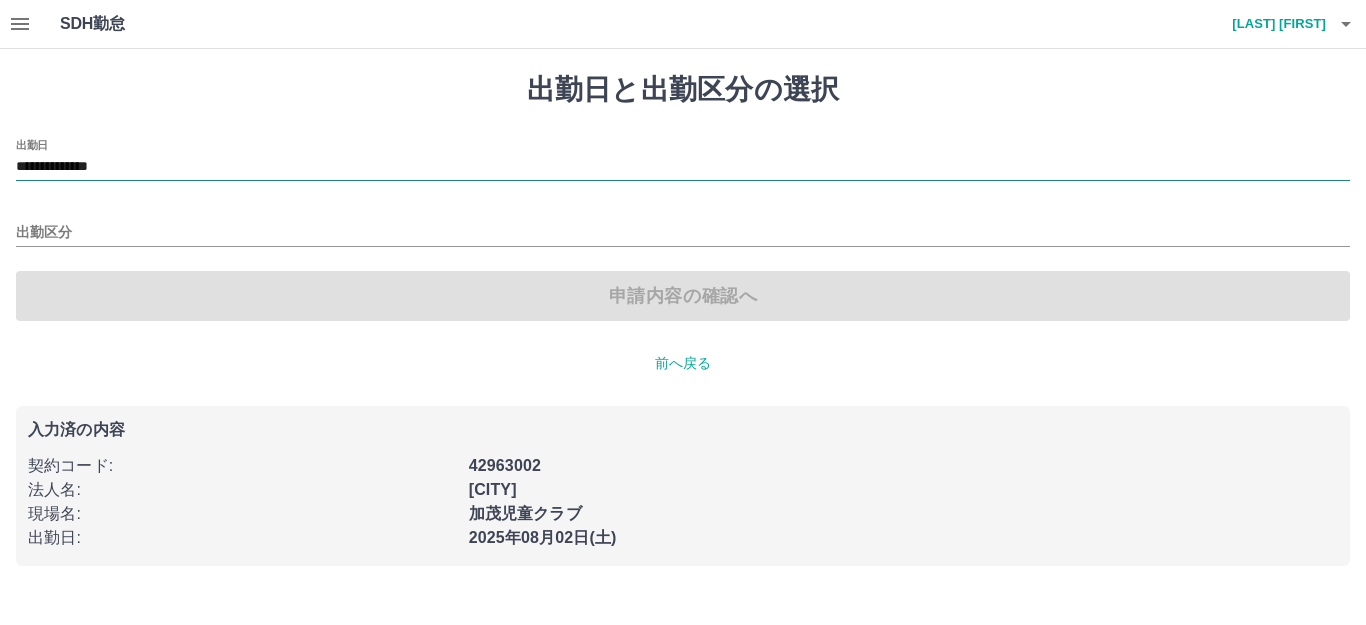 click on "**********" at bounding box center [683, 167] 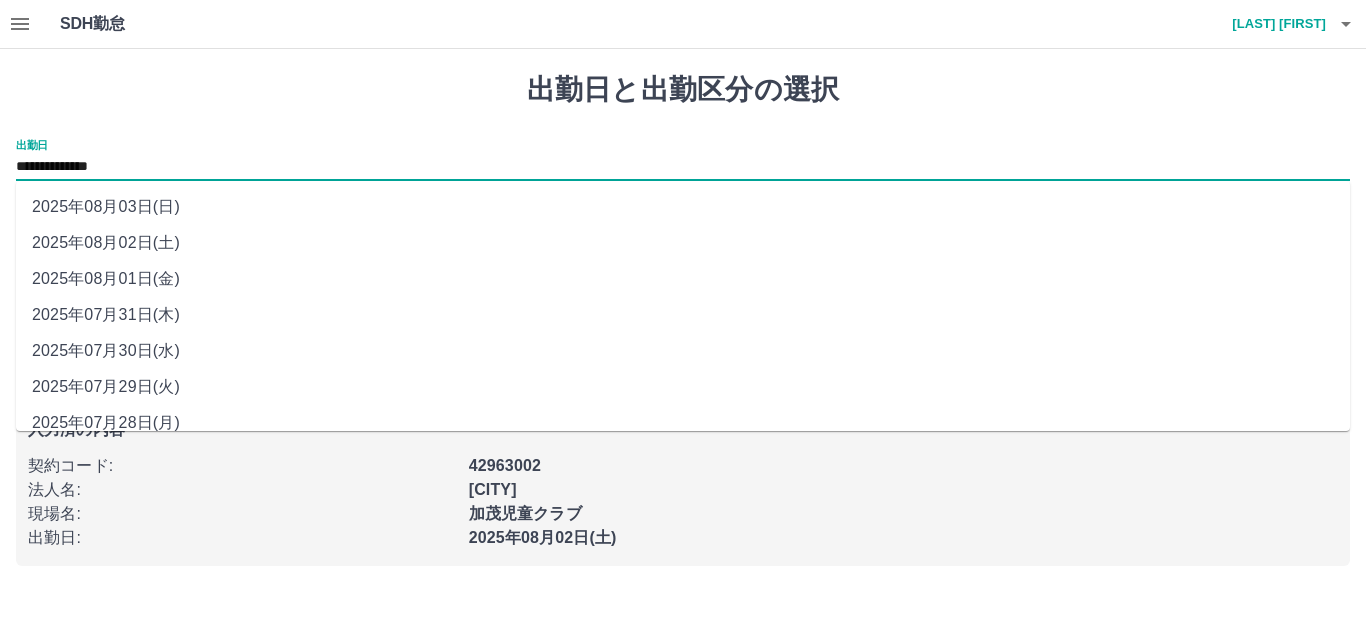 click on "2025年08月01日(金)" at bounding box center (683, 279) 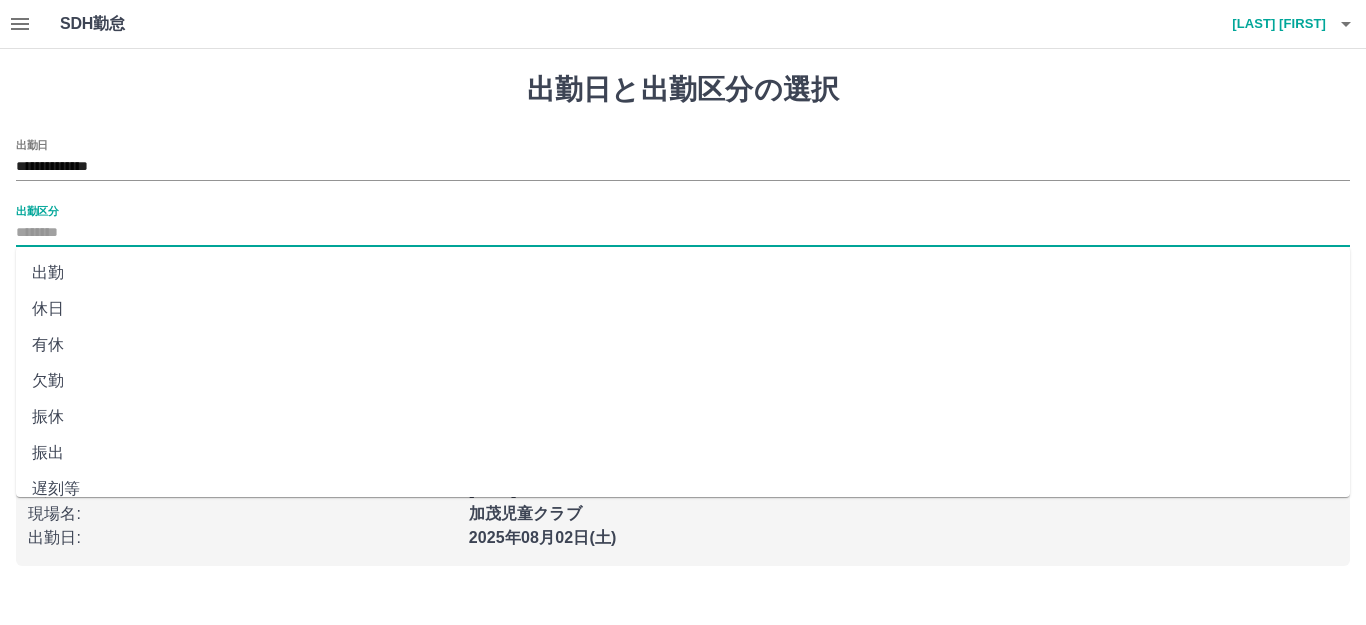 click on "出勤区分" at bounding box center [683, 233] 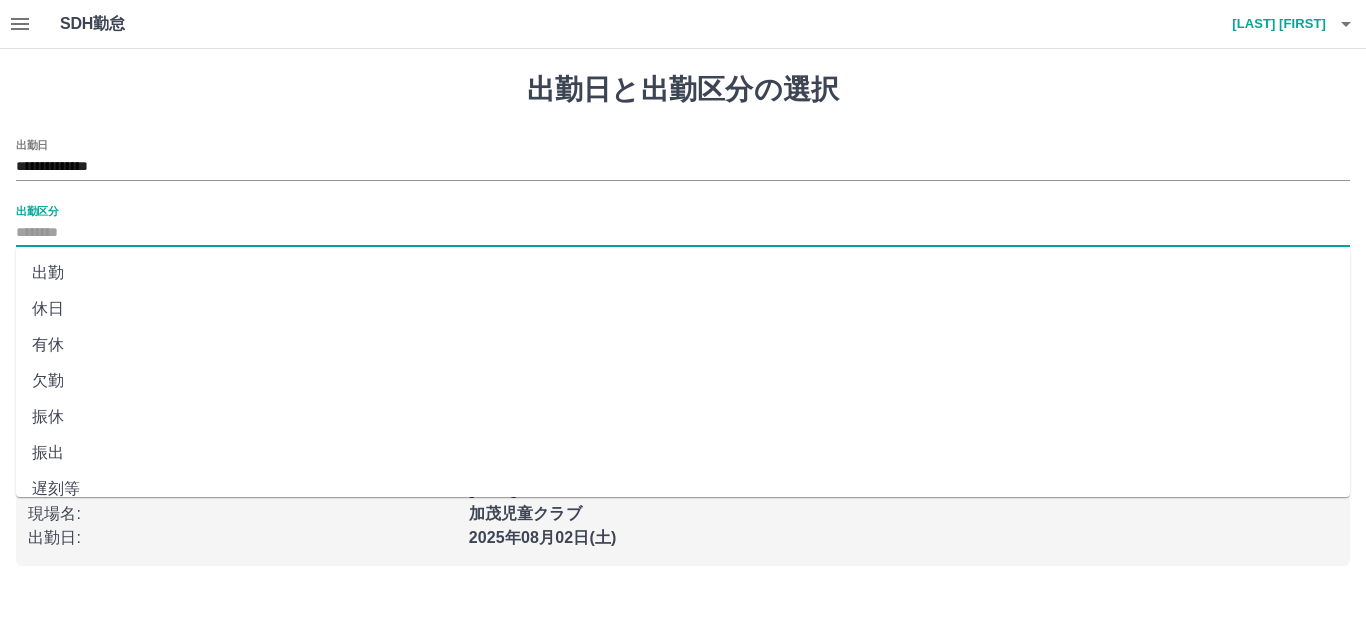 click on "出勤" at bounding box center (683, 273) 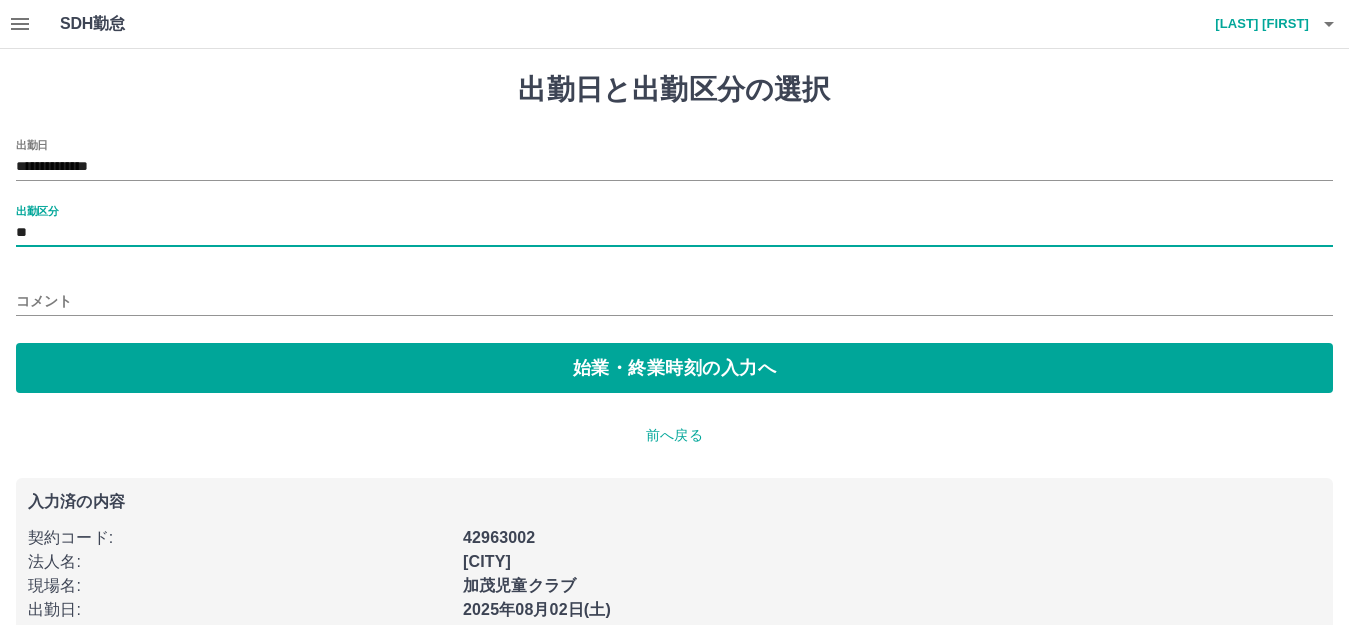 click on "コメント" at bounding box center [674, 301] 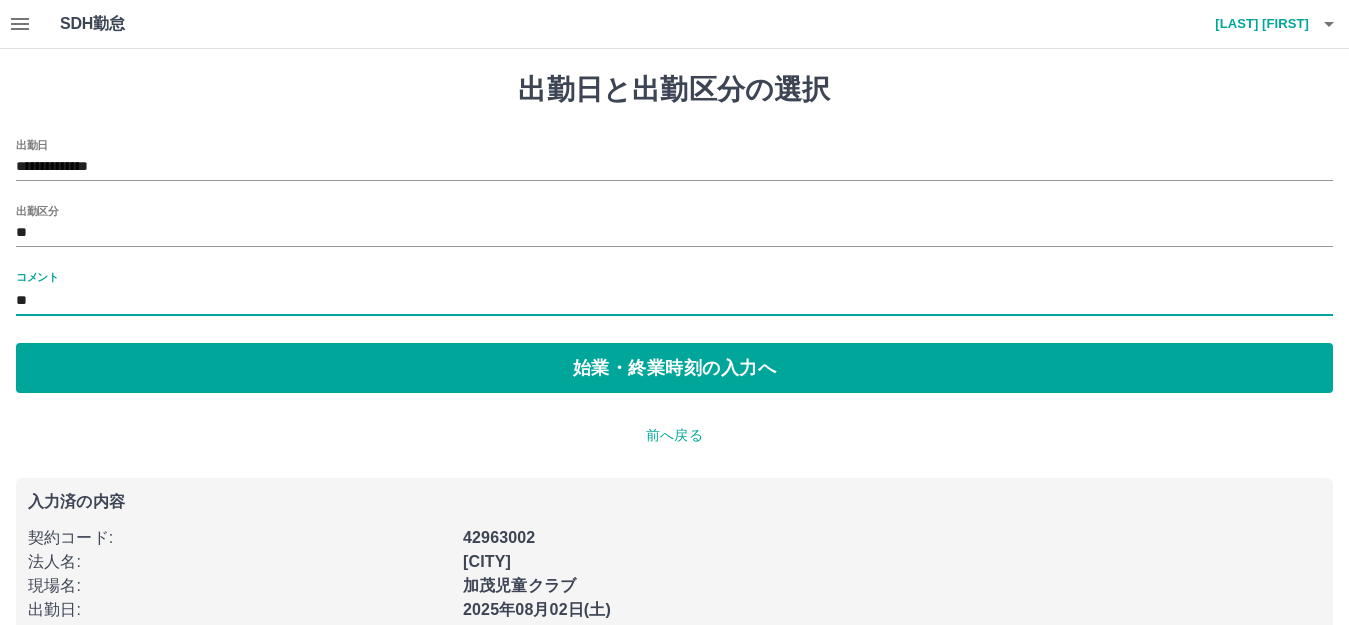 type on "*" 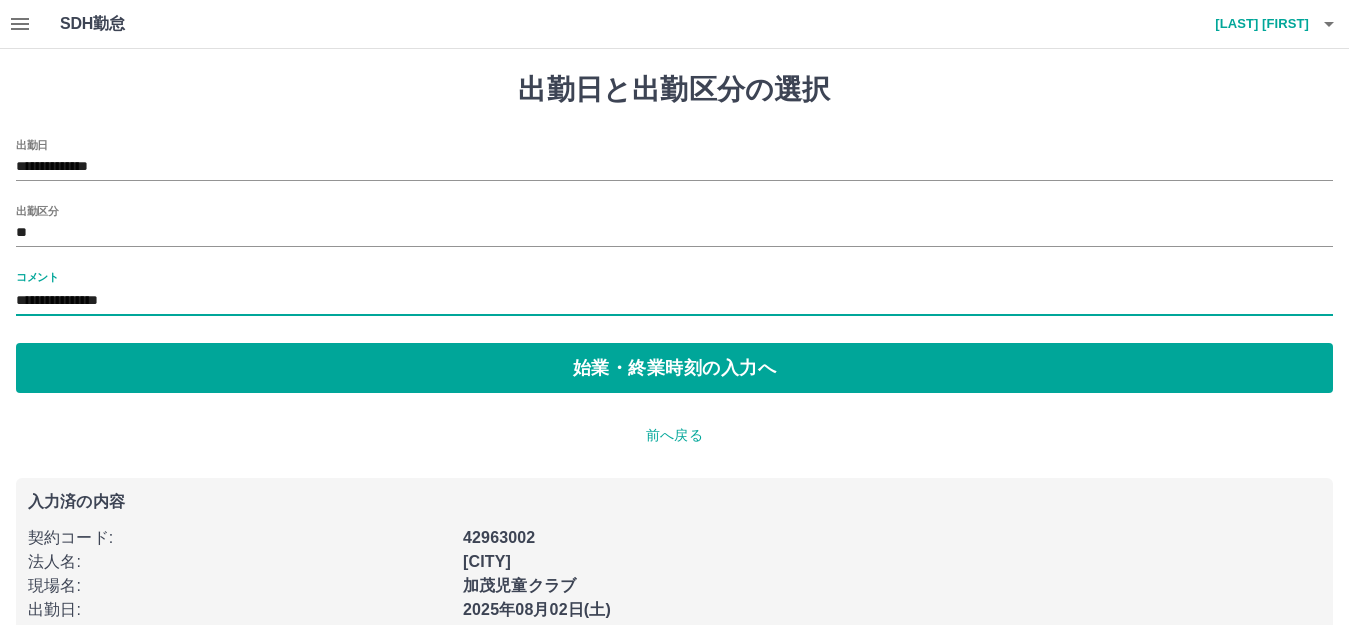 click on "**********" at bounding box center (674, 301) 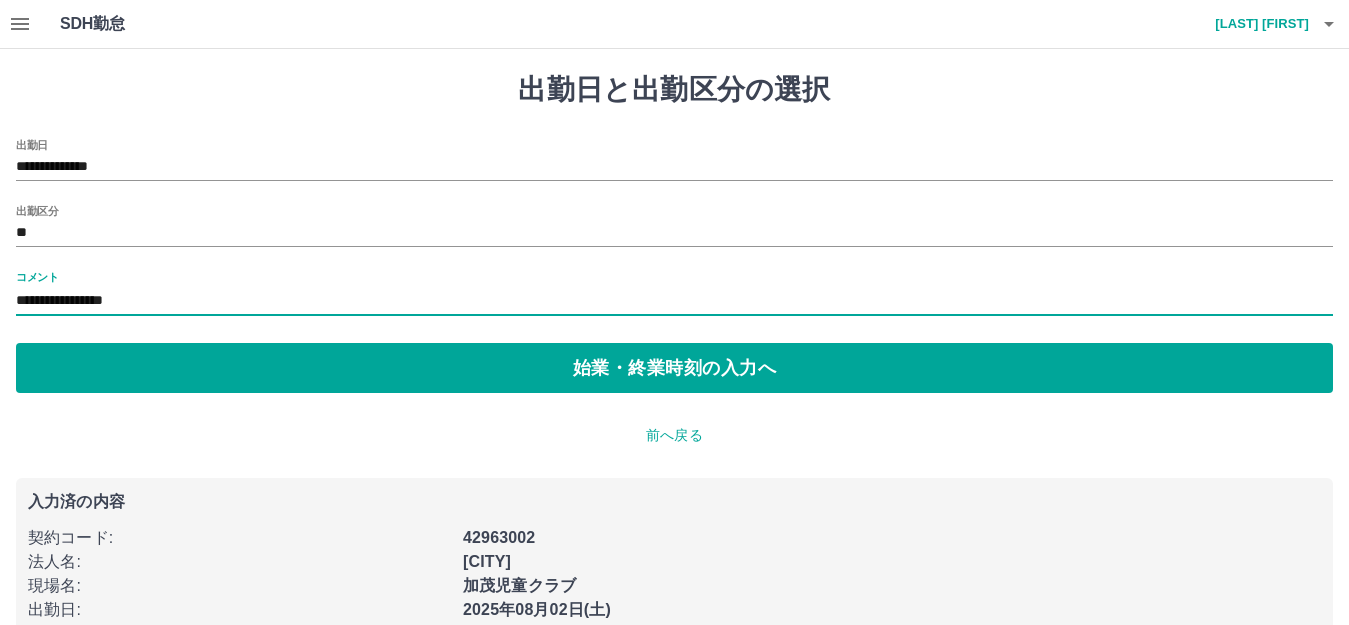 click on "**********" at bounding box center (674, 301) 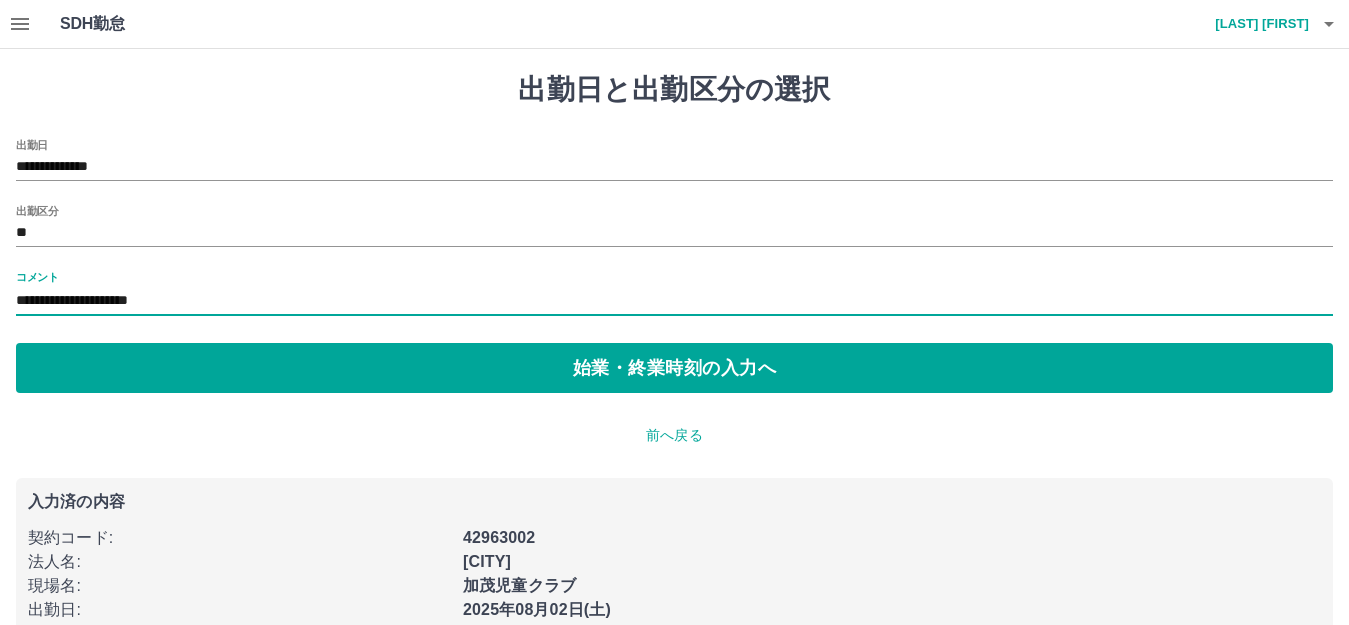 drag, startPoint x: 119, startPoint y: 297, endPoint x: 159, endPoint y: 300, distance: 40.112343 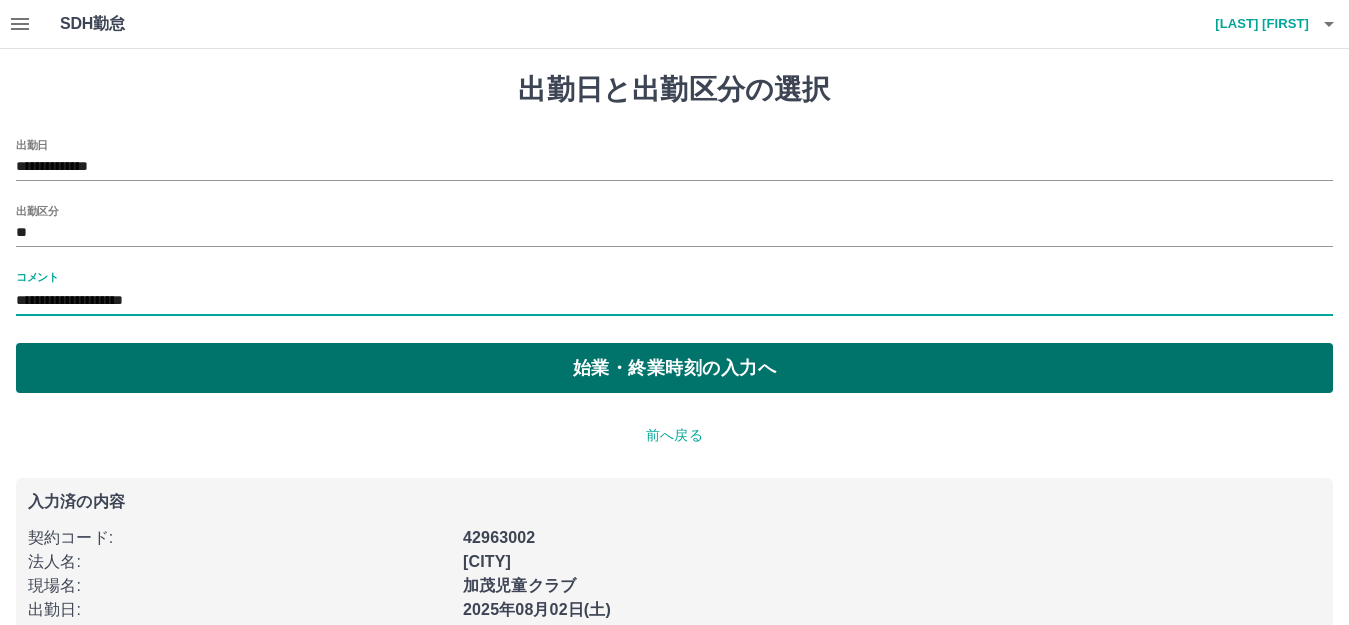 type on "**********" 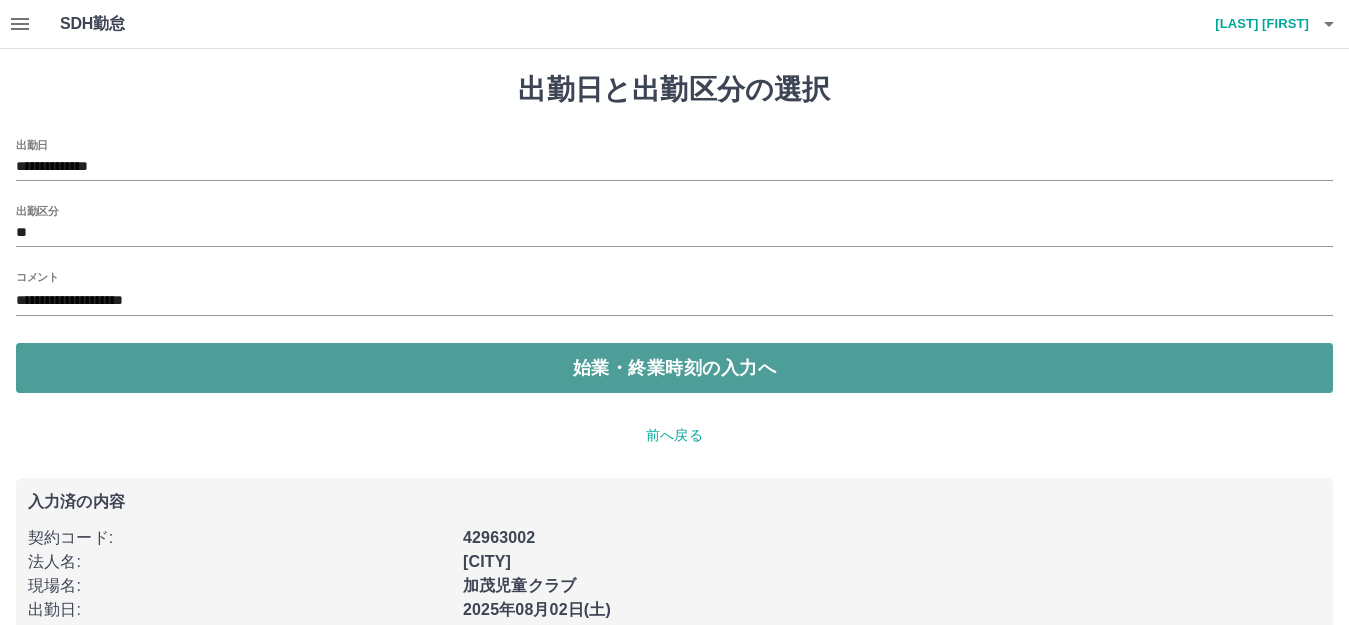 click on "始業・終業時刻の入力へ" at bounding box center [674, 368] 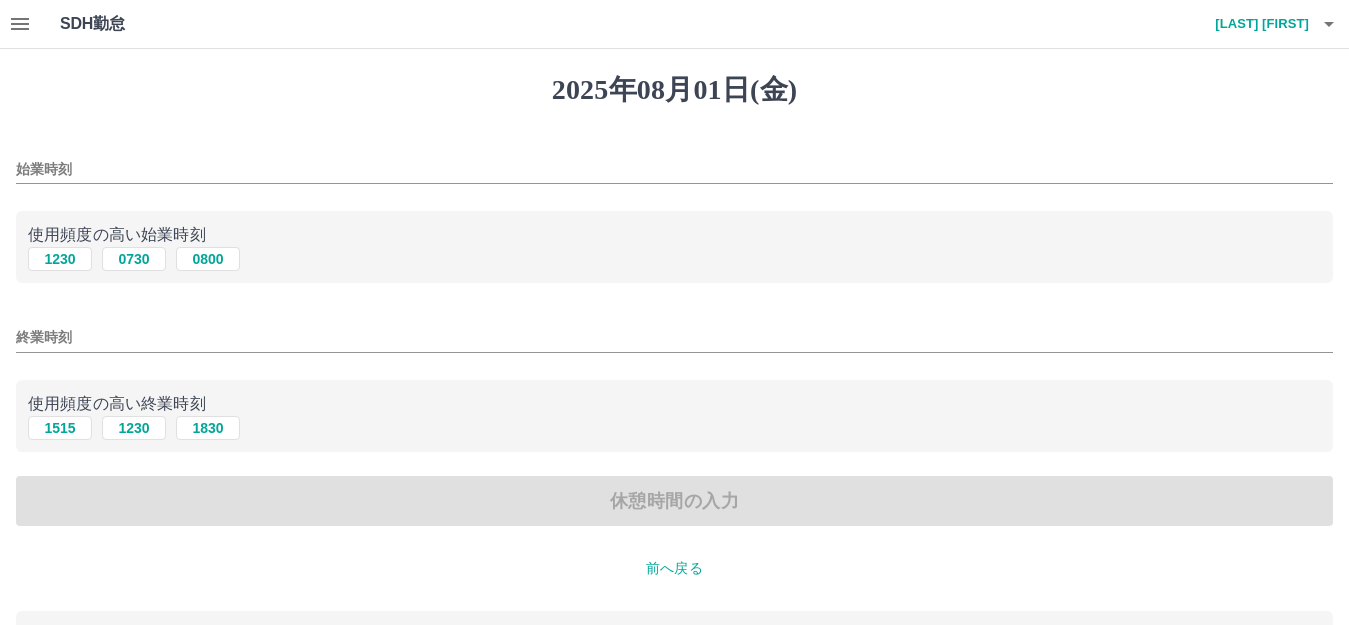 click on "始業時刻" at bounding box center (674, 163) 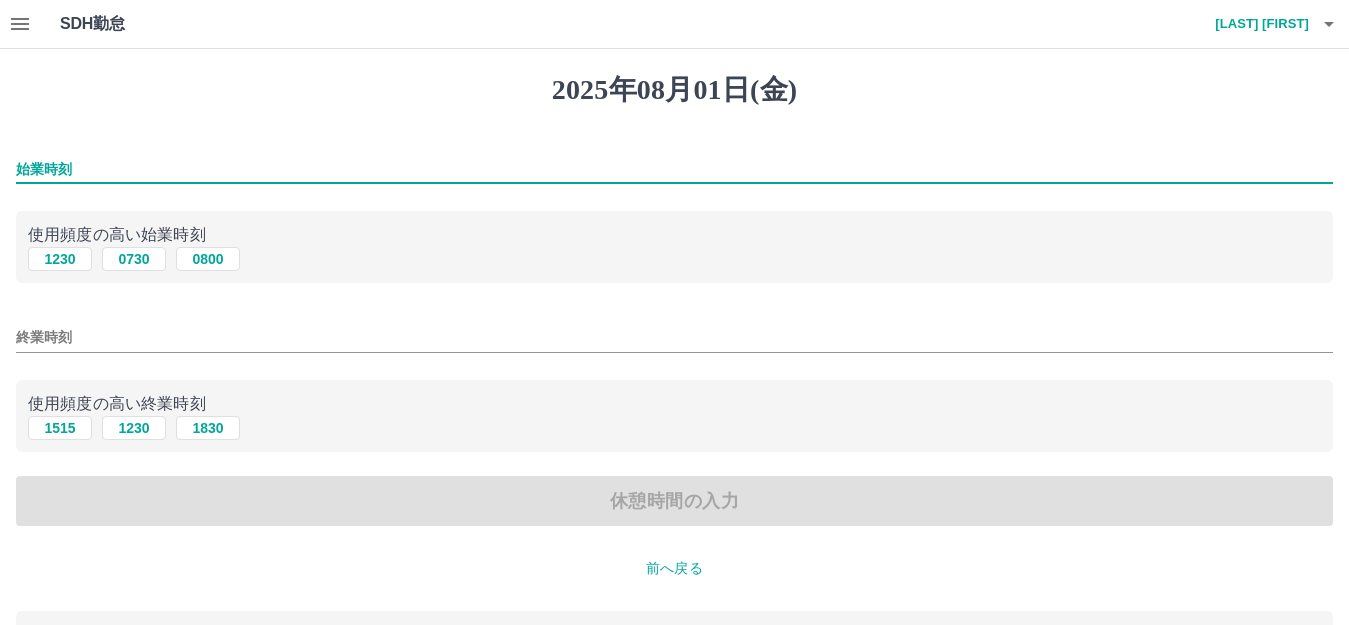click on "始業時刻" at bounding box center [674, 169] 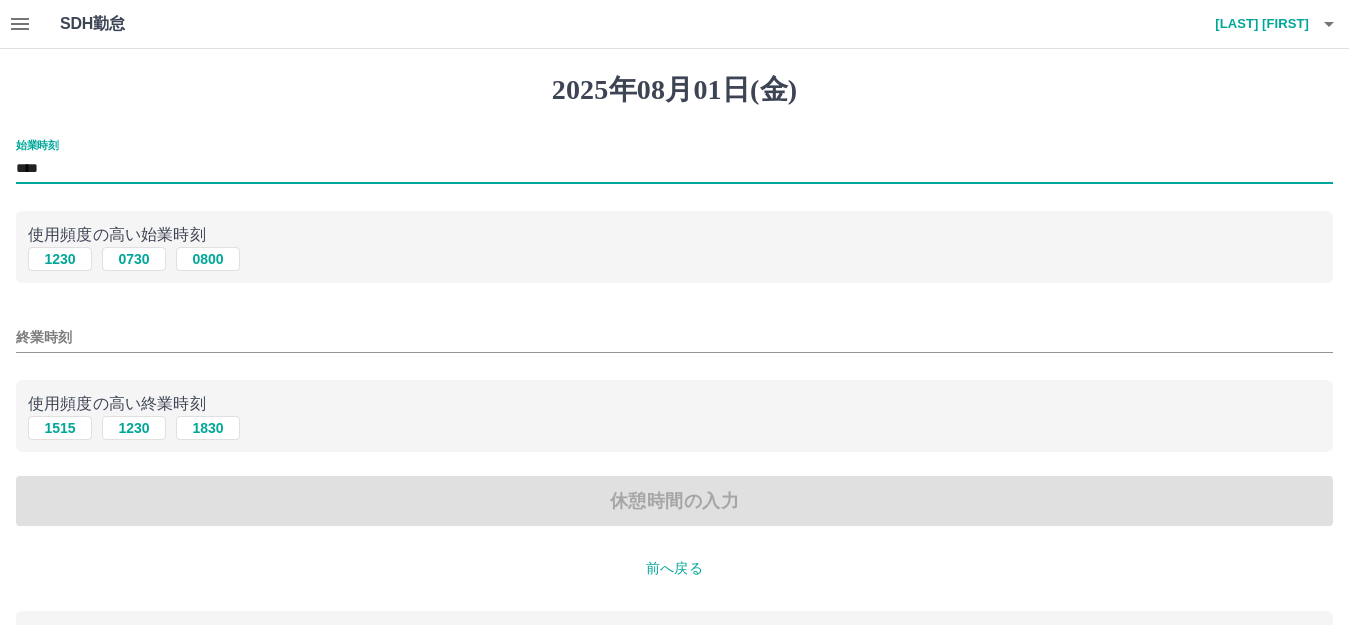 type on "****" 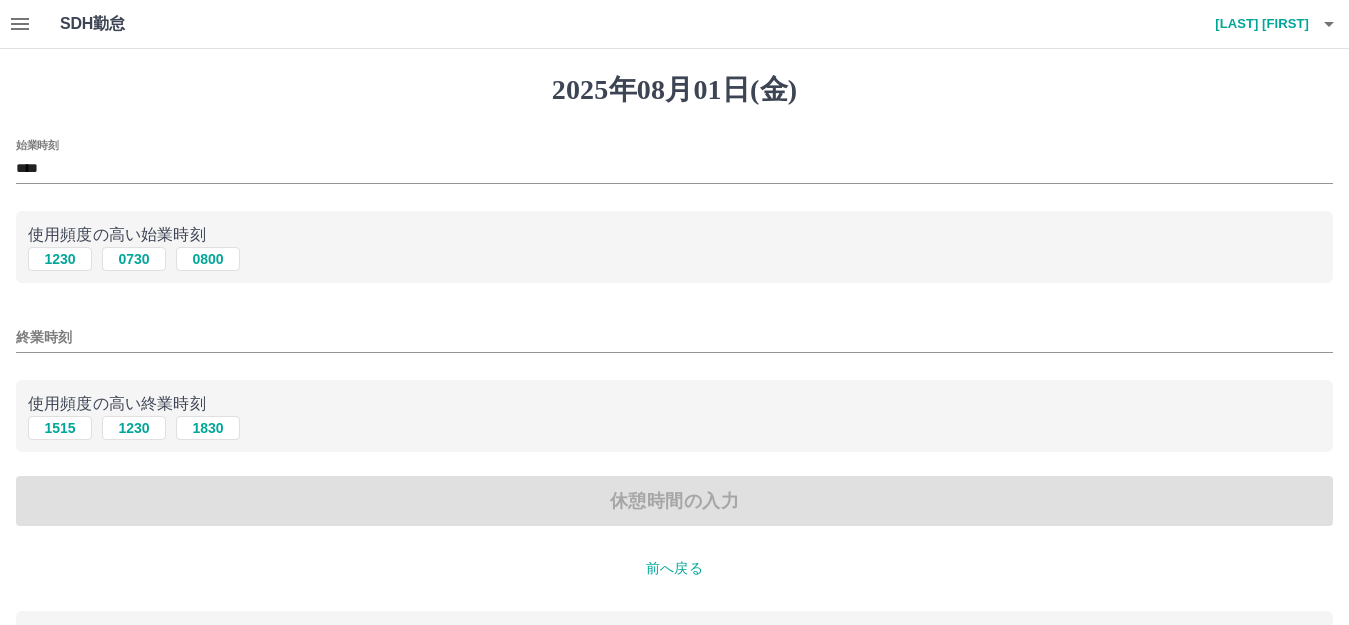 click on "始業時刻 **** 使用頻度の高い始業時刻 1230 0730 0800 終業時刻 使用頻度の高い終業時刻 1515 1230 1830 休憩時間の入力" at bounding box center [674, 333] 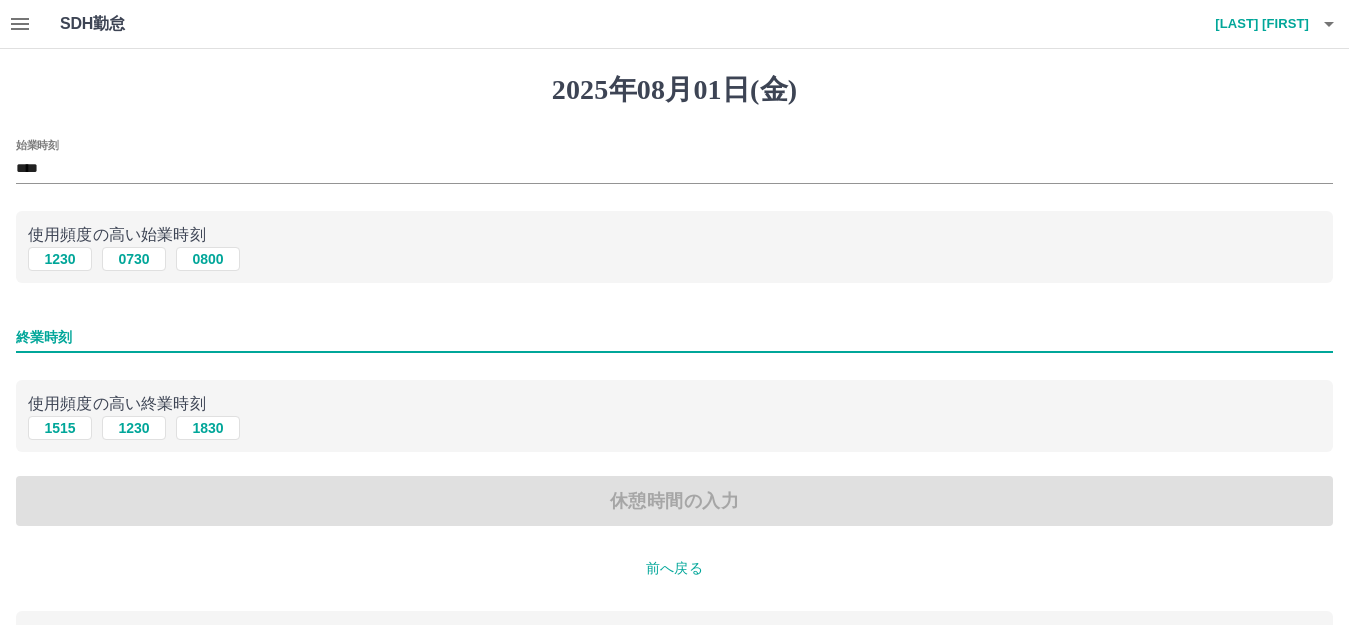 click on "終業時刻" at bounding box center [674, 337] 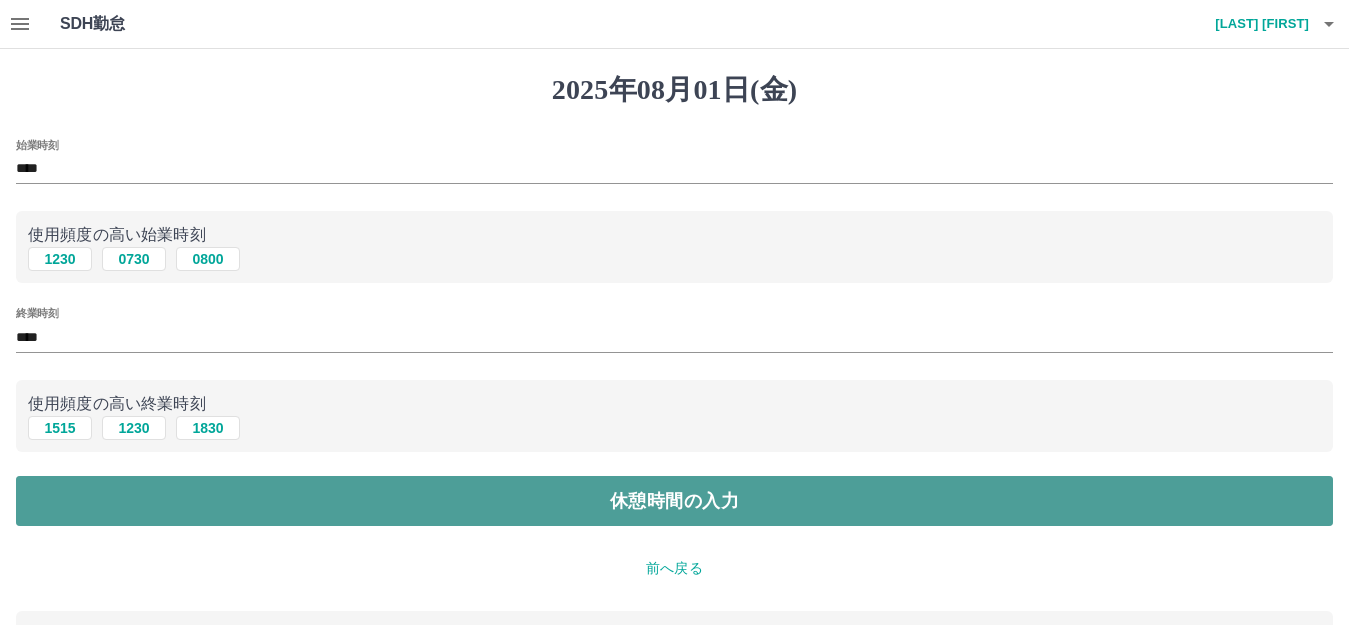 click on "休憩時間の入力" at bounding box center (674, 501) 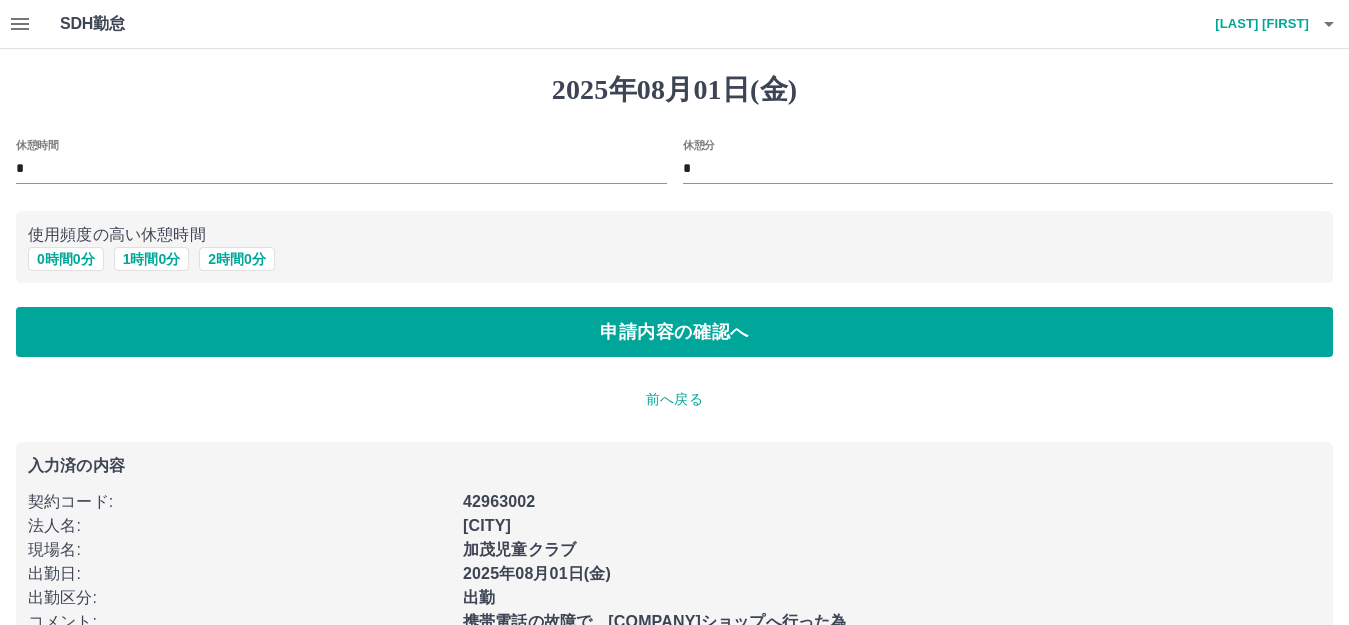 scroll, scrollTop: 98, scrollLeft: 0, axis: vertical 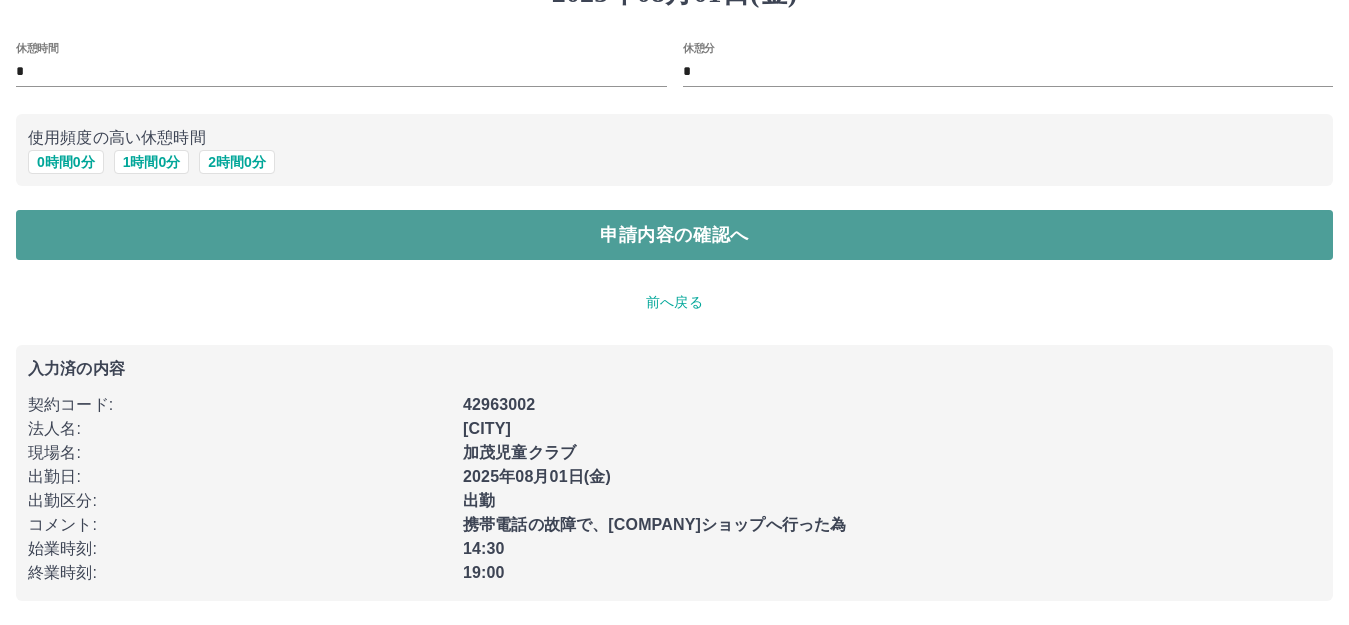 click on "申請内容の確認へ" at bounding box center (674, 235) 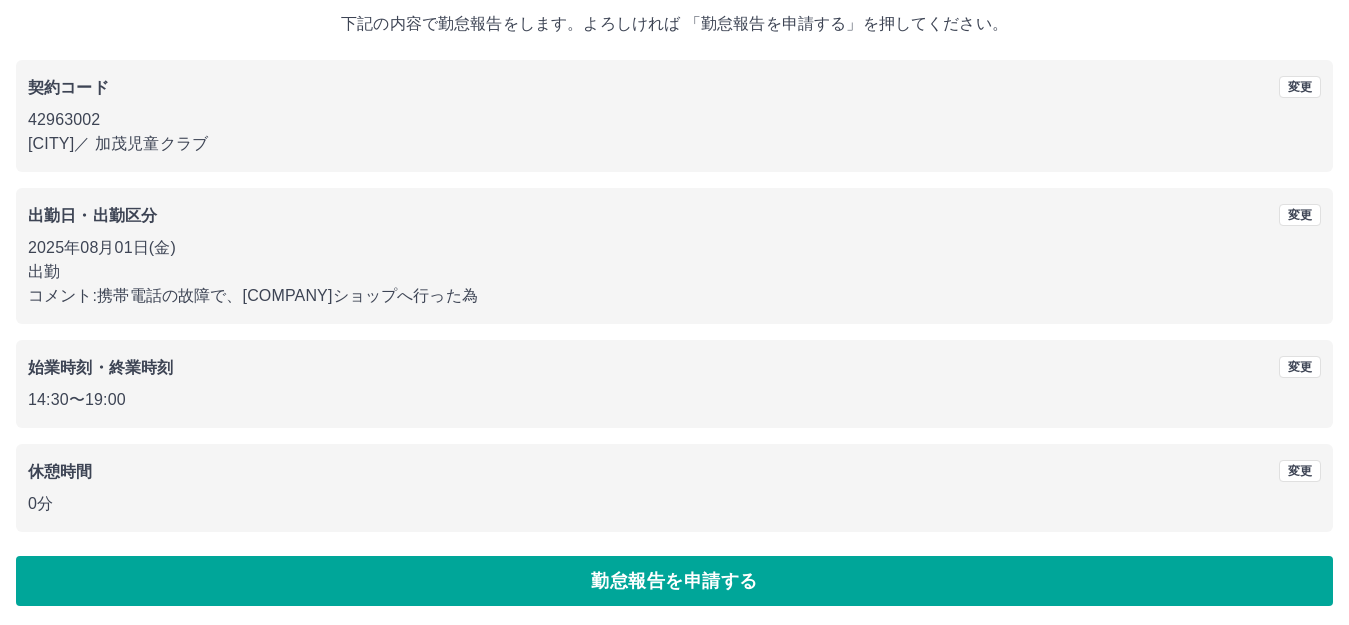 scroll, scrollTop: 124, scrollLeft: 0, axis: vertical 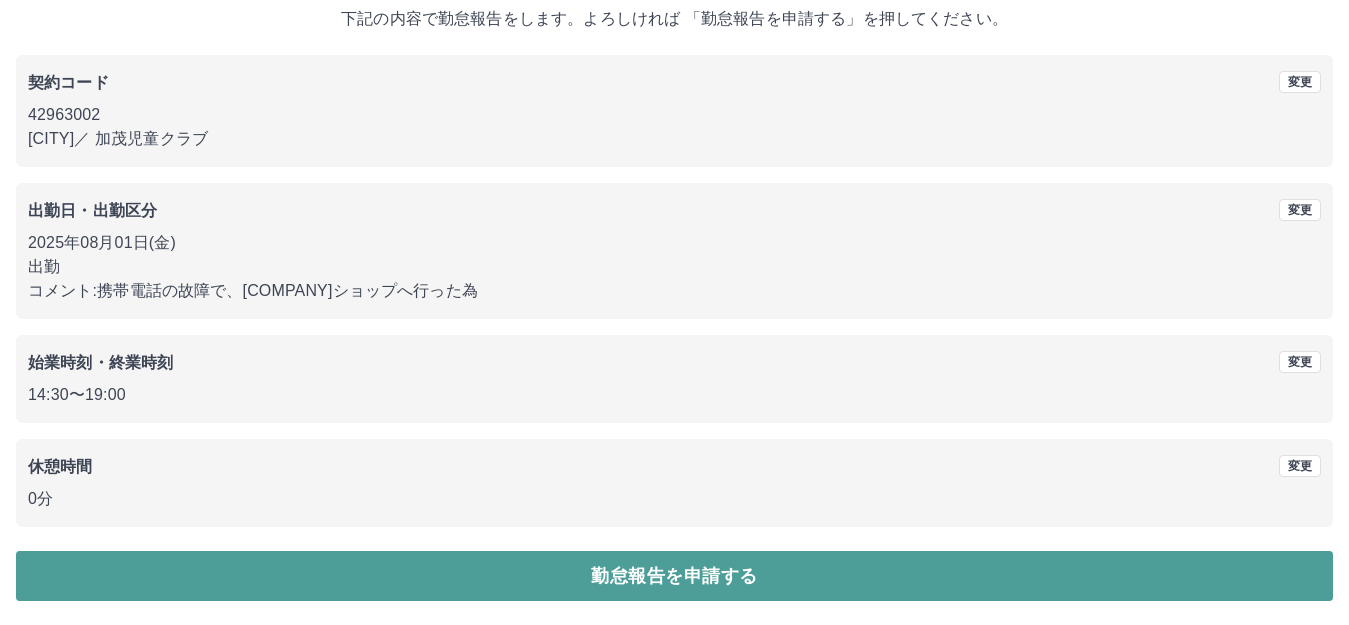 click on "勤怠報告を申請する" at bounding box center (674, 576) 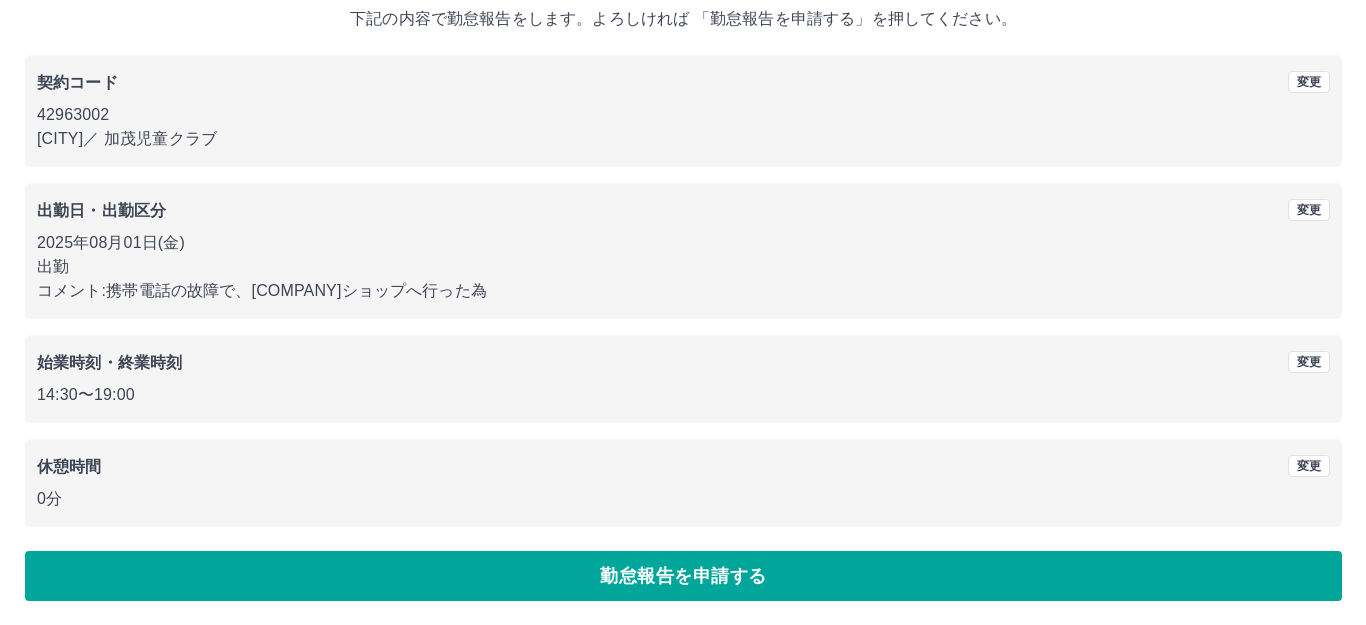 scroll, scrollTop: 0, scrollLeft: 0, axis: both 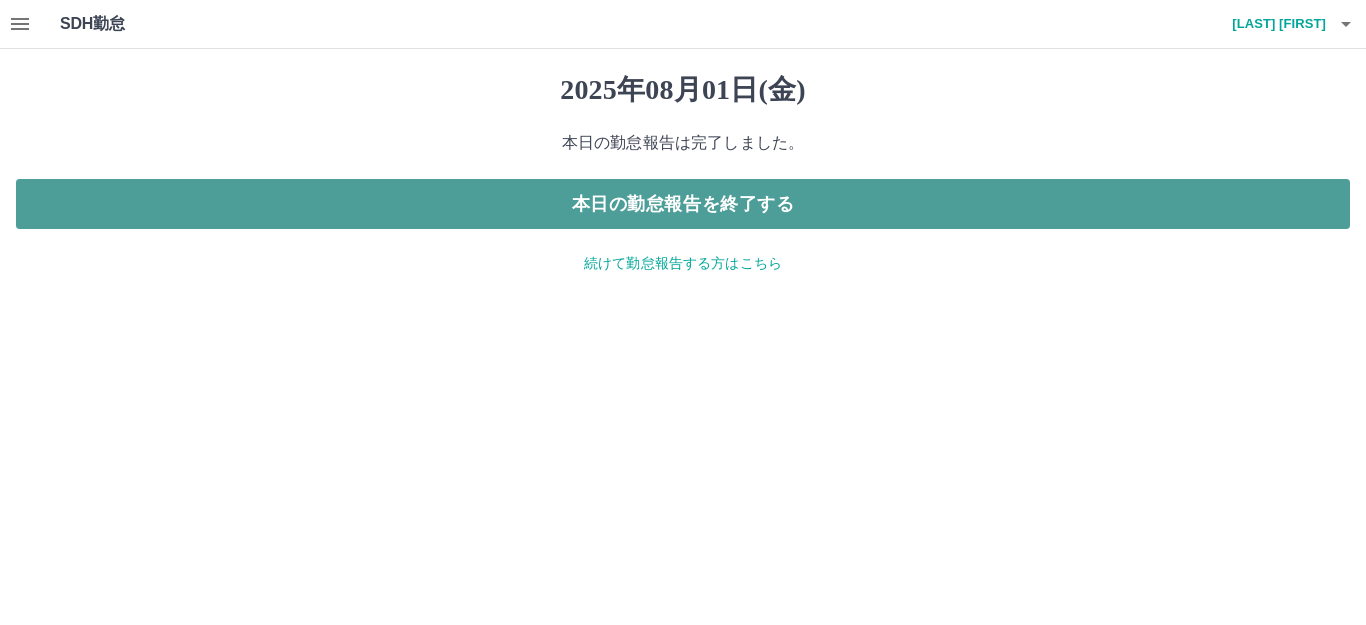 click on "本日の勤怠報告を終了する" at bounding box center [683, 204] 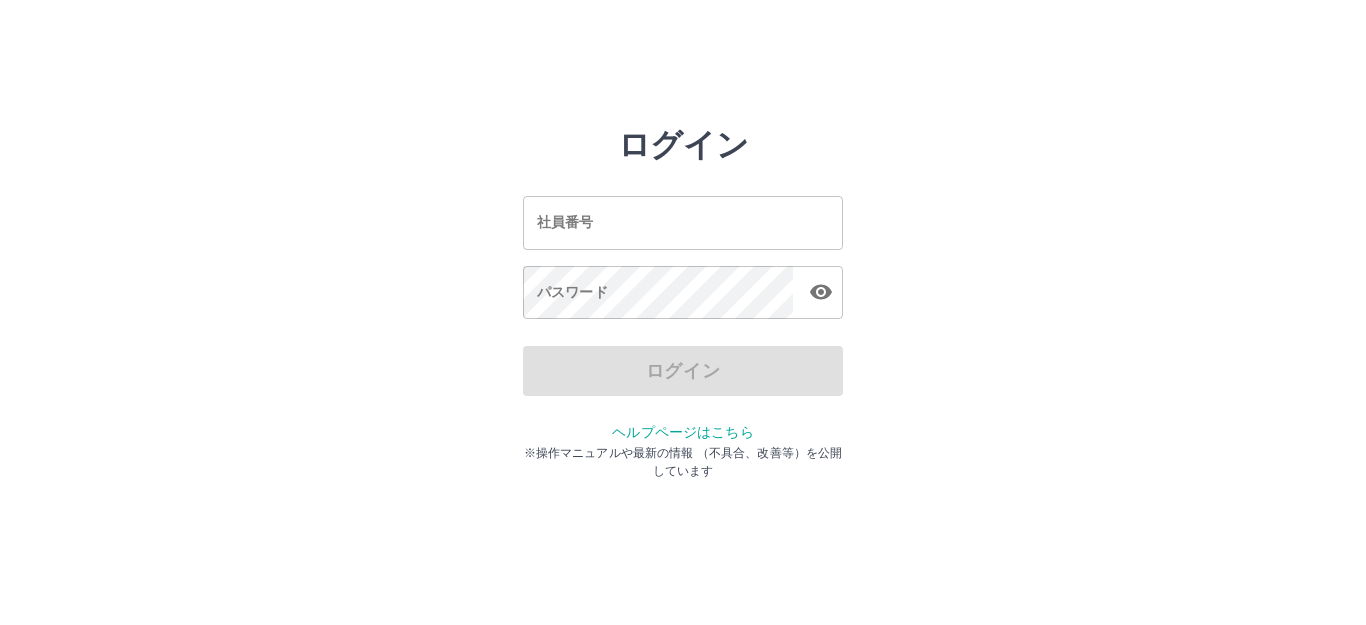 scroll, scrollTop: 0, scrollLeft: 0, axis: both 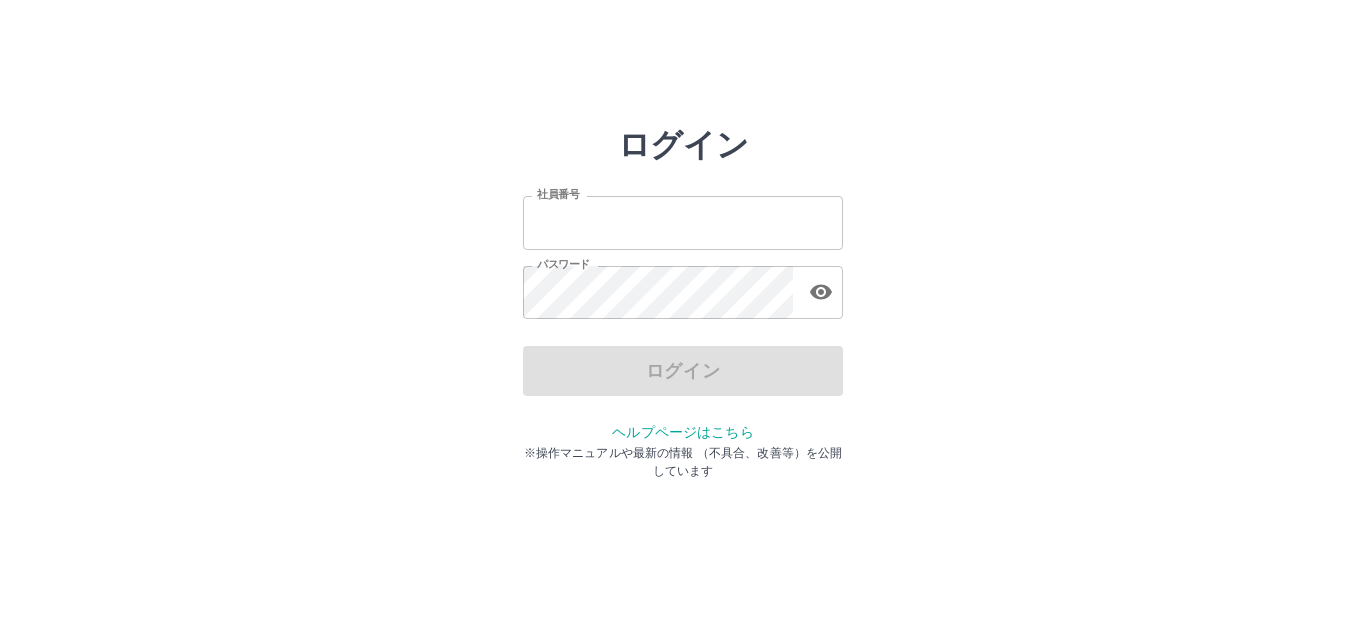 type on "*******" 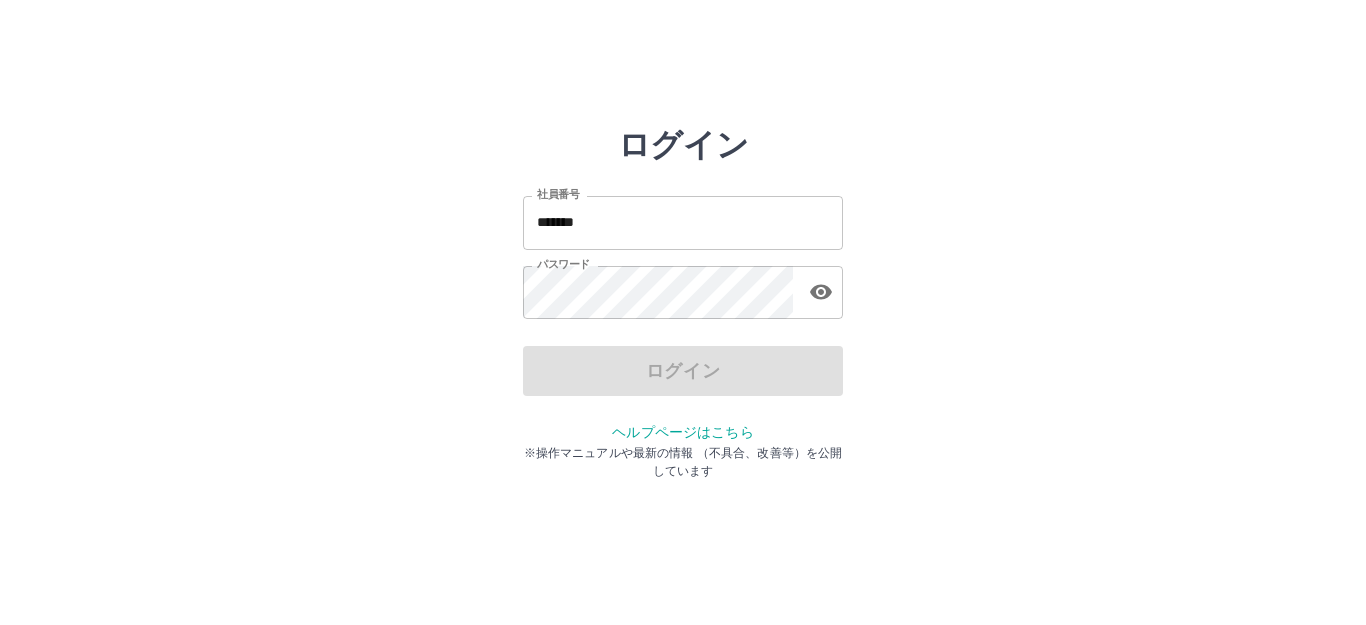 click on "*******" at bounding box center [683, 222] 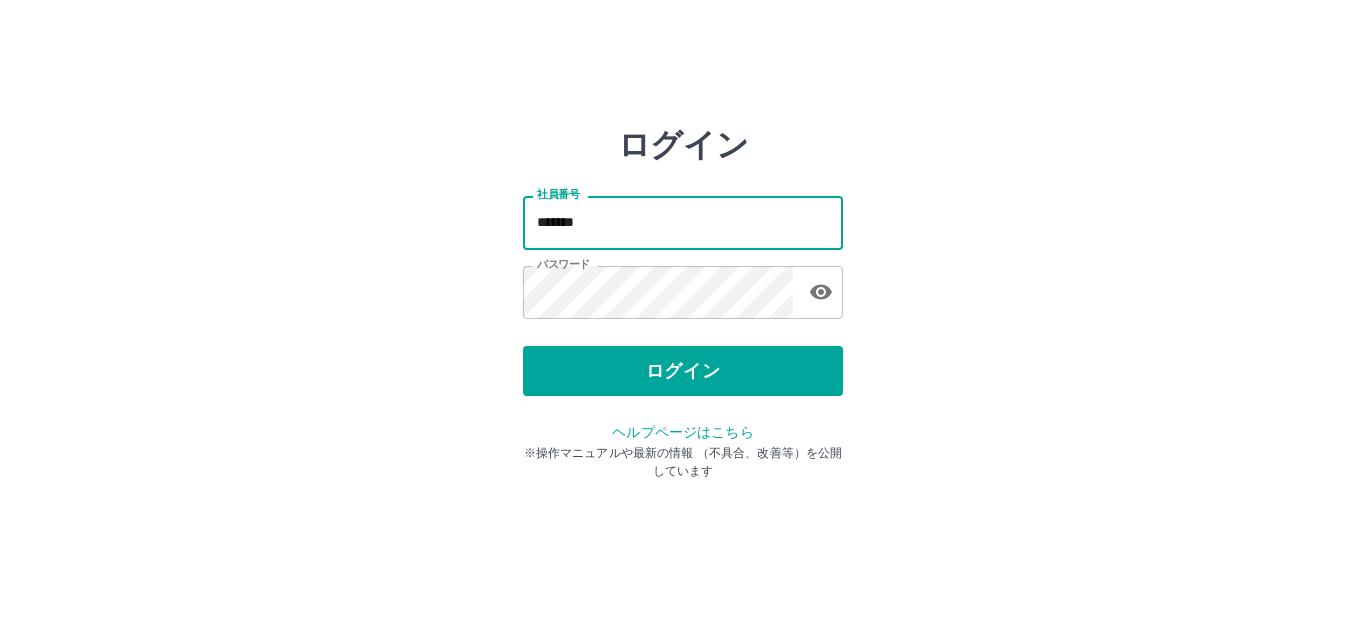 click on "ログイン 社員番号 ******* 社員番号 パスワード パスワード ログイン ヘルプページはこちら ※操作マニュアルや最新の情報 （不具合、改善等）を公開しています" at bounding box center (683, 286) 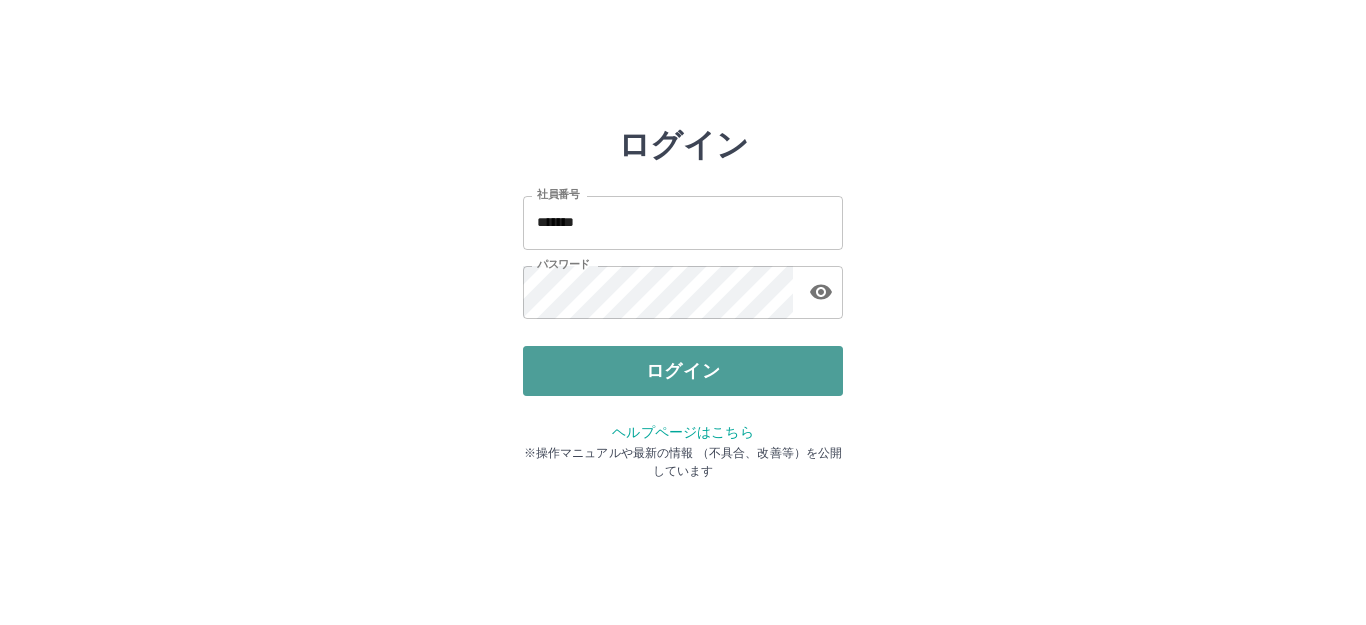 click on "ログイン" at bounding box center [683, 371] 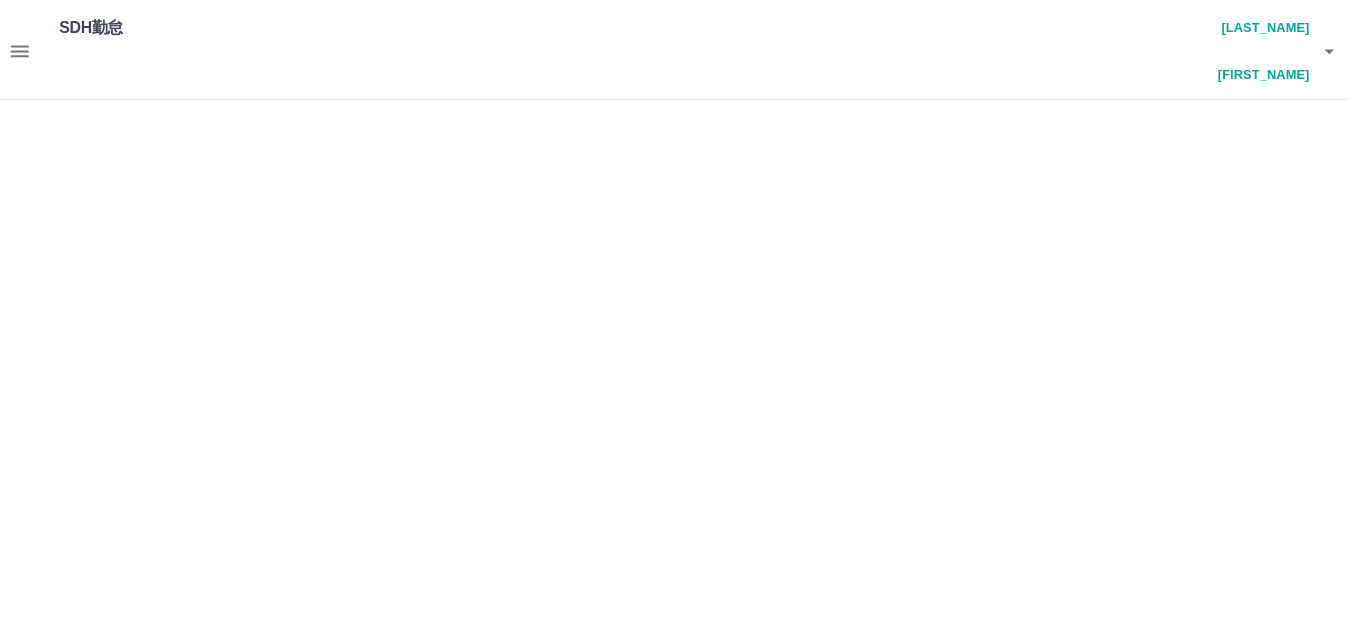 scroll, scrollTop: 0, scrollLeft: 0, axis: both 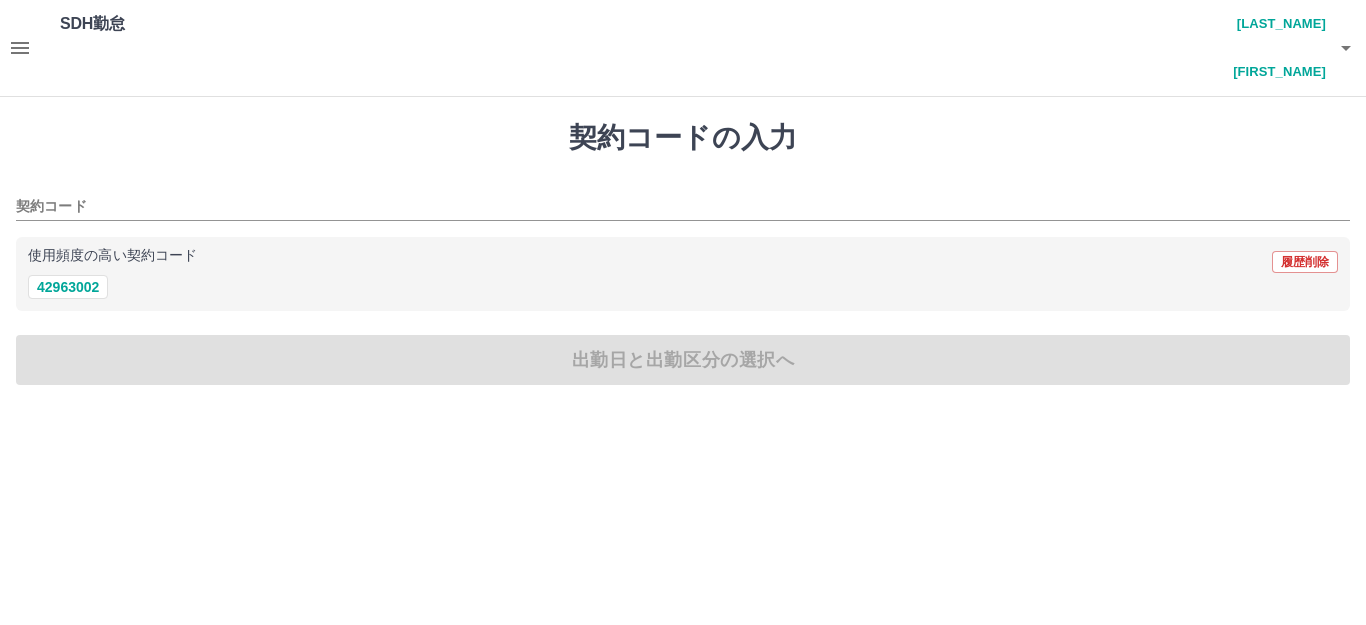 click 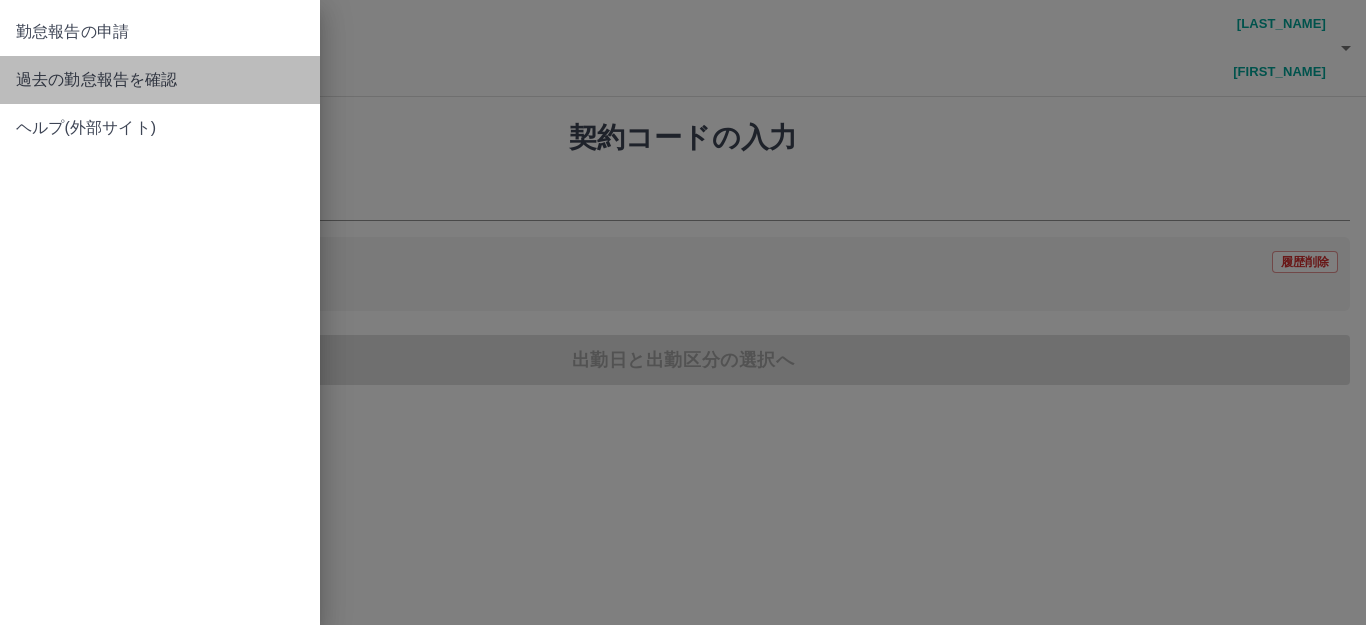 click on "過去の勤怠報告を確認" at bounding box center (160, 80) 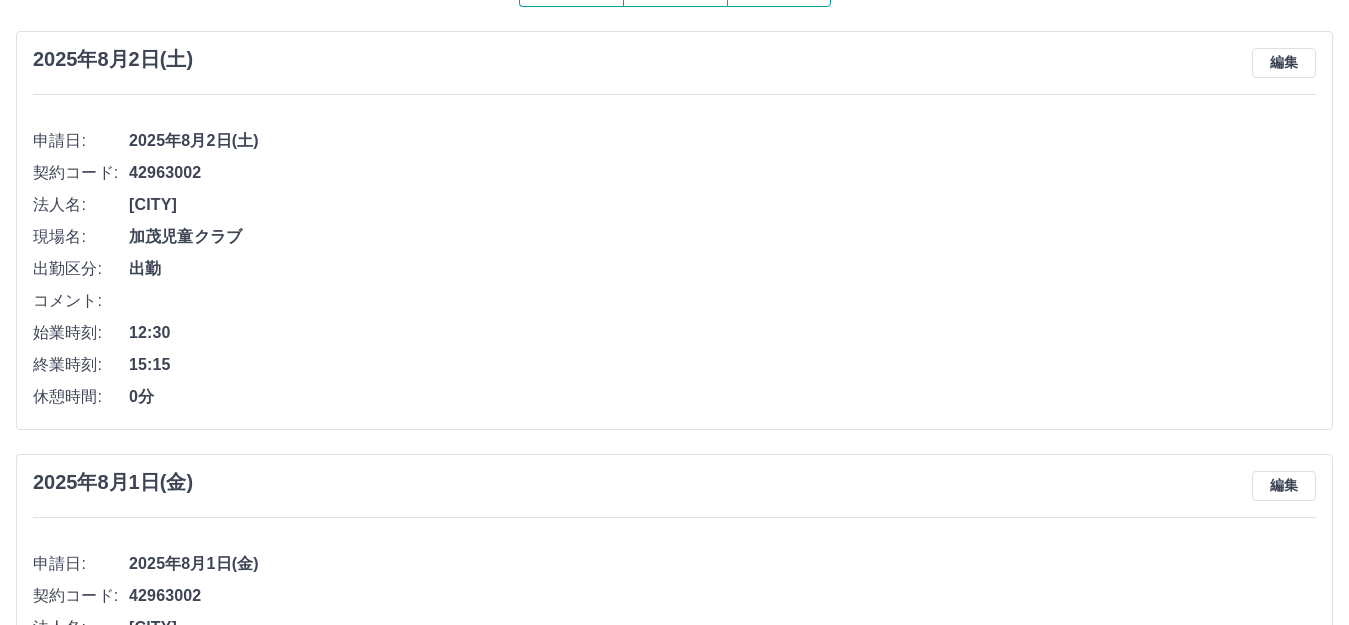 scroll, scrollTop: 100, scrollLeft: 0, axis: vertical 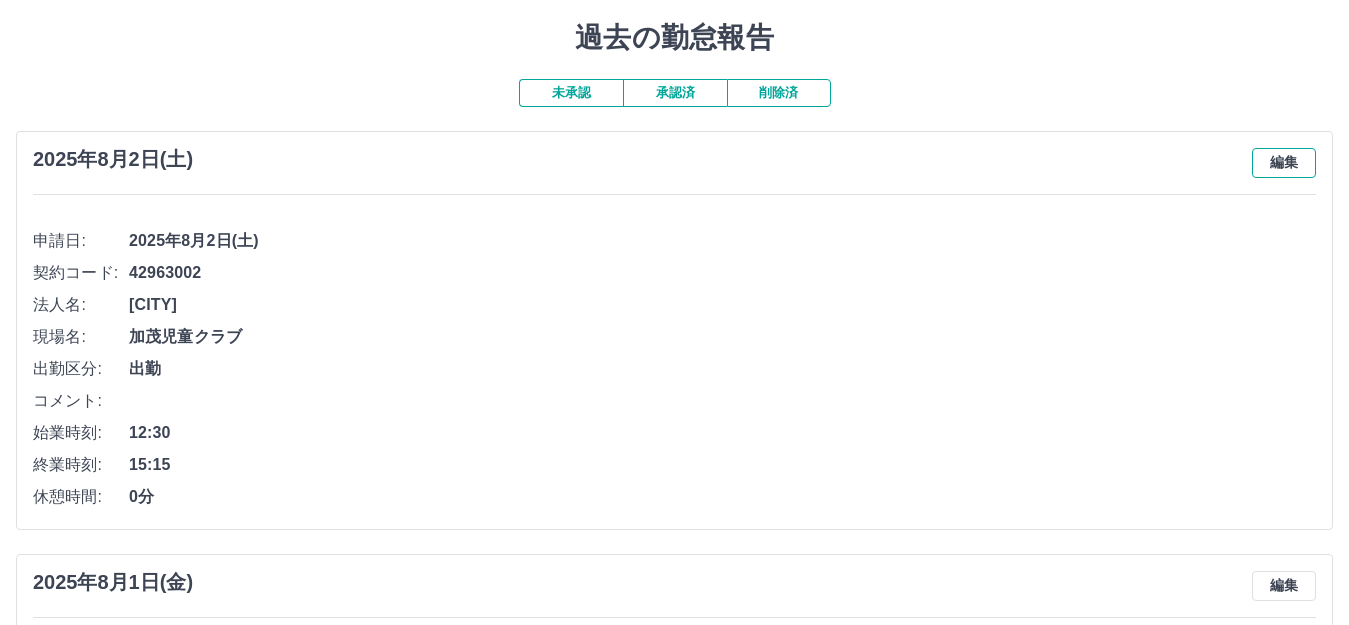 click on "編集" at bounding box center (1284, 163) 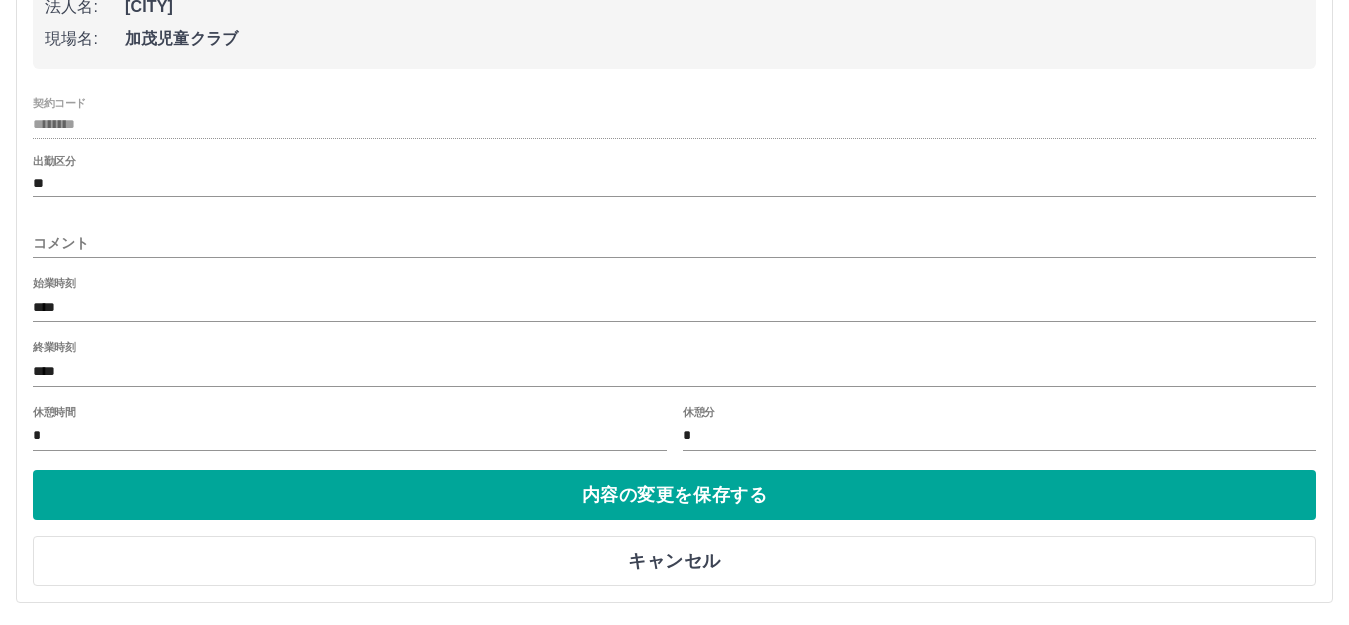 scroll, scrollTop: 400, scrollLeft: 0, axis: vertical 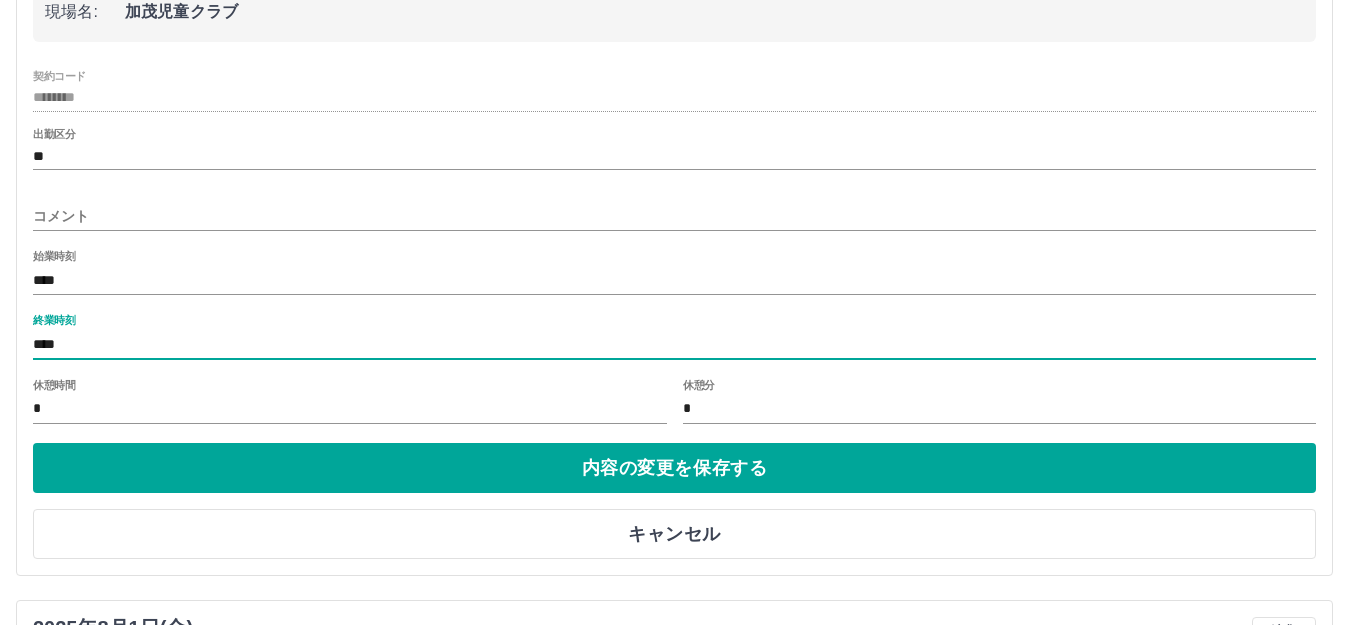 click on "****" at bounding box center [674, 344] 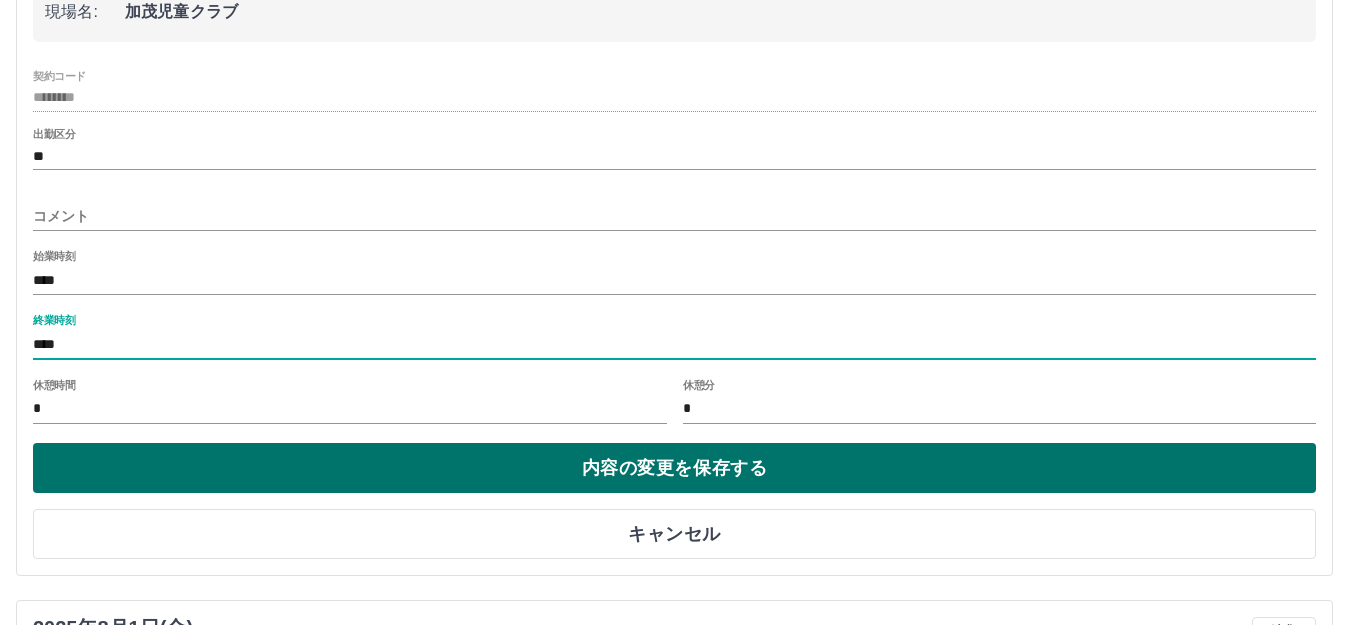 type on "****" 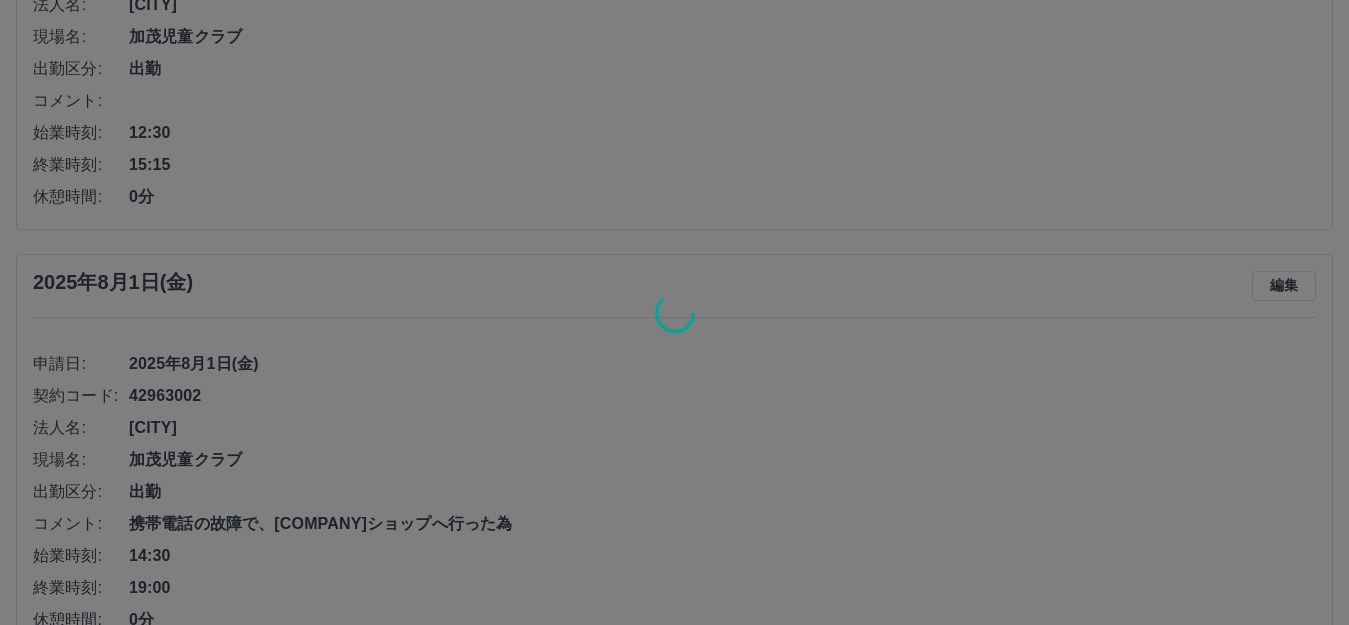 scroll, scrollTop: 407, scrollLeft: 0, axis: vertical 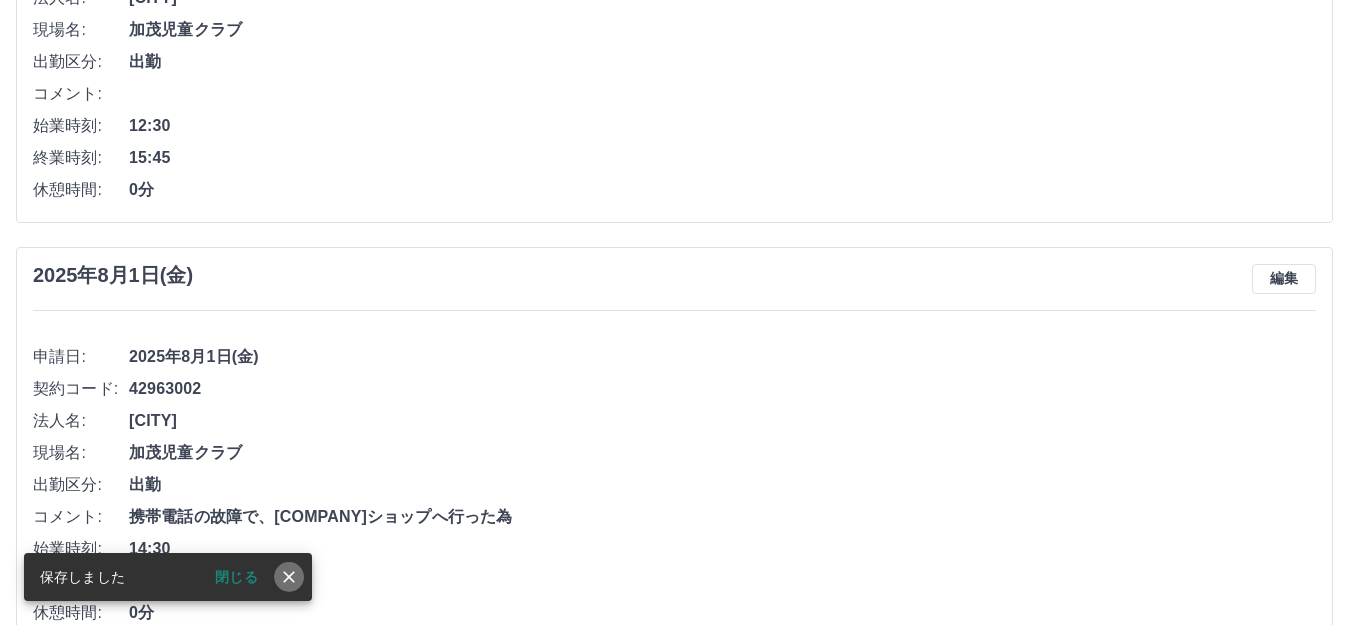 click 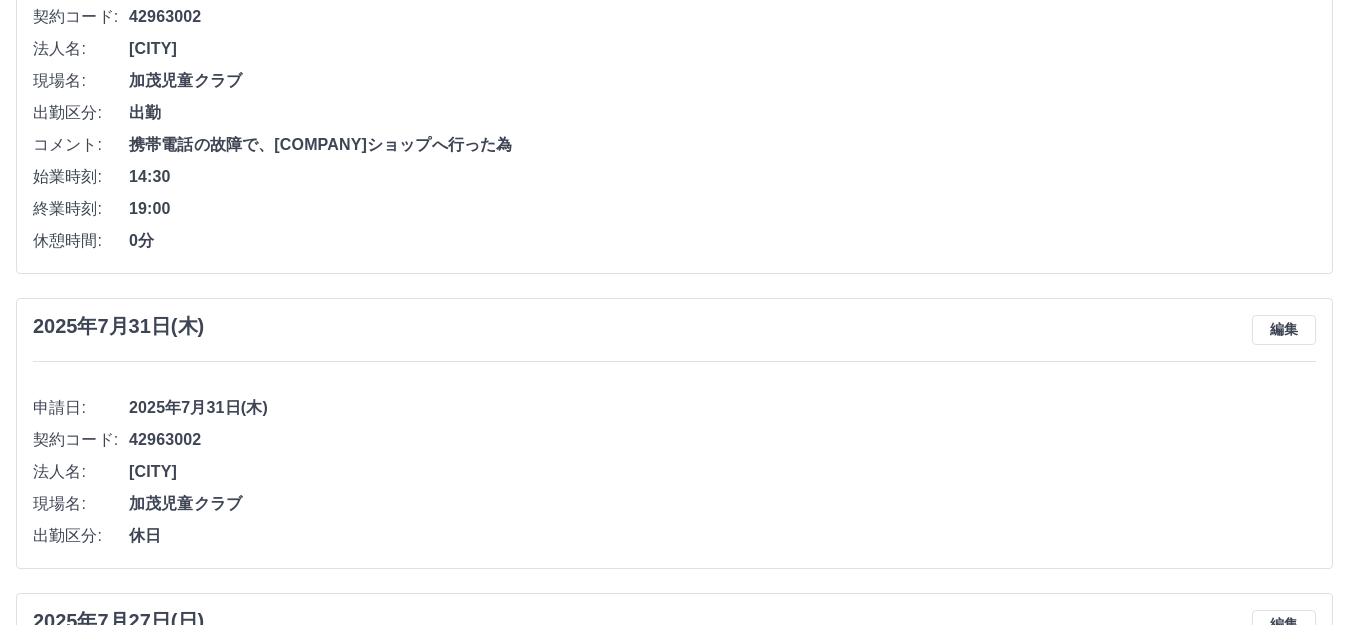 scroll, scrollTop: 807, scrollLeft: 0, axis: vertical 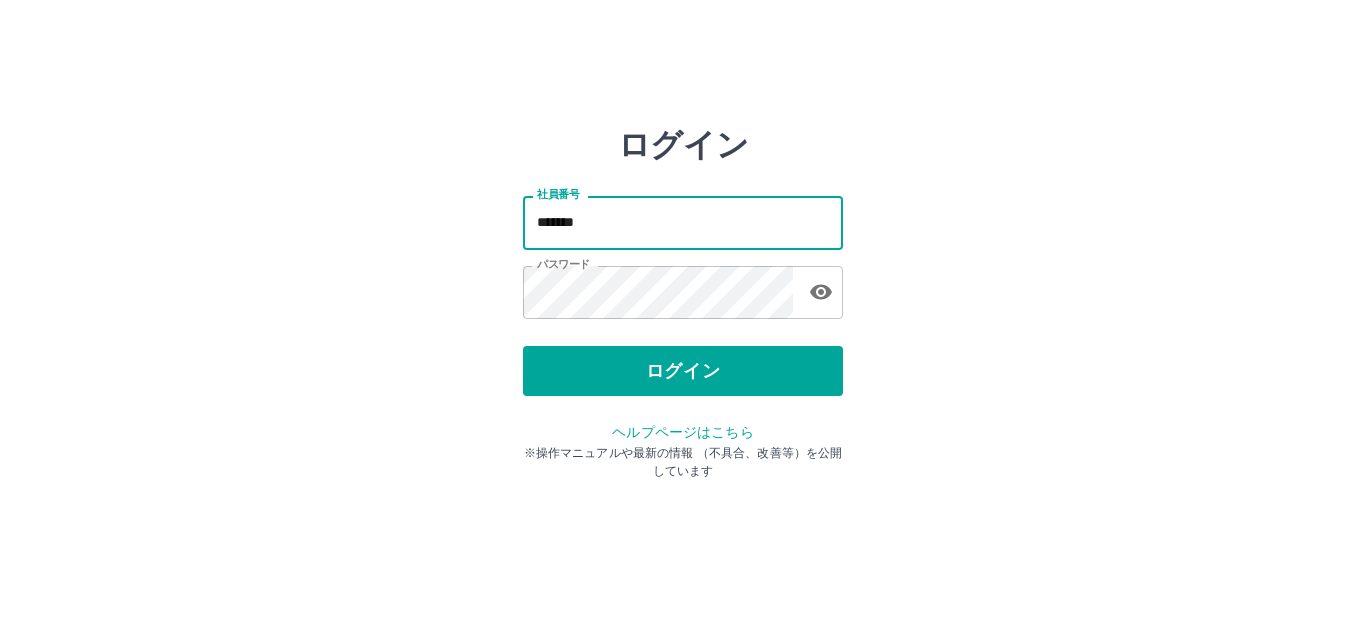 type on "*******" 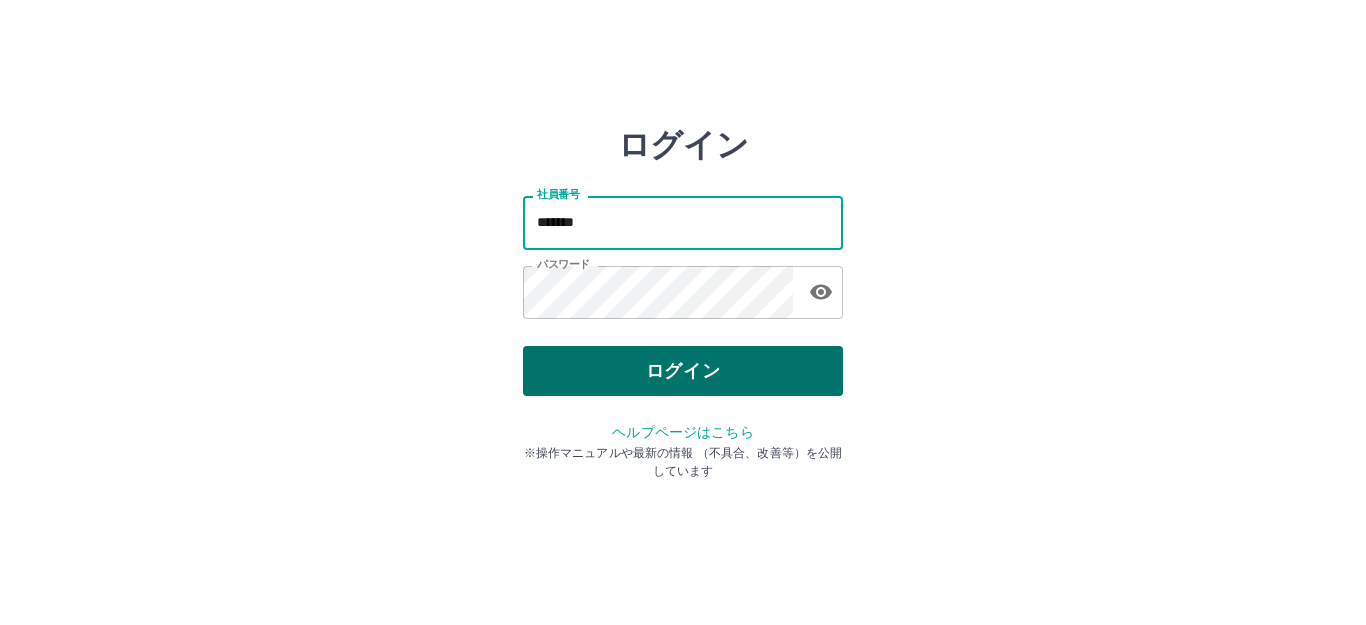 click on "ログイン" at bounding box center [683, 371] 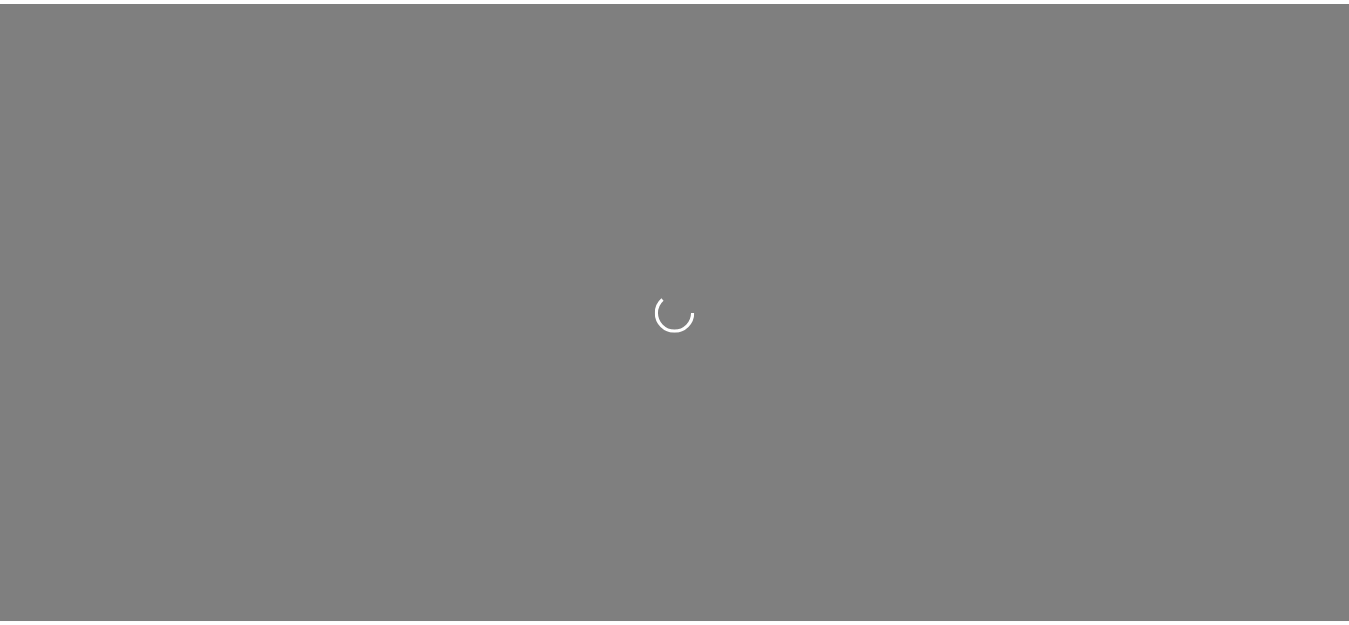 scroll, scrollTop: 0, scrollLeft: 0, axis: both 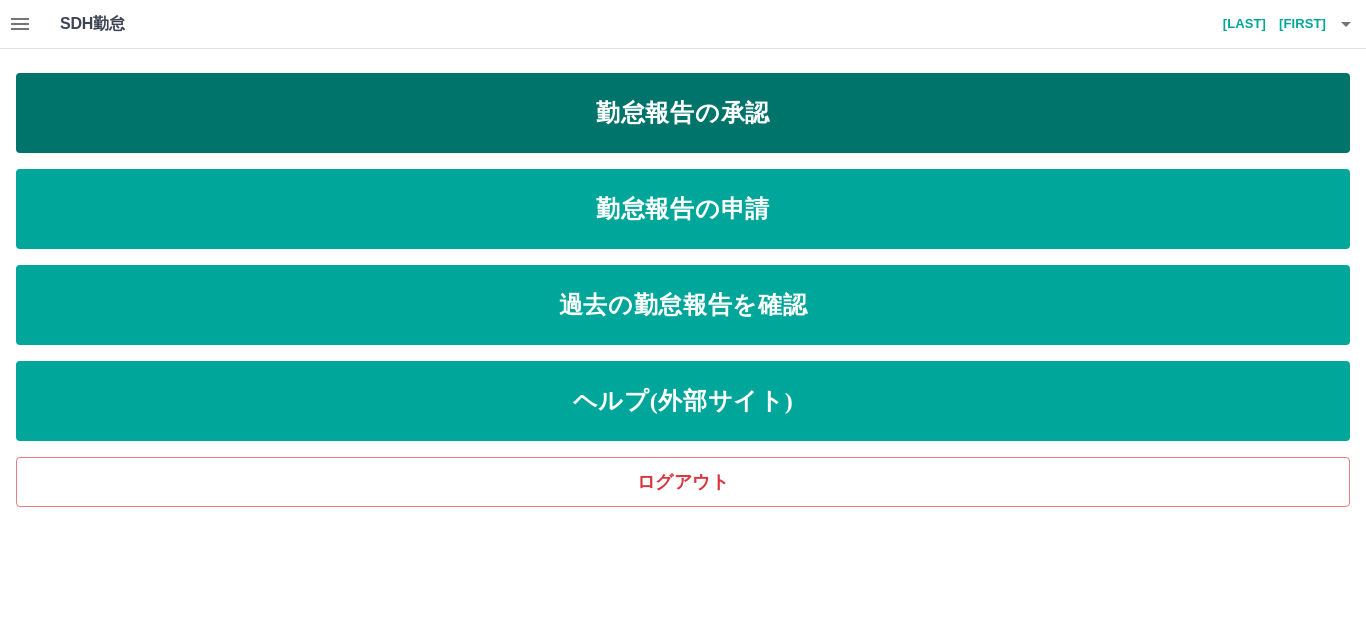 click on "勤怠報告の承認" at bounding box center [683, 113] 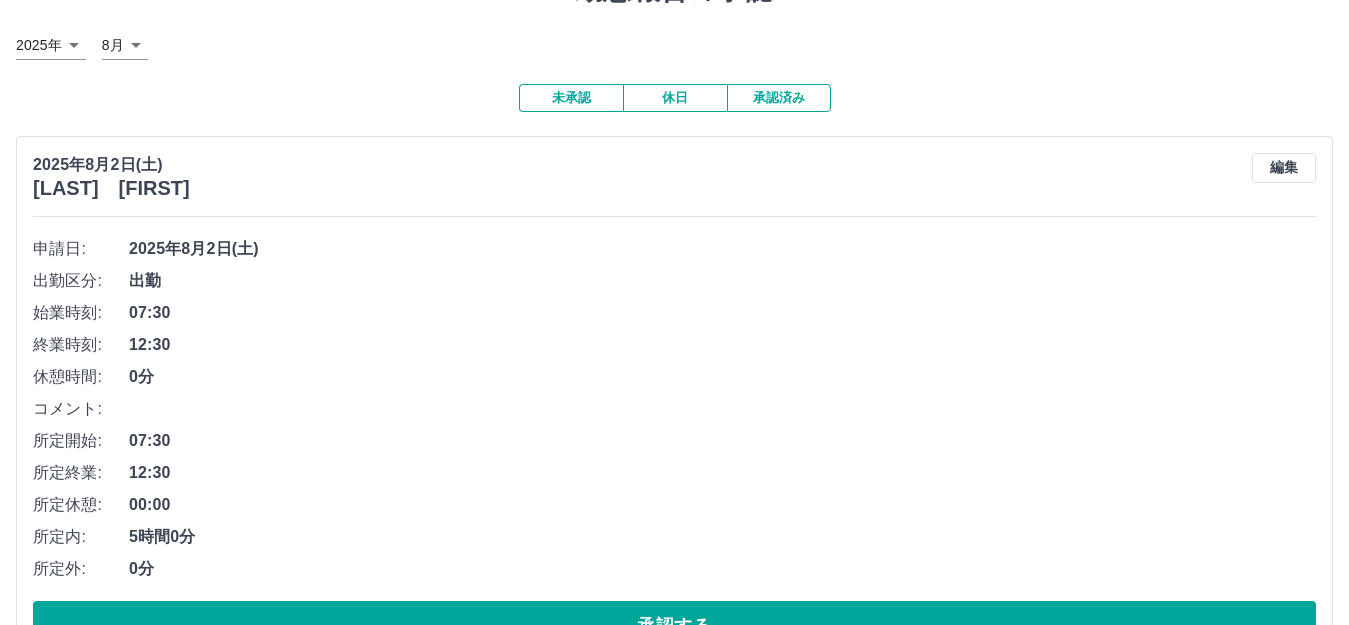scroll, scrollTop: 200, scrollLeft: 0, axis: vertical 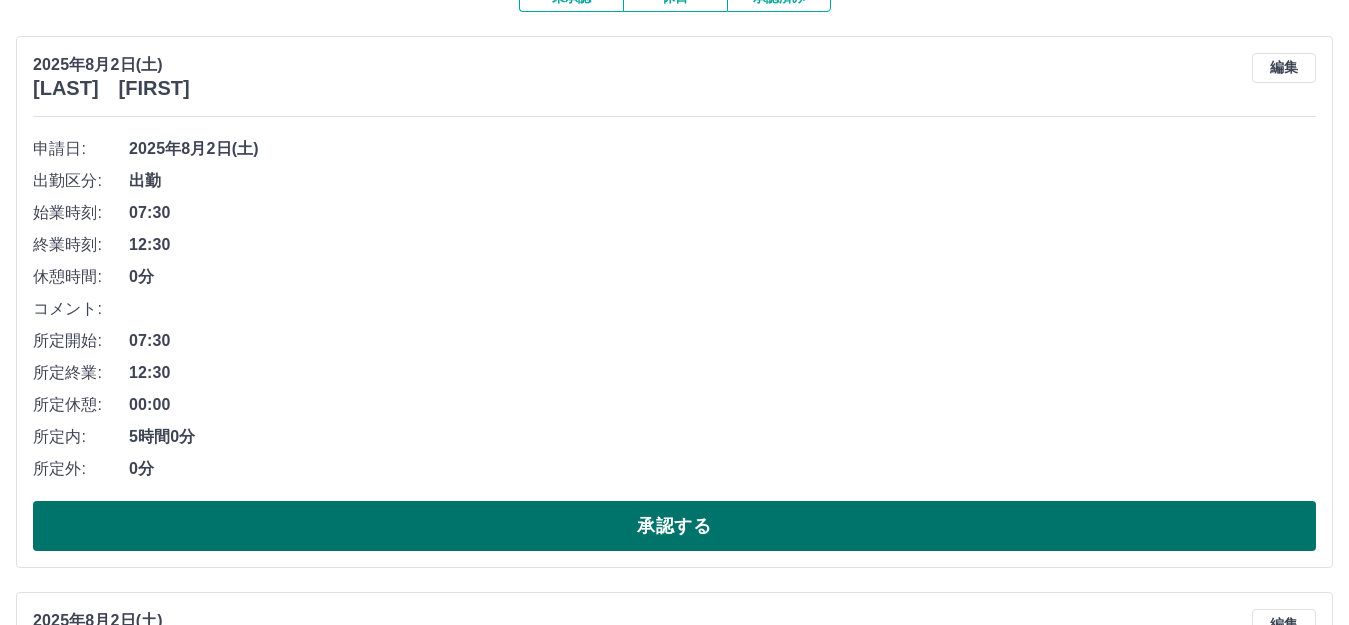 click on "承認する" at bounding box center (674, 526) 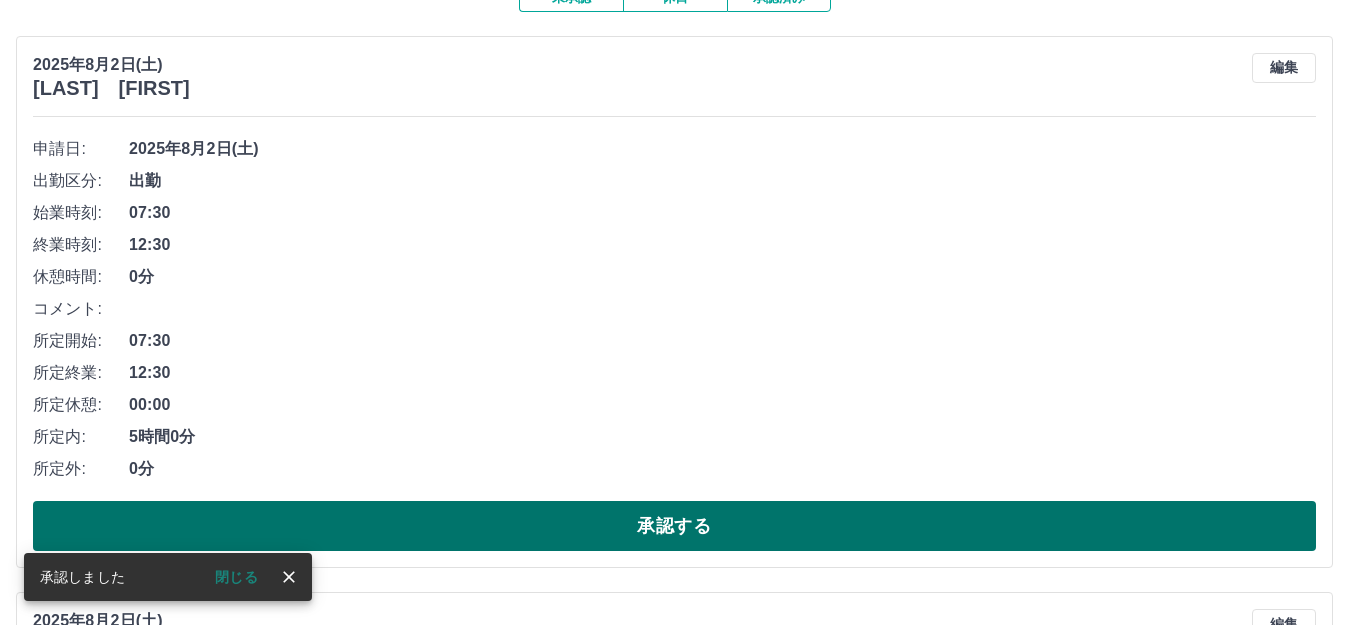 click on "承認する" at bounding box center (674, 526) 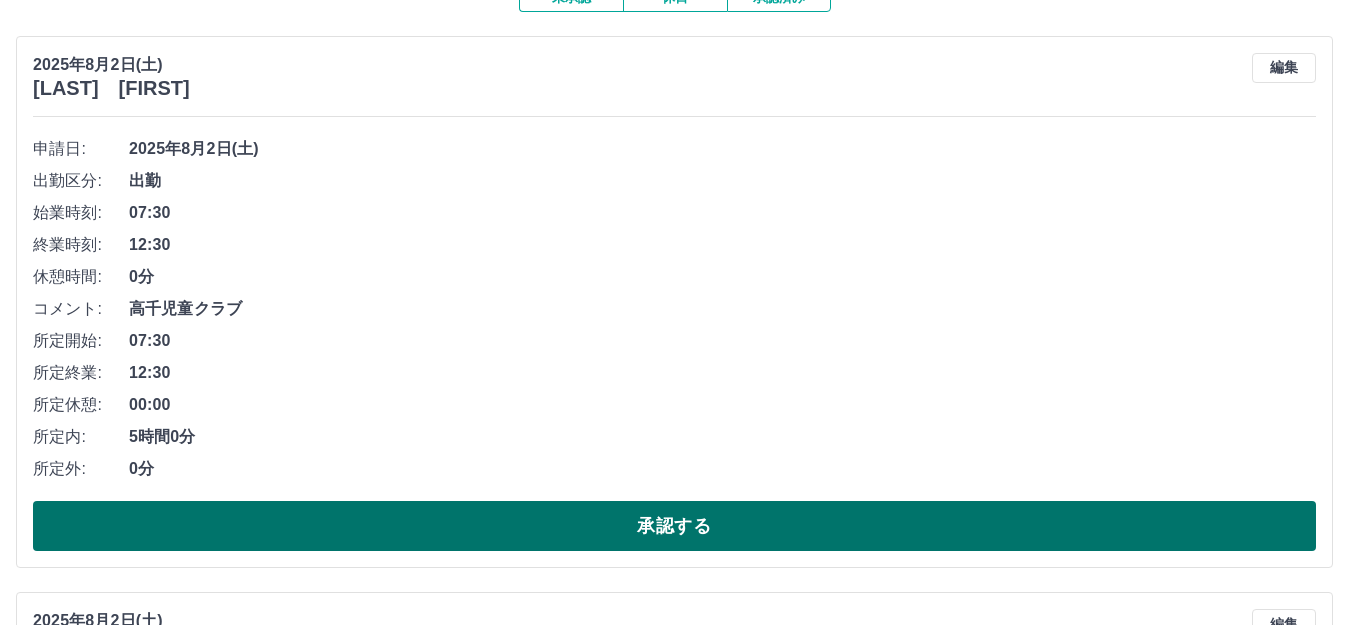 click on "承認する" at bounding box center [674, 526] 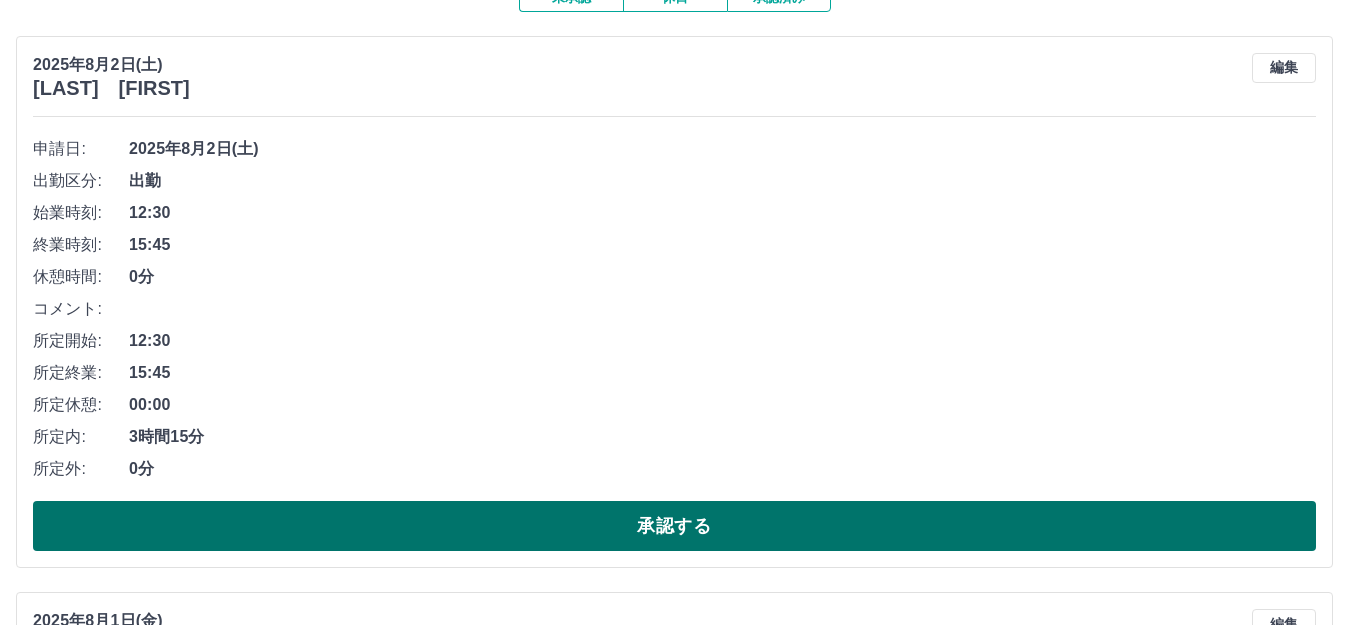 click on "承認する" at bounding box center (674, 526) 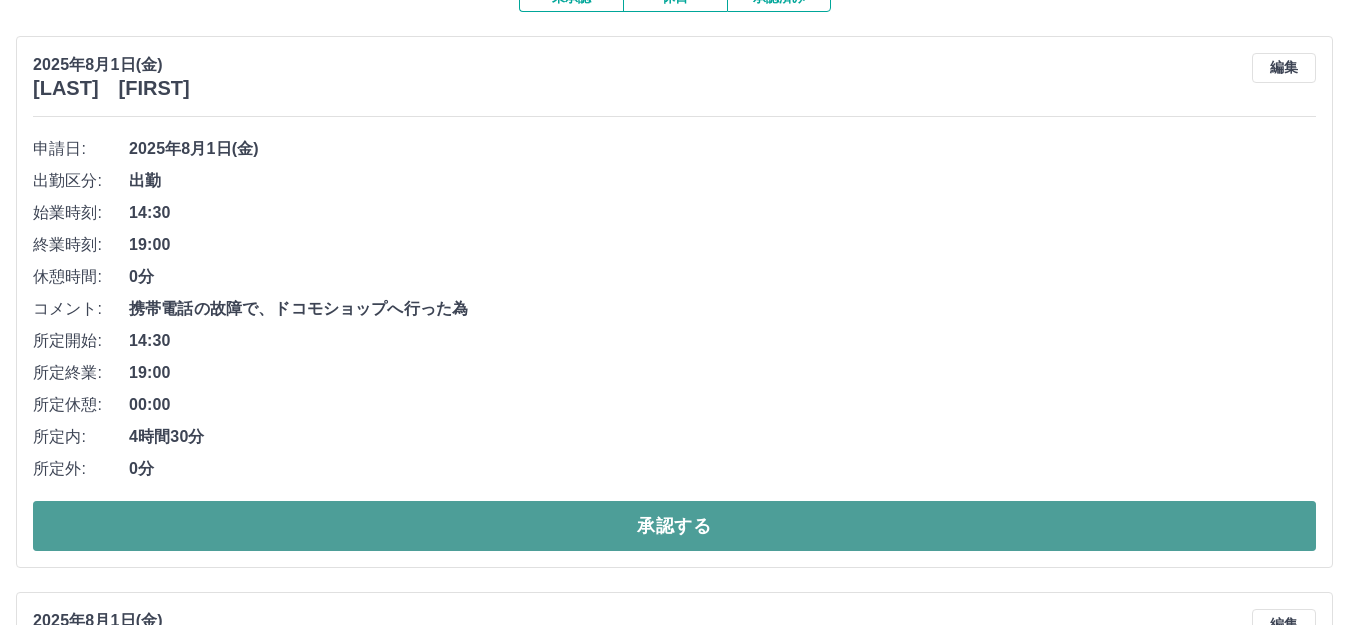 click on "承認する" at bounding box center (674, 526) 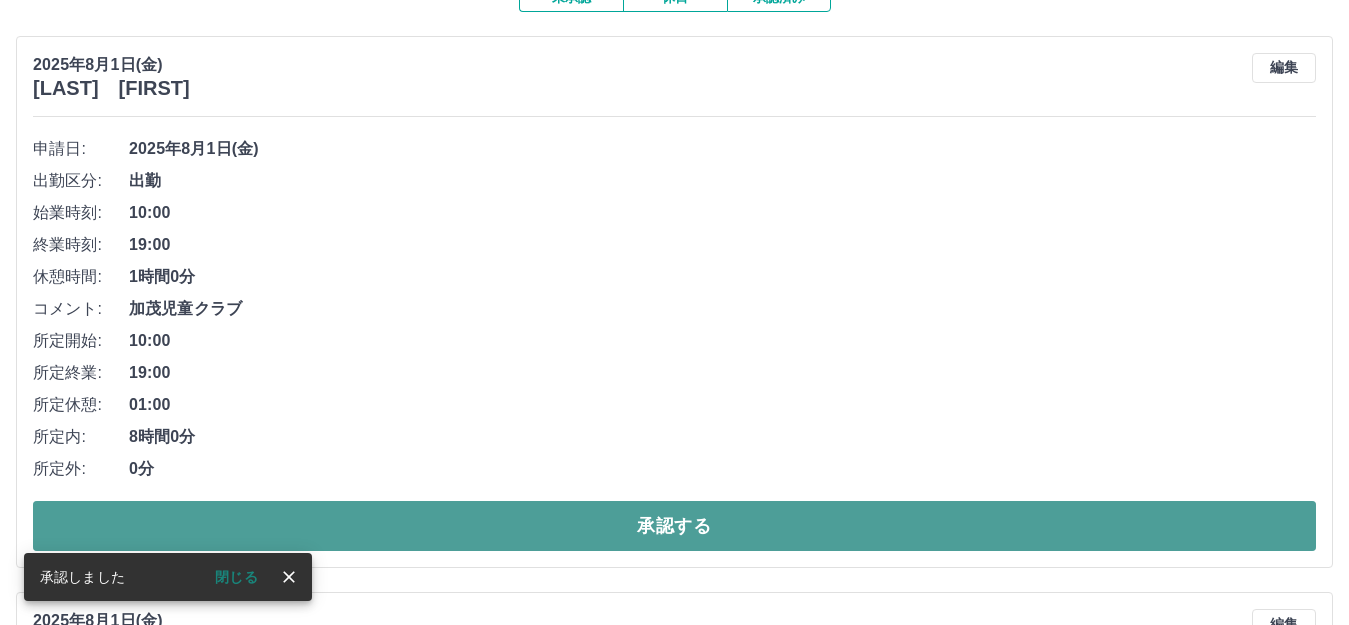 click on "承認する" at bounding box center (674, 526) 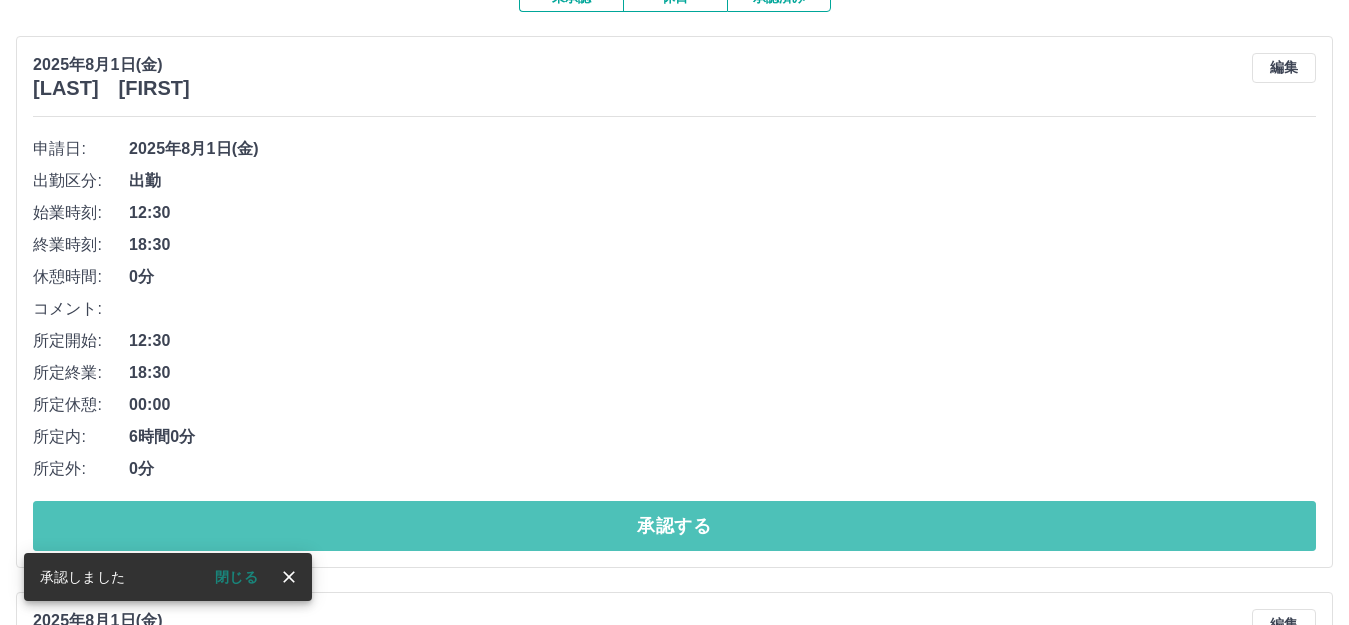 click on "承認する" at bounding box center [674, 526] 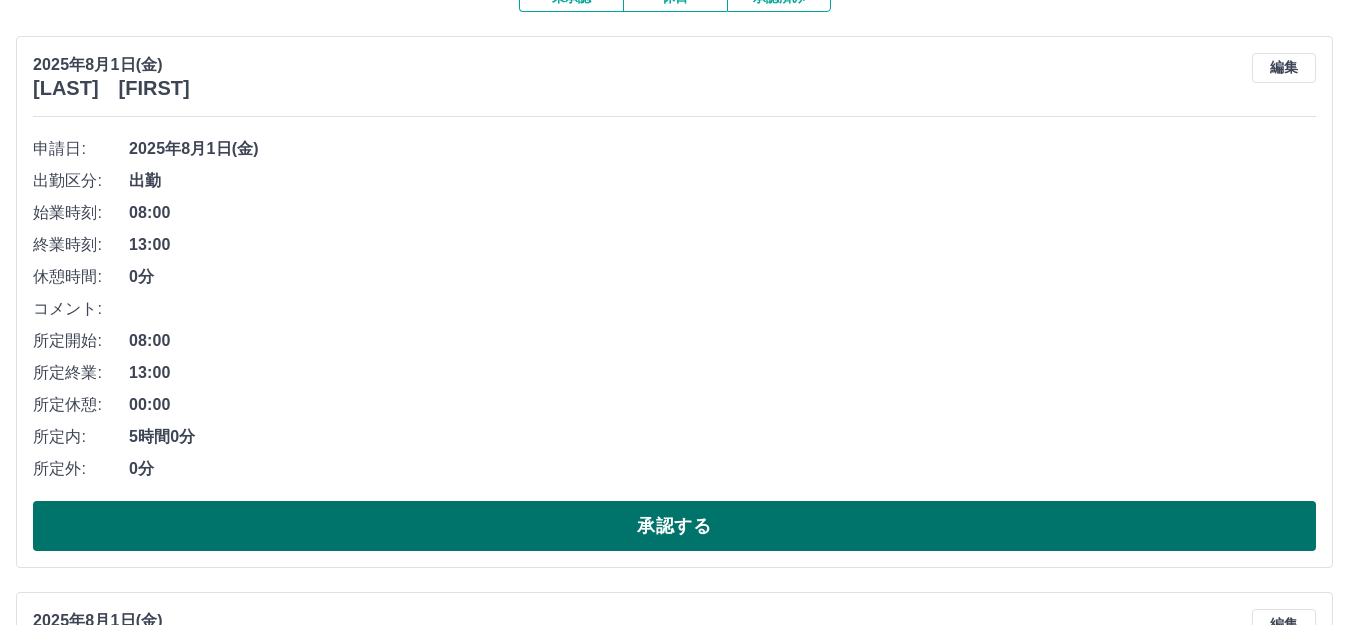 click on "承認する" at bounding box center (674, 526) 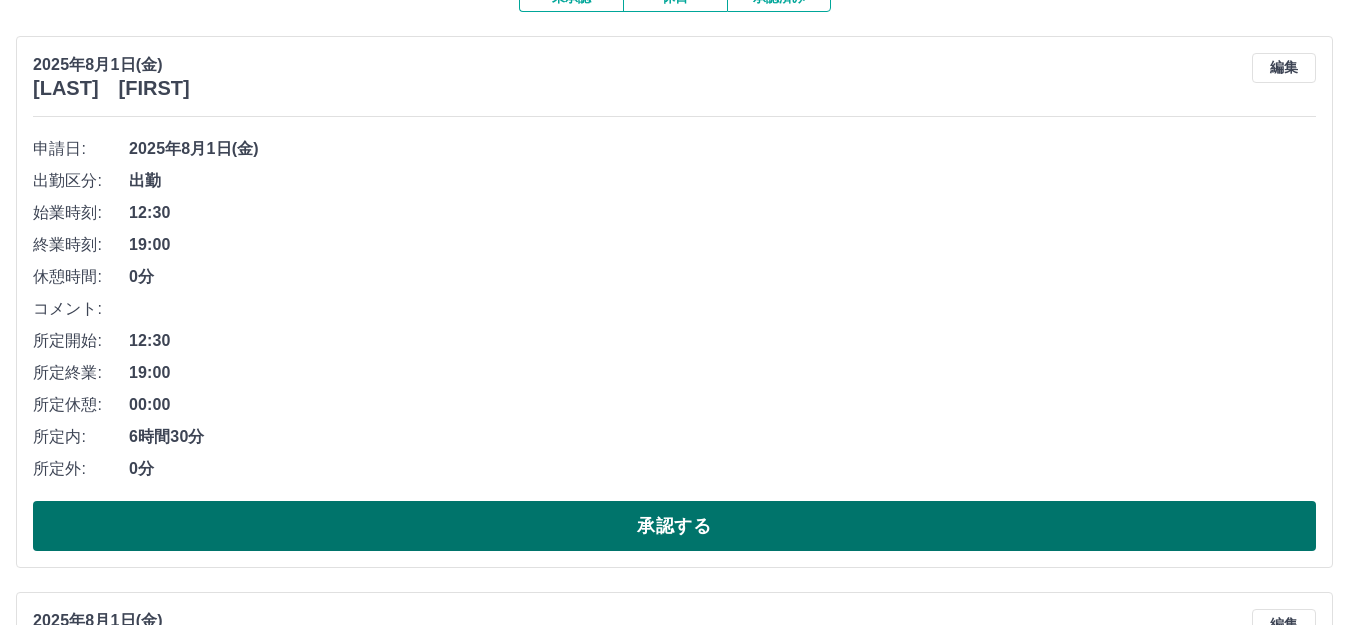 click on "承認する" at bounding box center (674, 526) 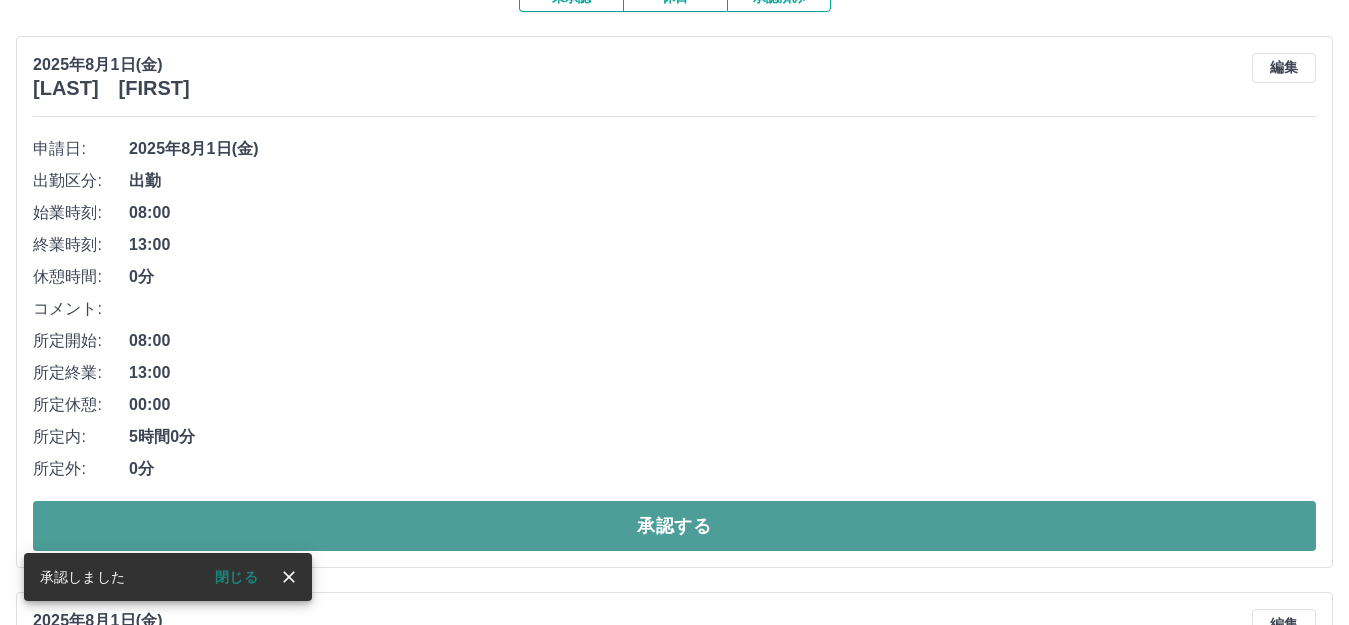 click on "承認する" at bounding box center (674, 526) 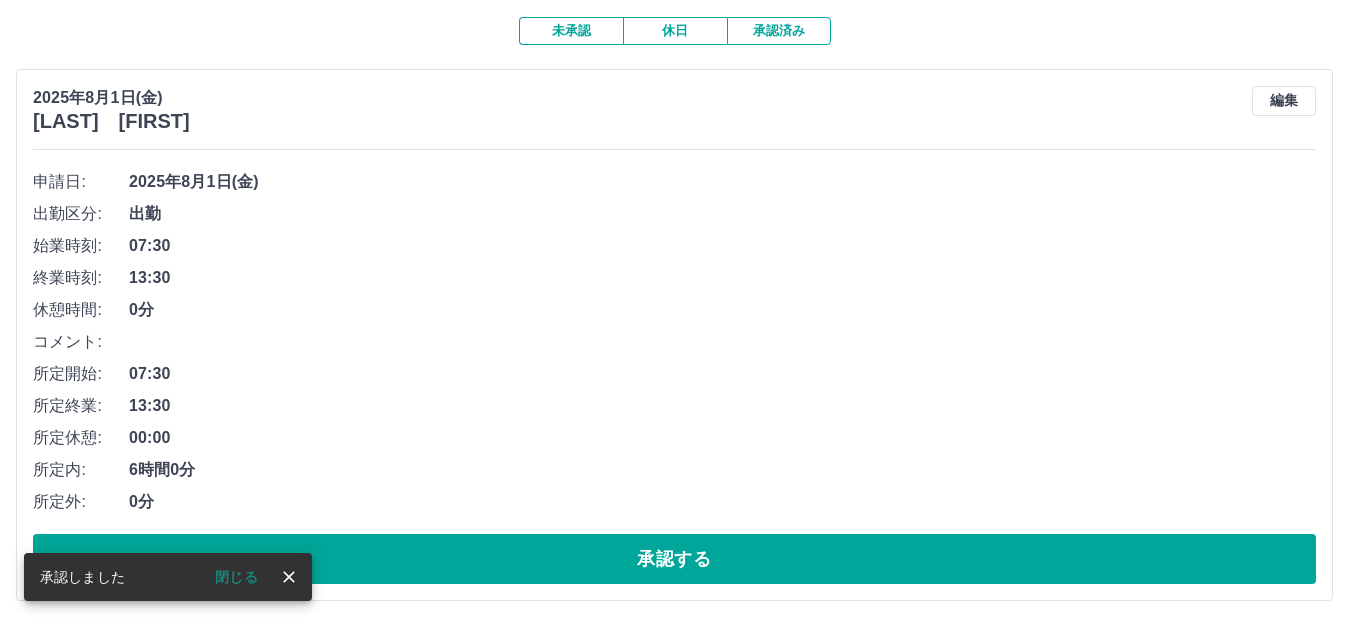 scroll, scrollTop: 169, scrollLeft: 0, axis: vertical 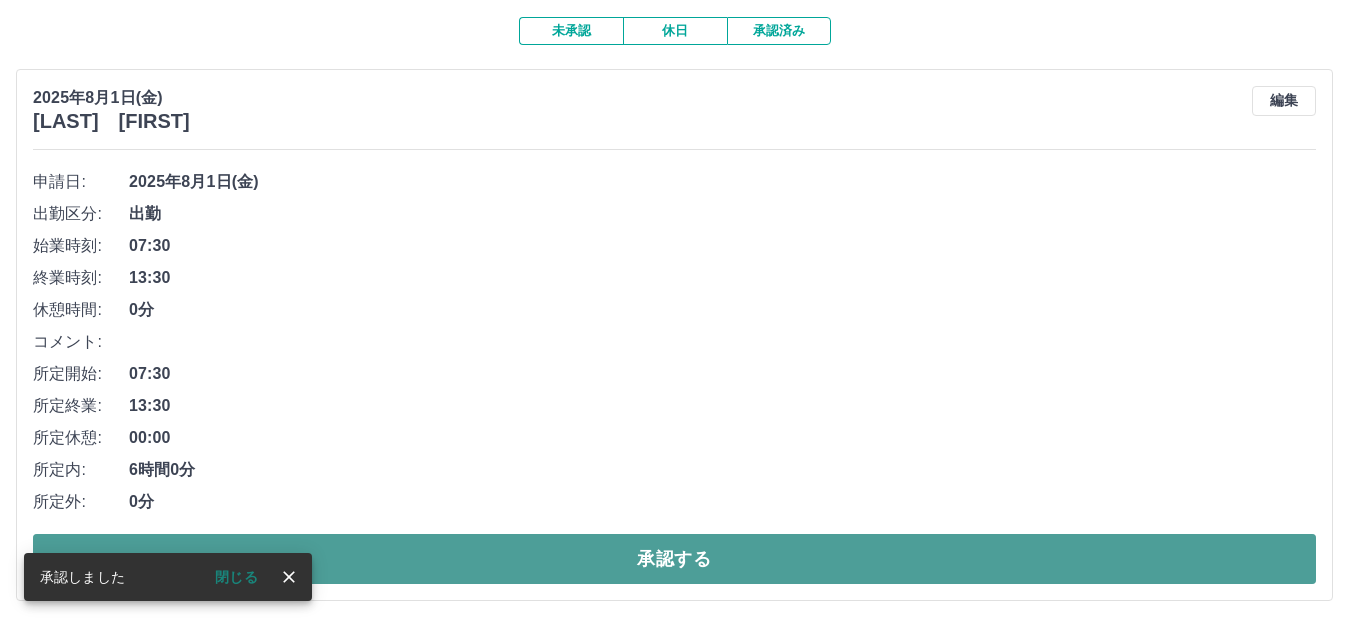 click on "承認する" at bounding box center (674, 559) 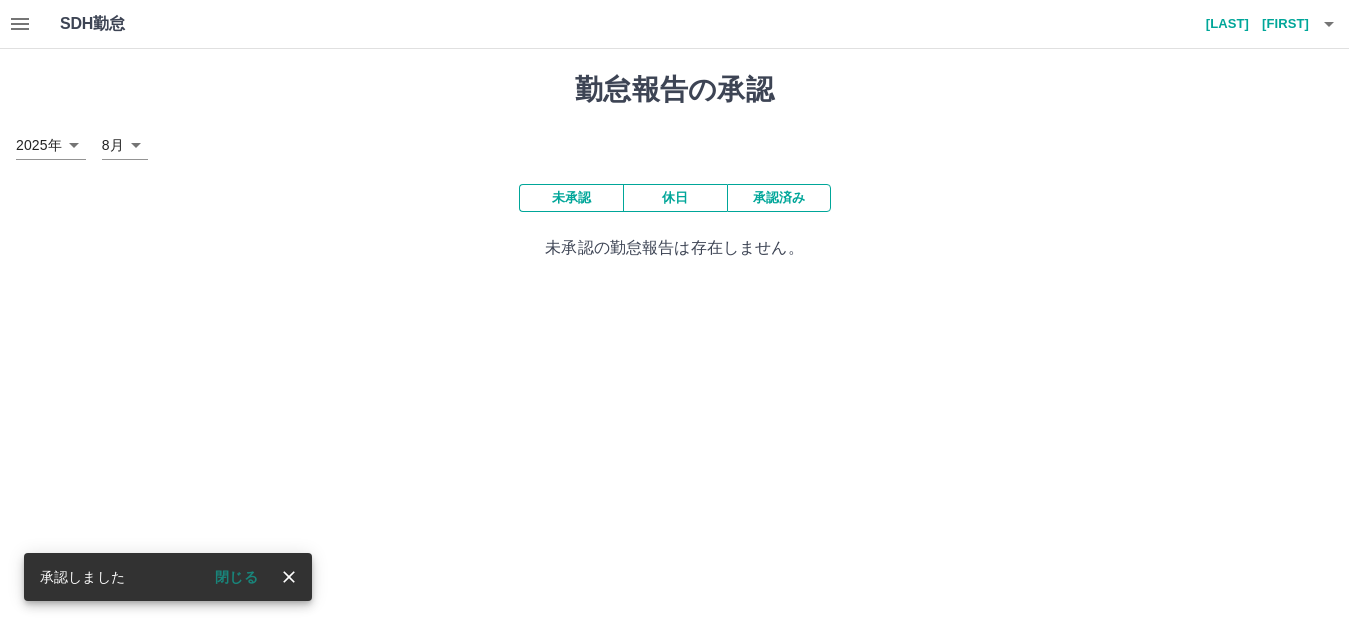 scroll, scrollTop: 0, scrollLeft: 0, axis: both 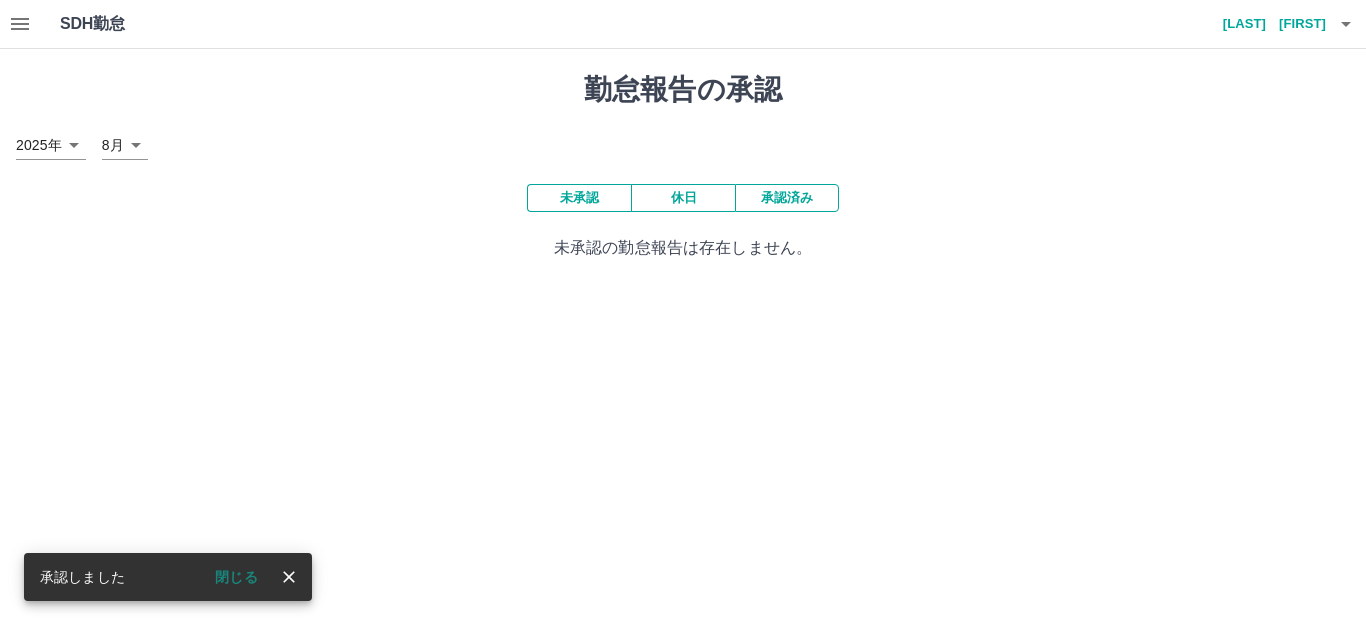 click 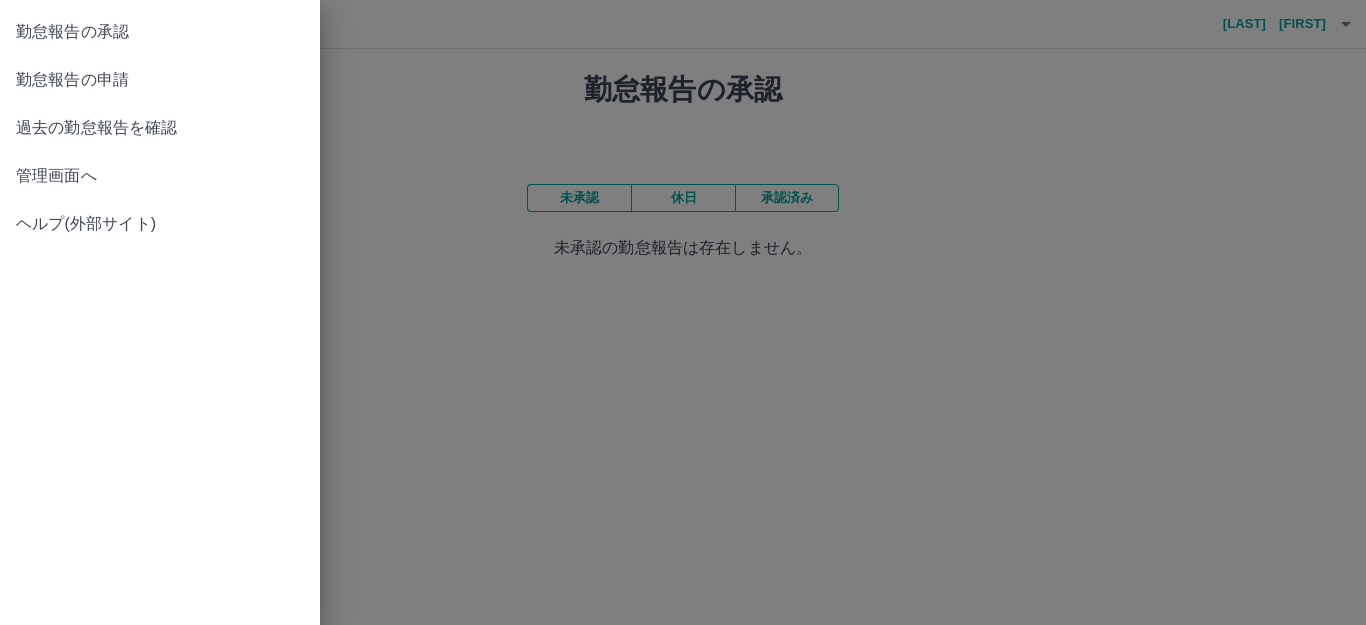 click on "勤怠報告の申請" at bounding box center (160, 80) 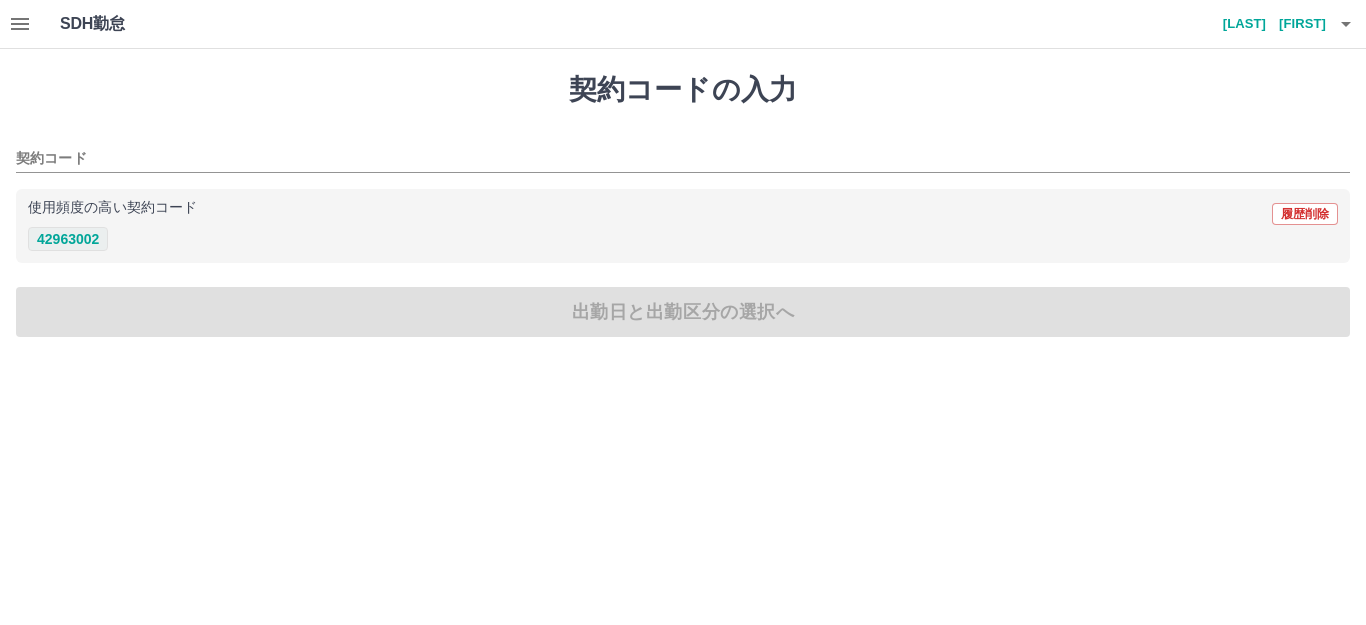 click on "42963002" at bounding box center [68, 239] 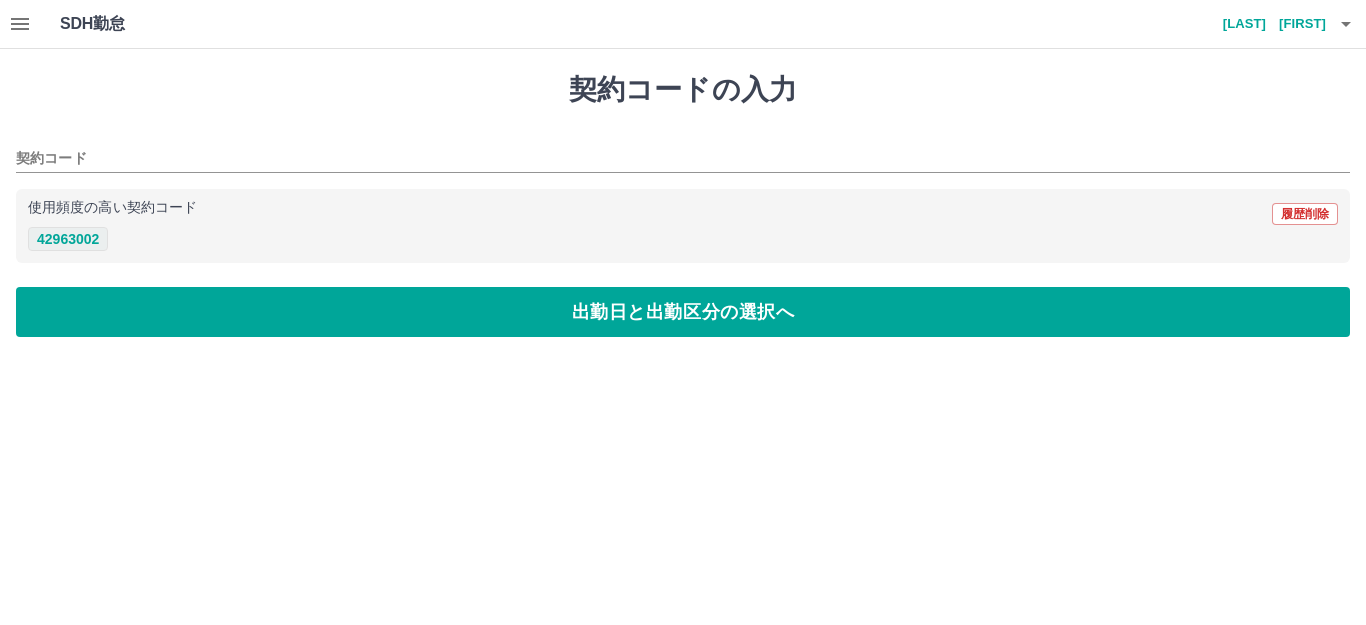 type on "********" 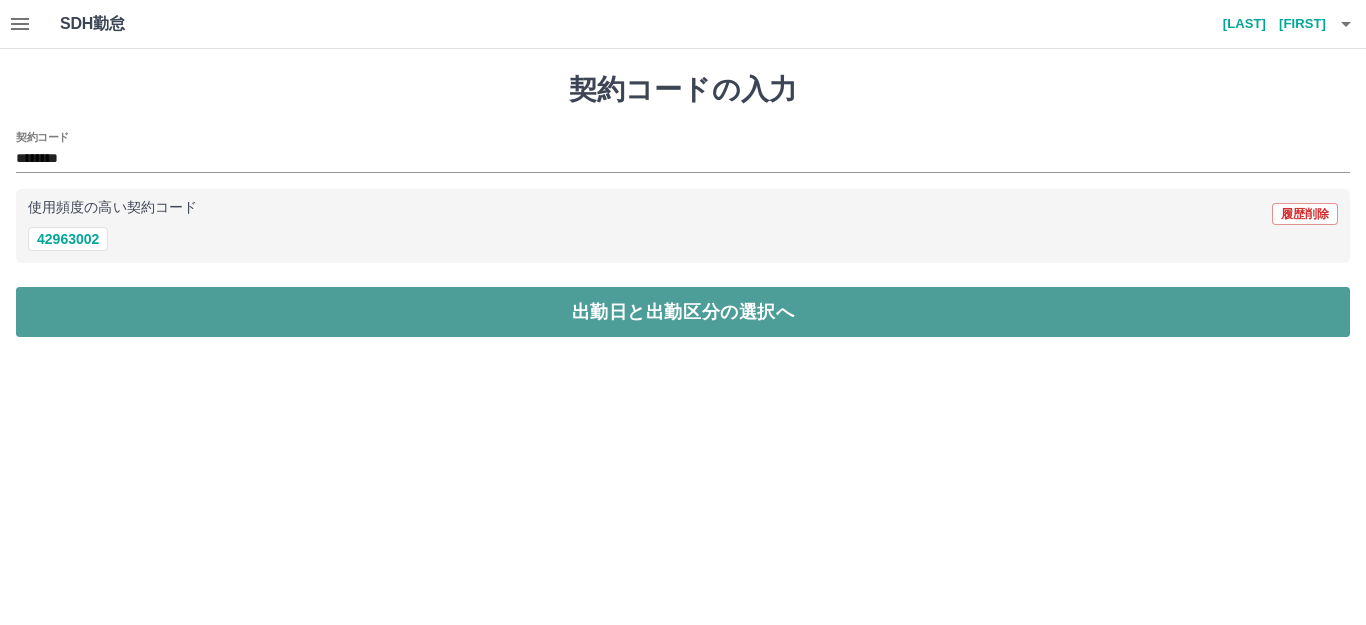 click on "出勤日と出勤区分の選択へ" at bounding box center (683, 312) 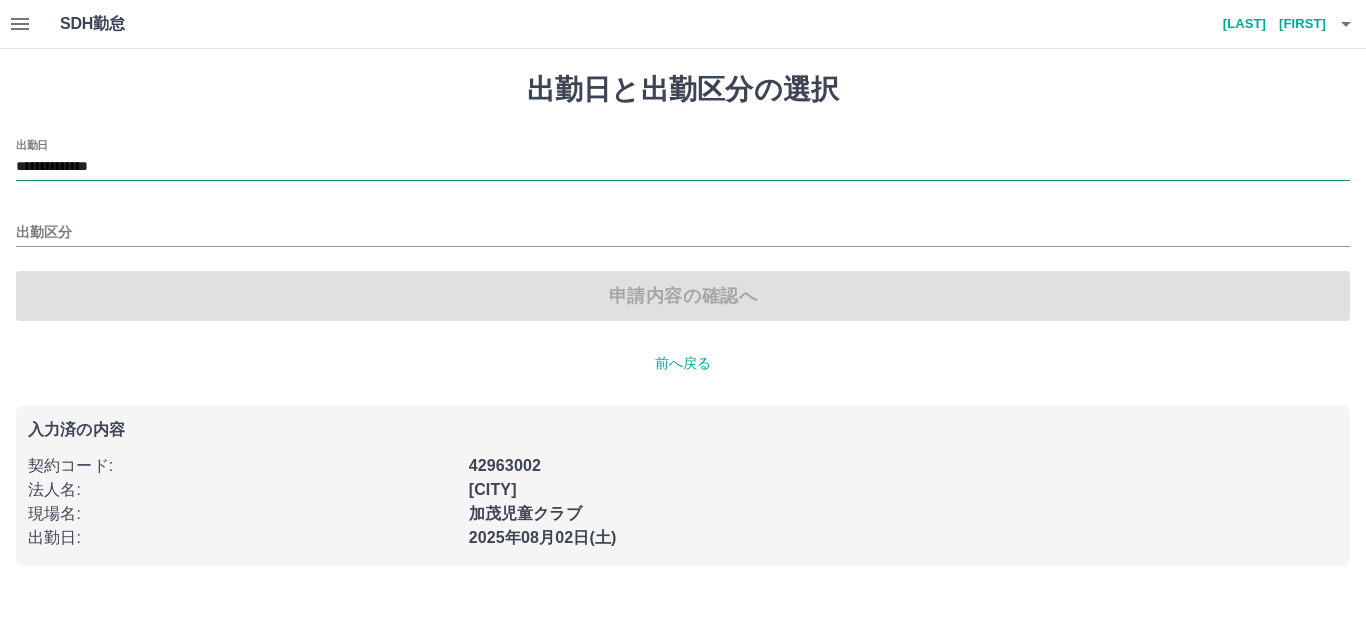 click on "**********" at bounding box center (683, 167) 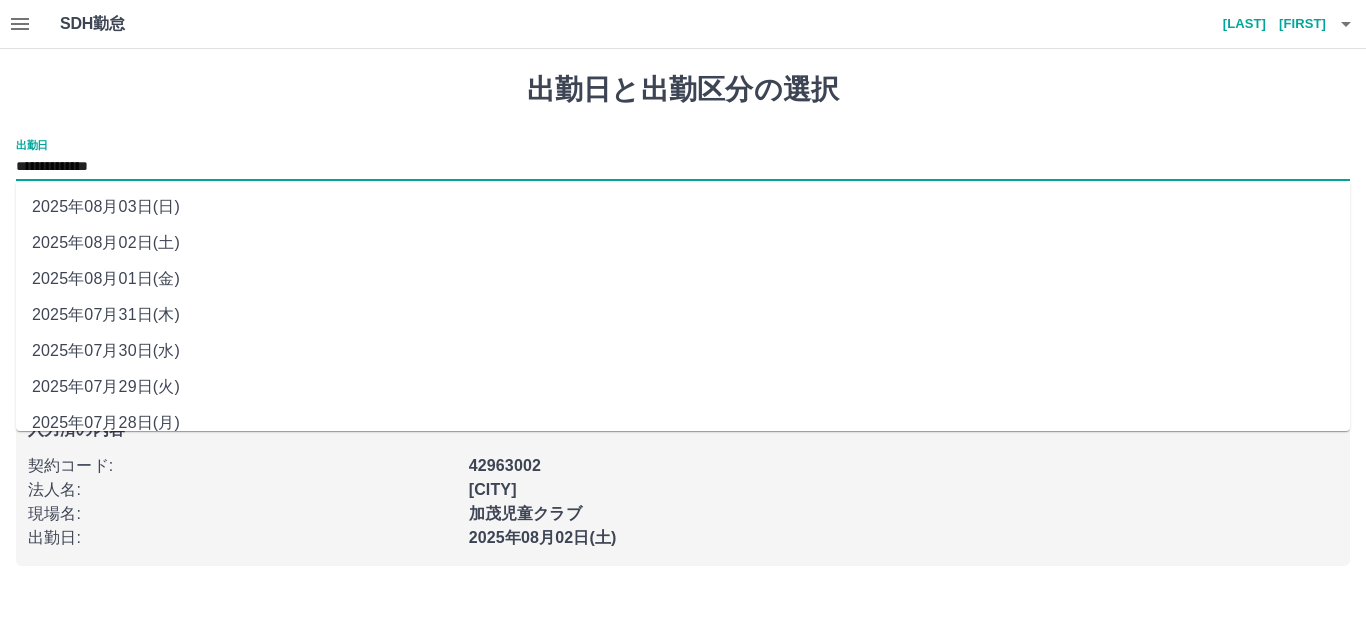 click on "2025年08月01日(金)" at bounding box center [683, 279] 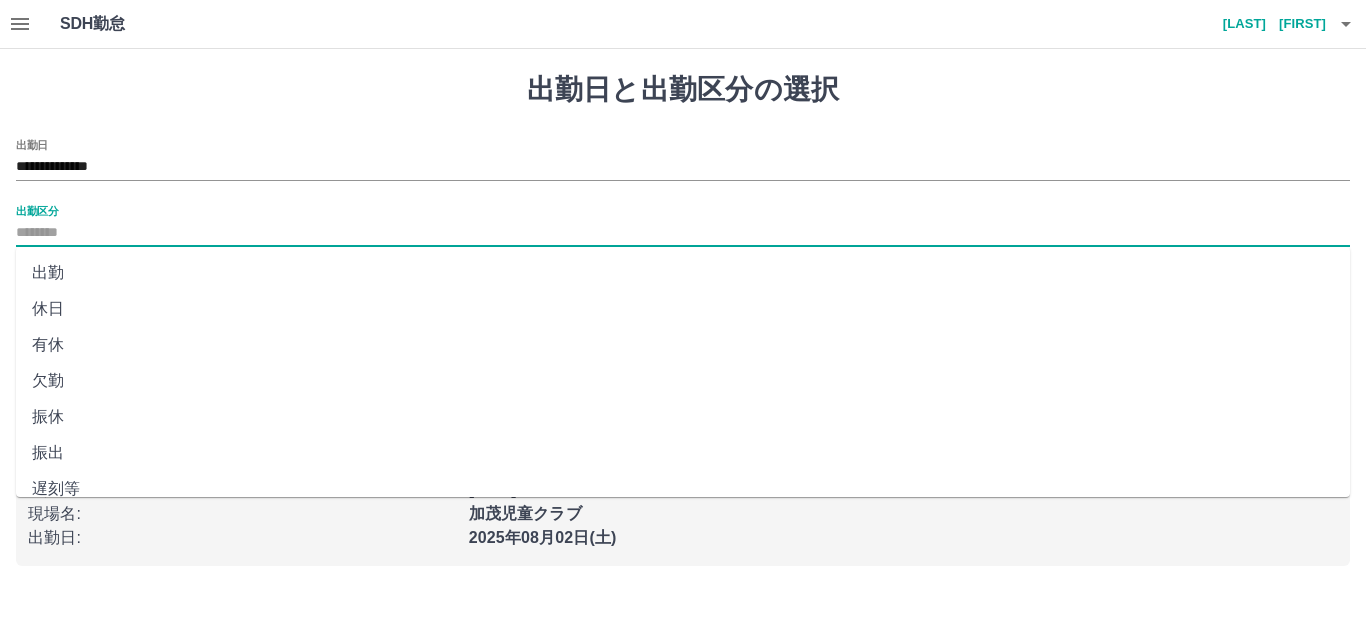 click on "出勤区分" at bounding box center (683, 233) 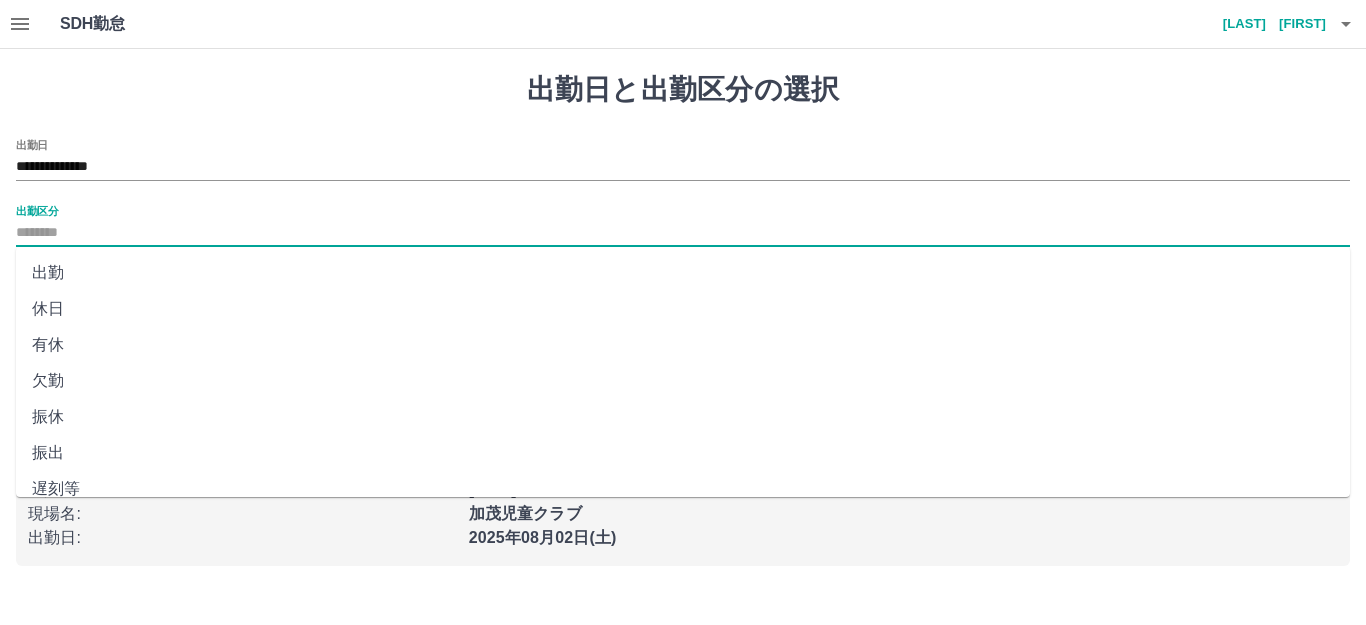 click on "出勤" at bounding box center (683, 273) 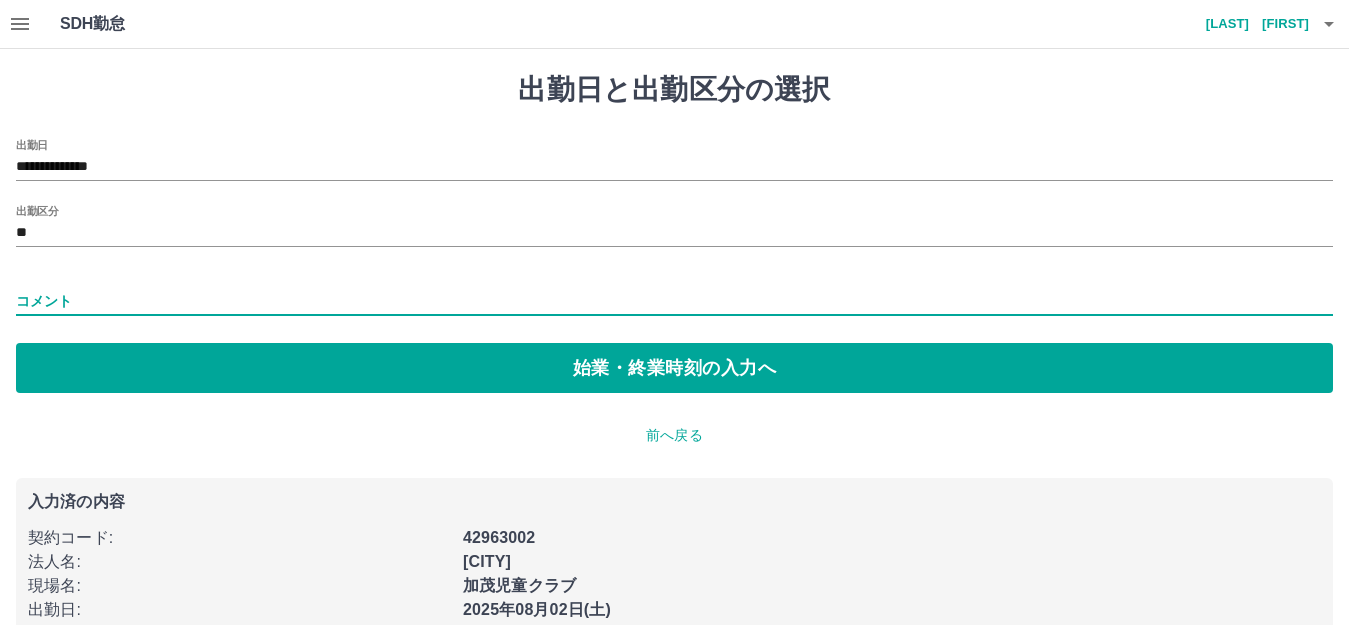 click on "コメント" at bounding box center [674, 301] 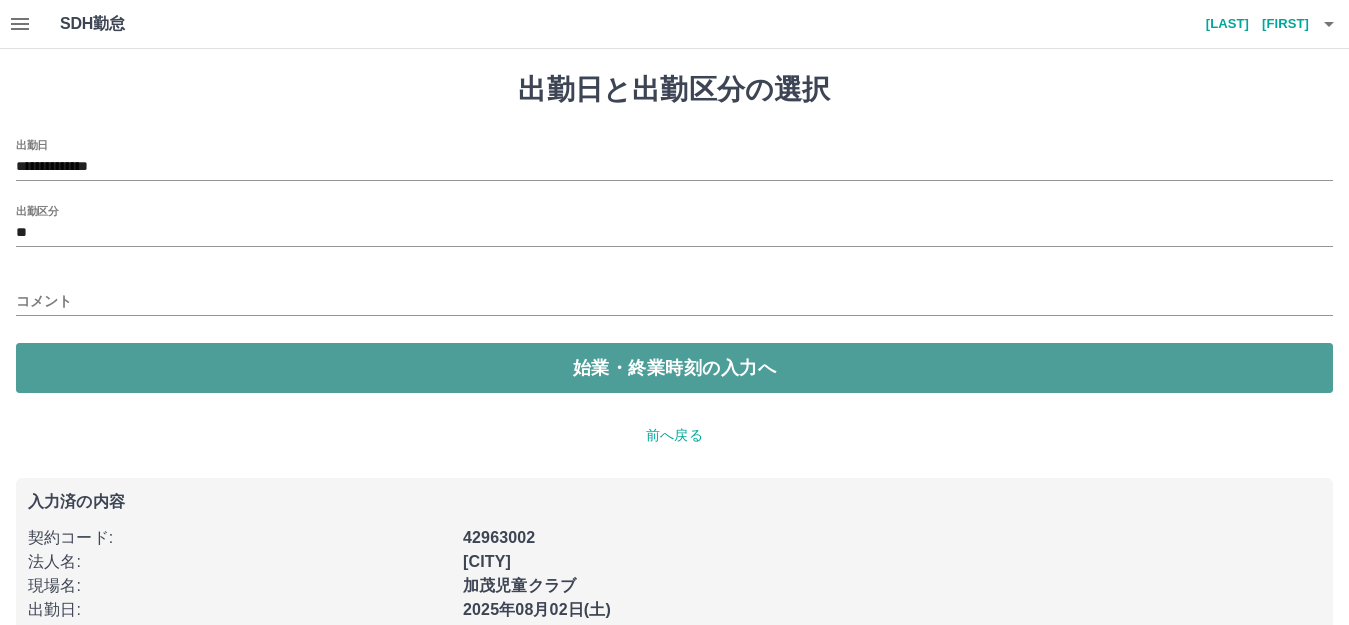 click on "始業・終業時刻の入力へ" at bounding box center [674, 368] 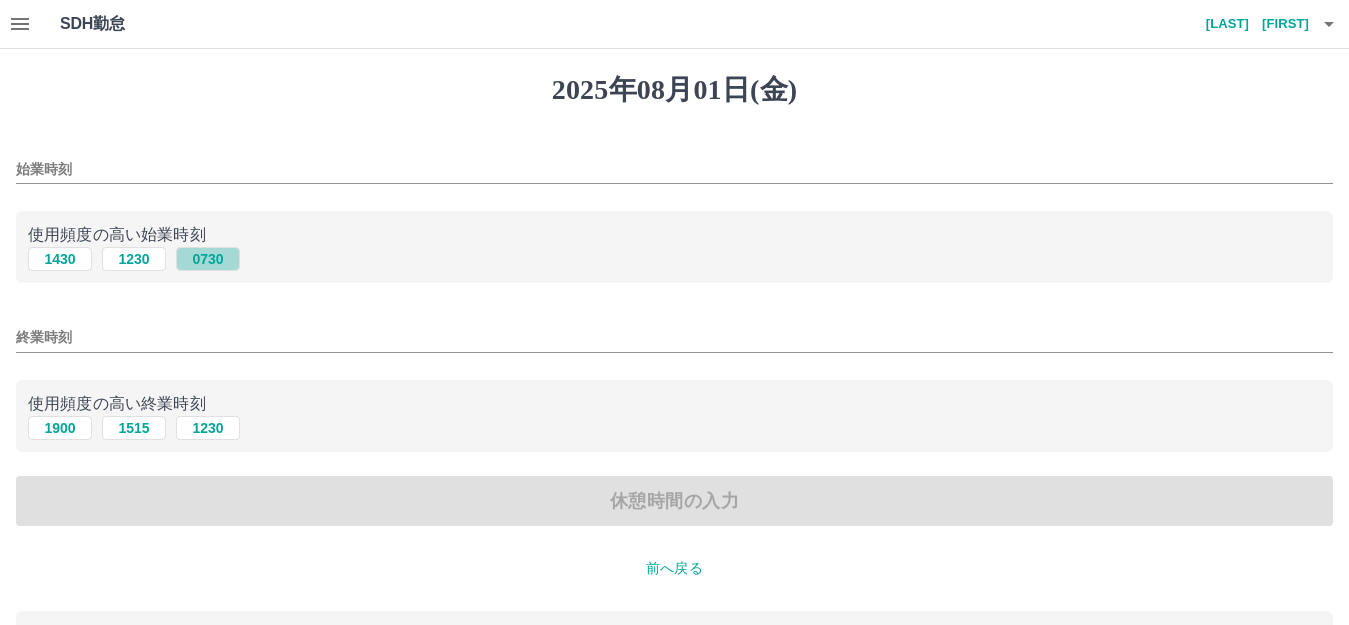 click on "0730" at bounding box center [208, 259] 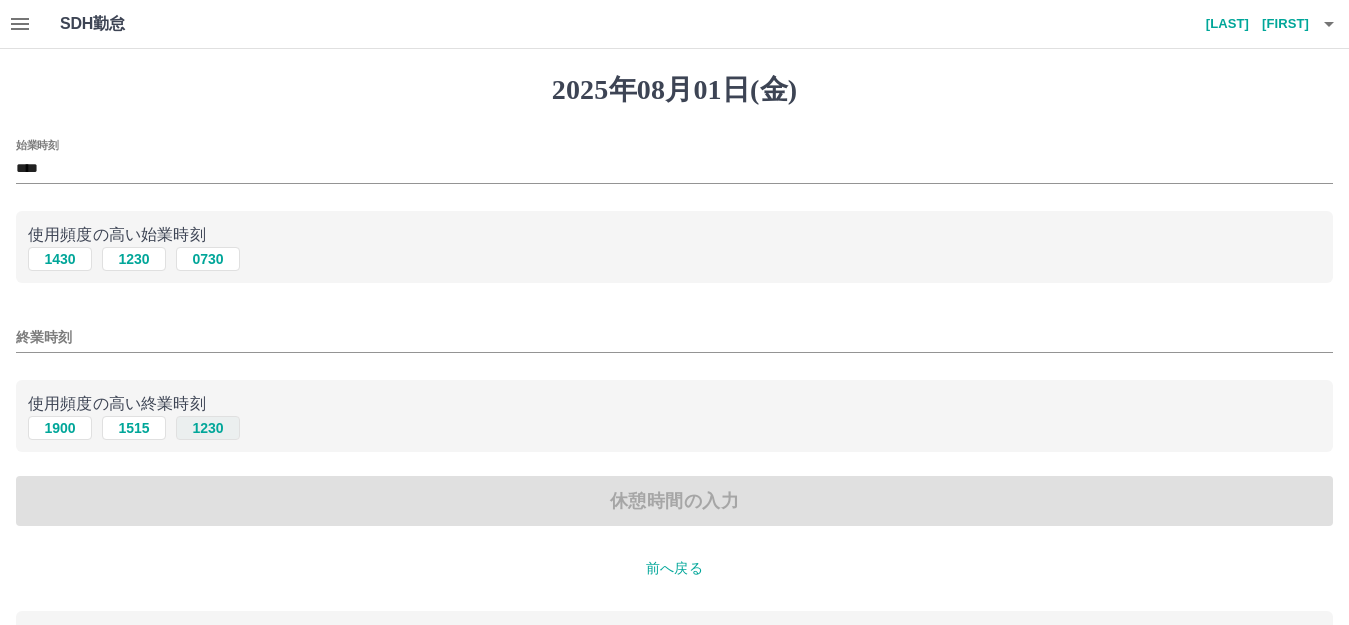 click on "1230" at bounding box center (208, 428) 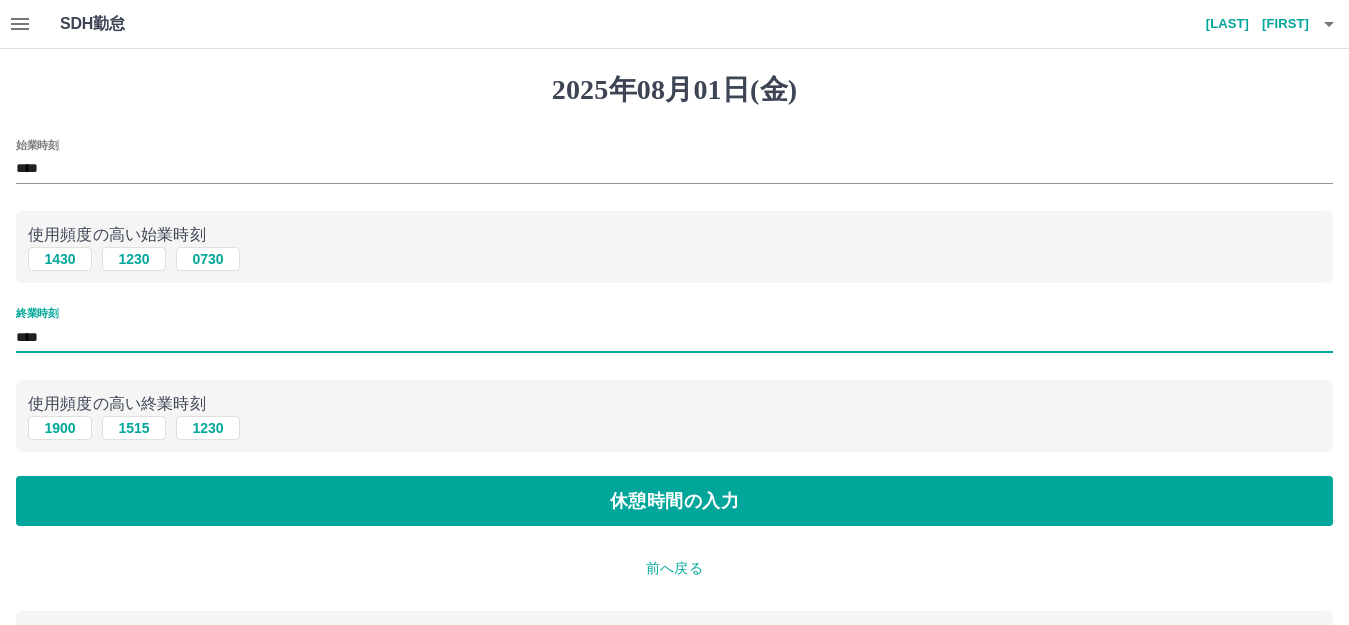 click on "****" at bounding box center (674, 337) 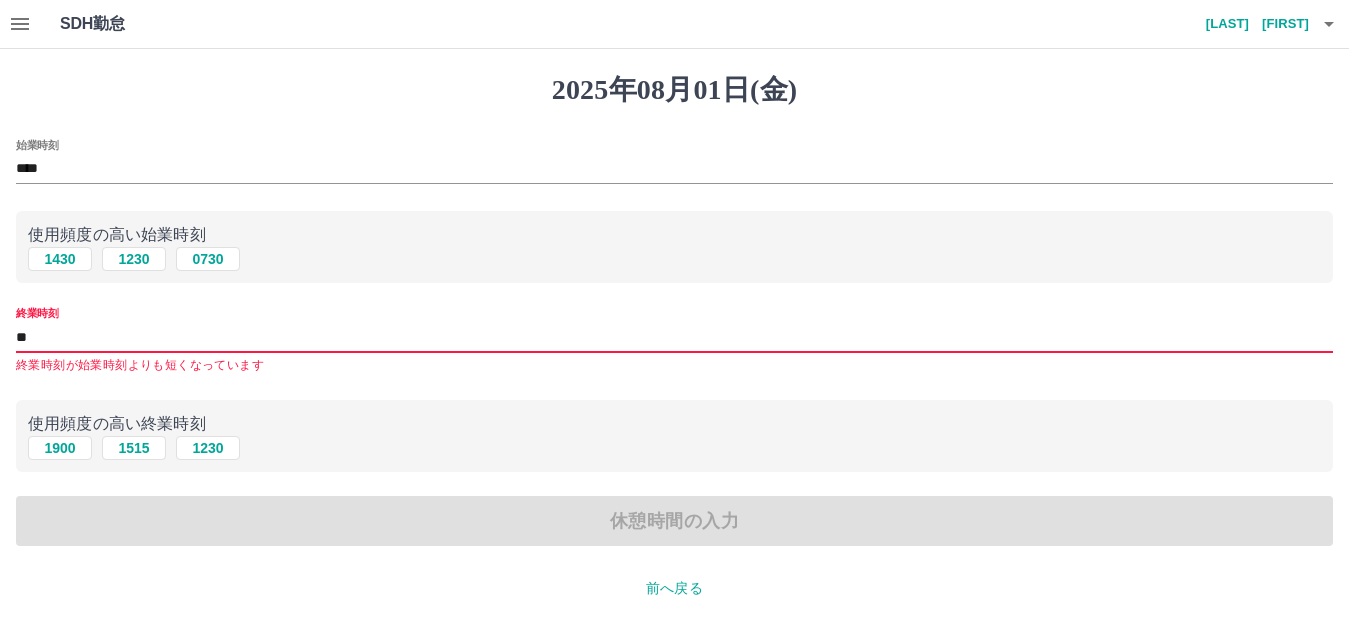 type on "*" 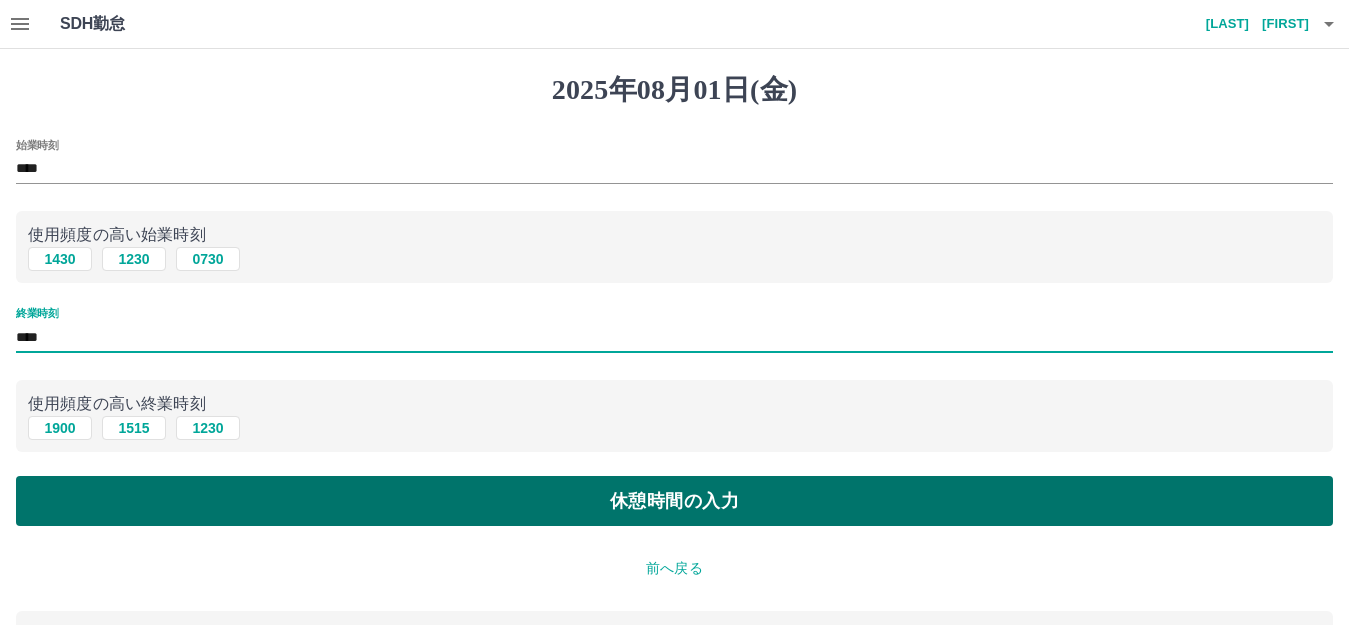 type on "****" 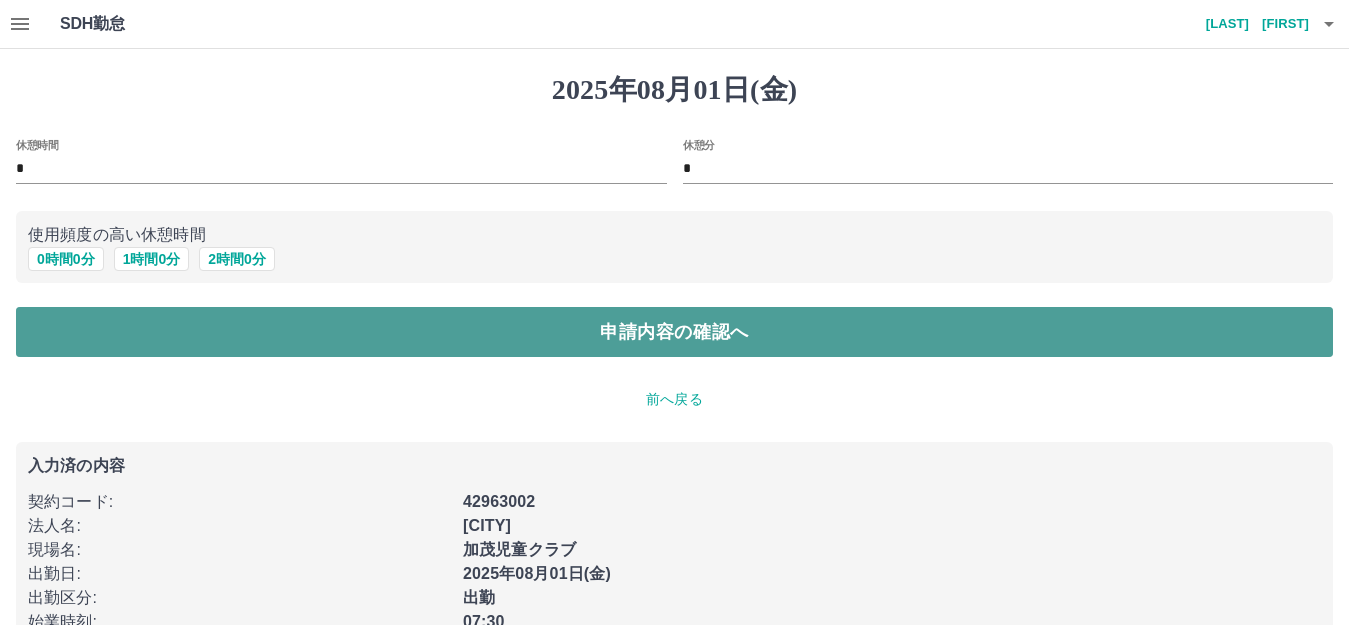 click on "申請内容の確認へ" at bounding box center (674, 332) 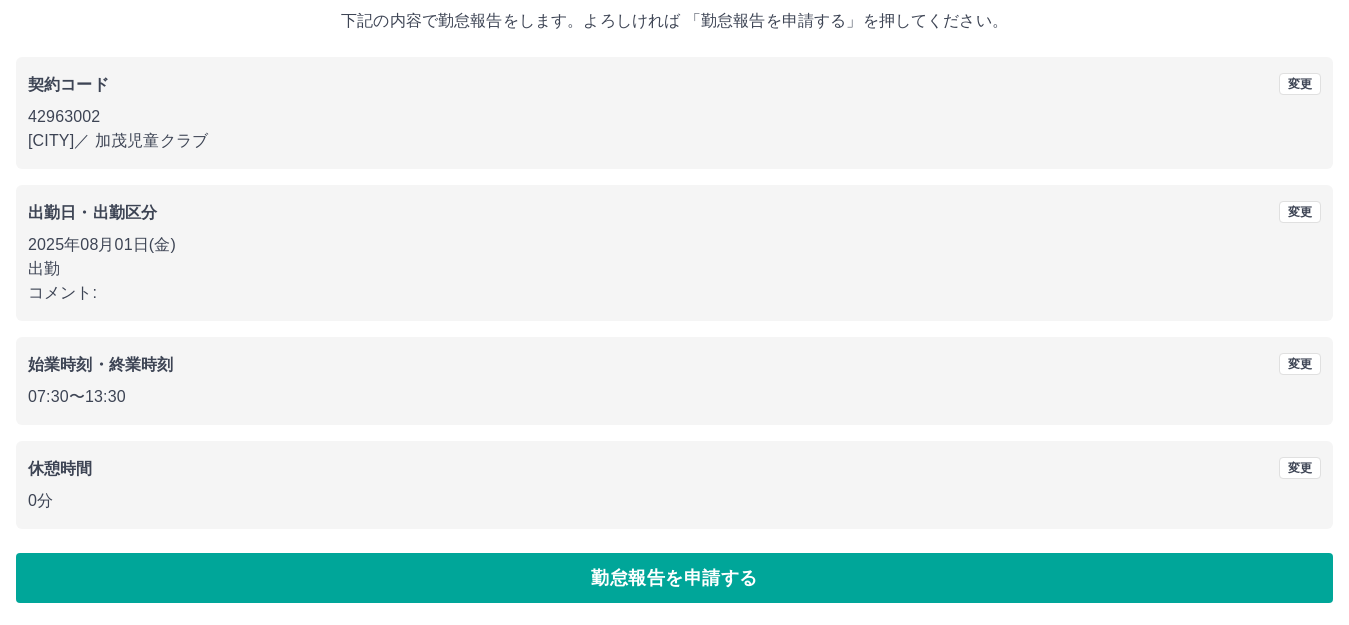 scroll, scrollTop: 124, scrollLeft: 0, axis: vertical 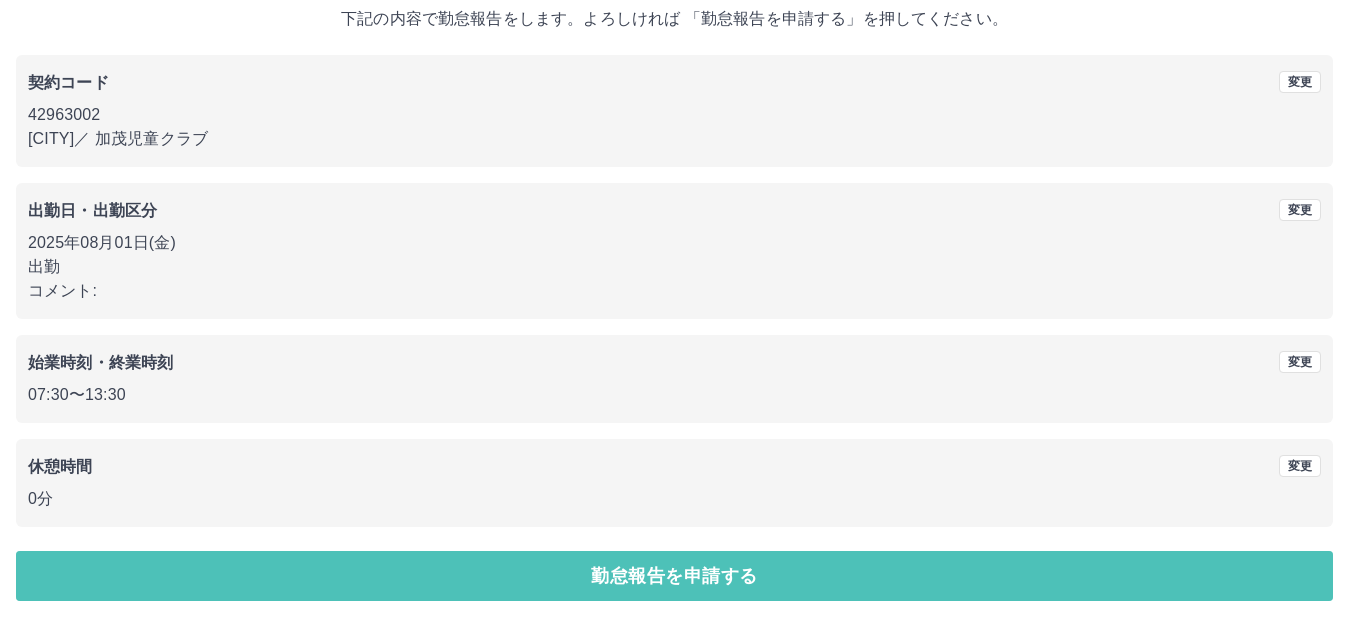 click on "勤怠報告を申請する" at bounding box center (674, 576) 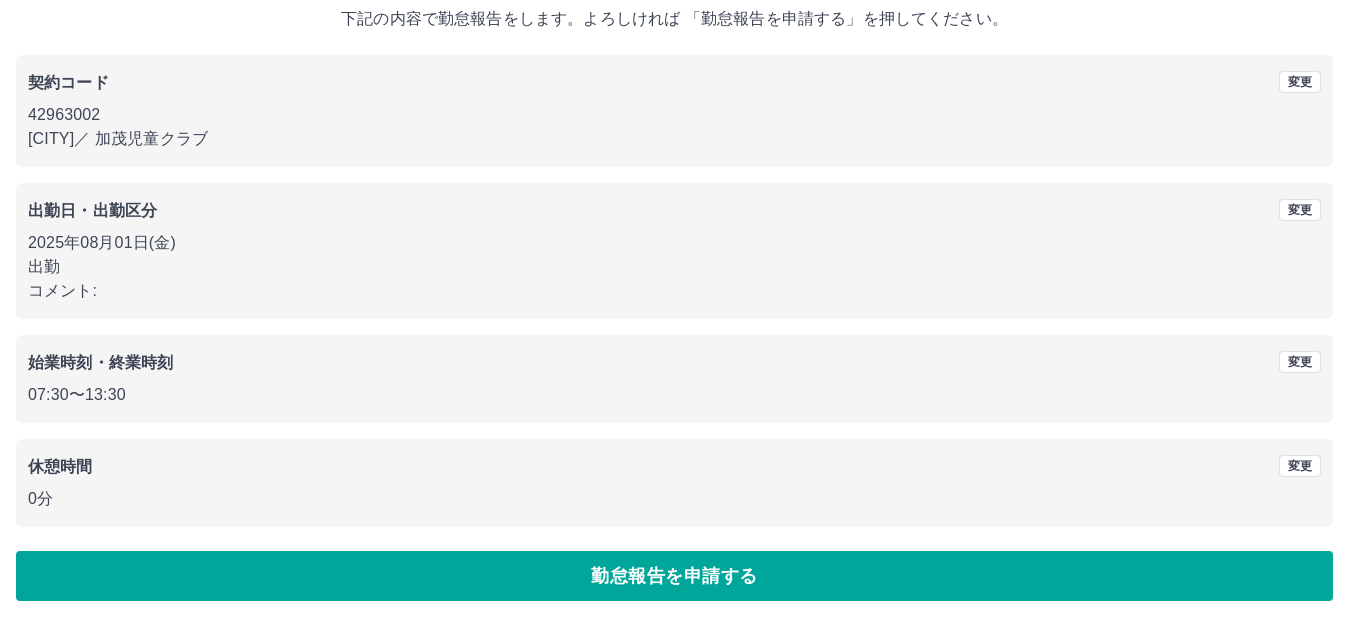 scroll, scrollTop: 0, scrollLeft: 0, axis: both 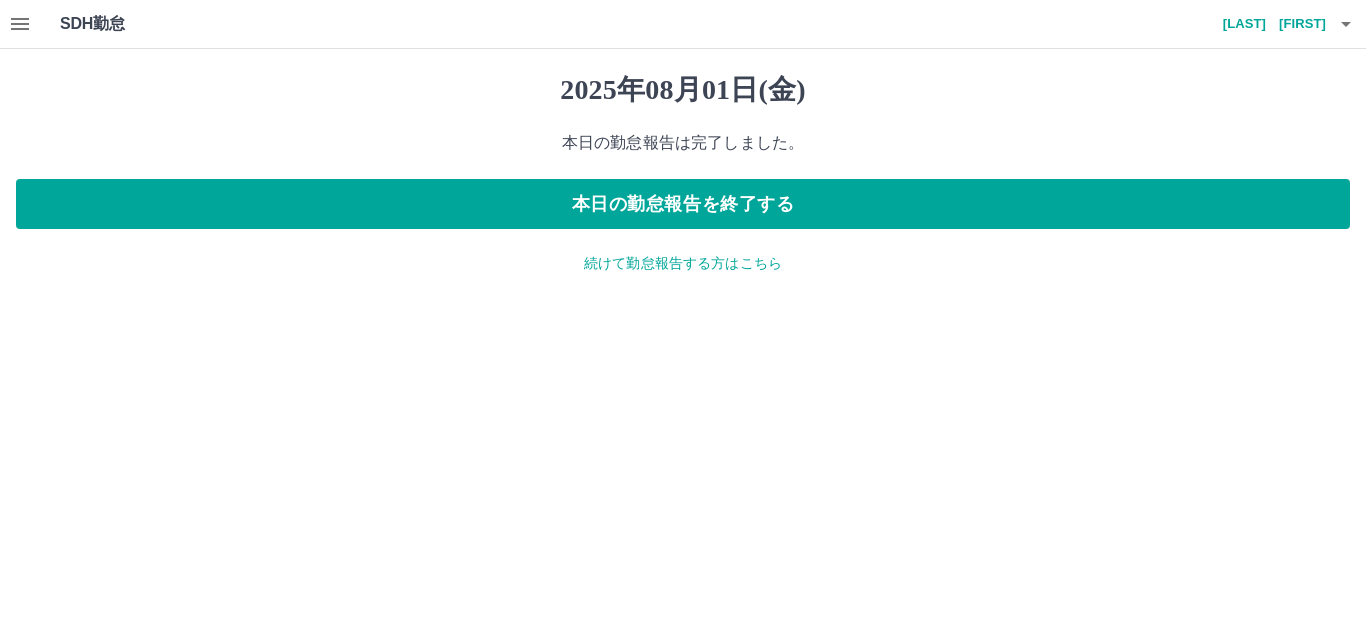 click on "続けて勤怠報告する方はこちら" at bounding box center [683, 263] 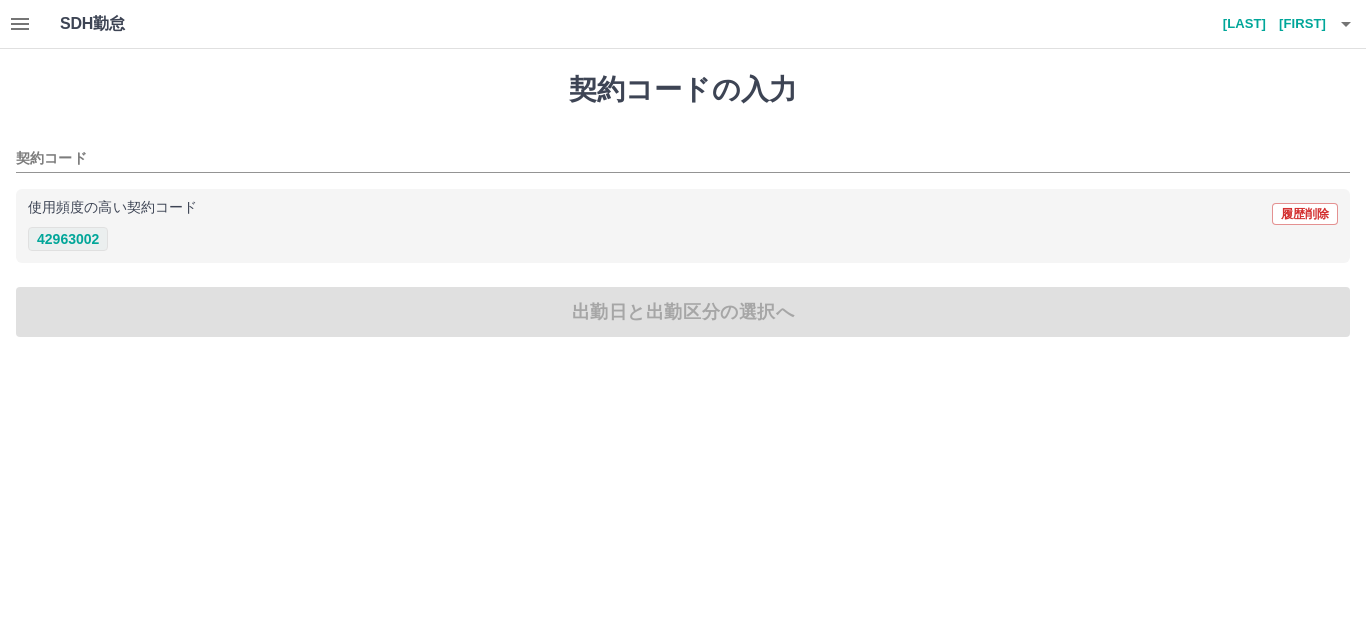 click on "42963002" at bounding box center [68, 239] 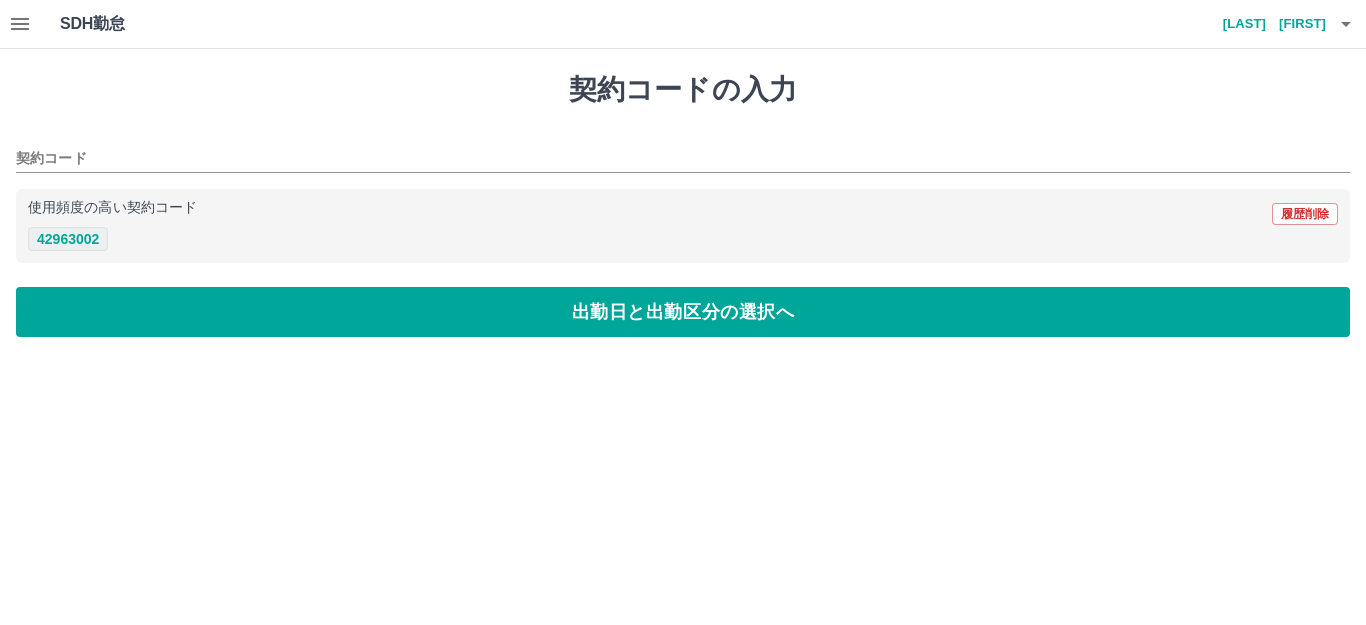 type on "********" 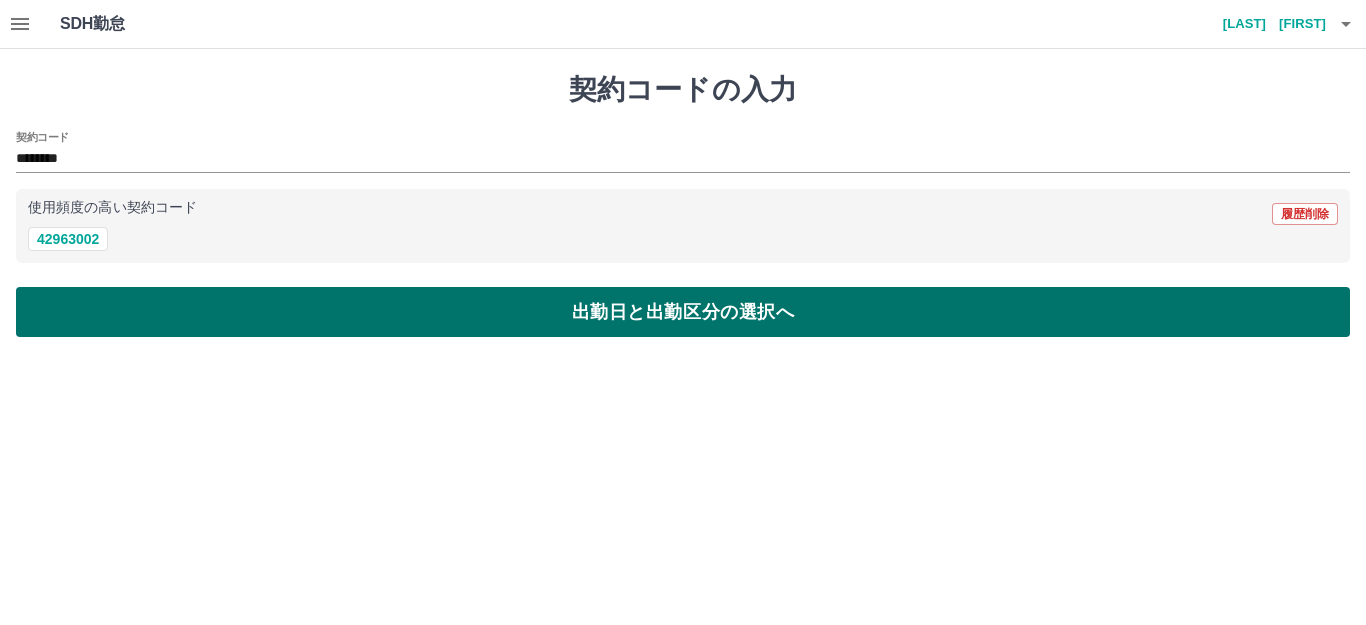 click on "出勤日と出勤区分の選択へ" at bounding box center [683, 312] 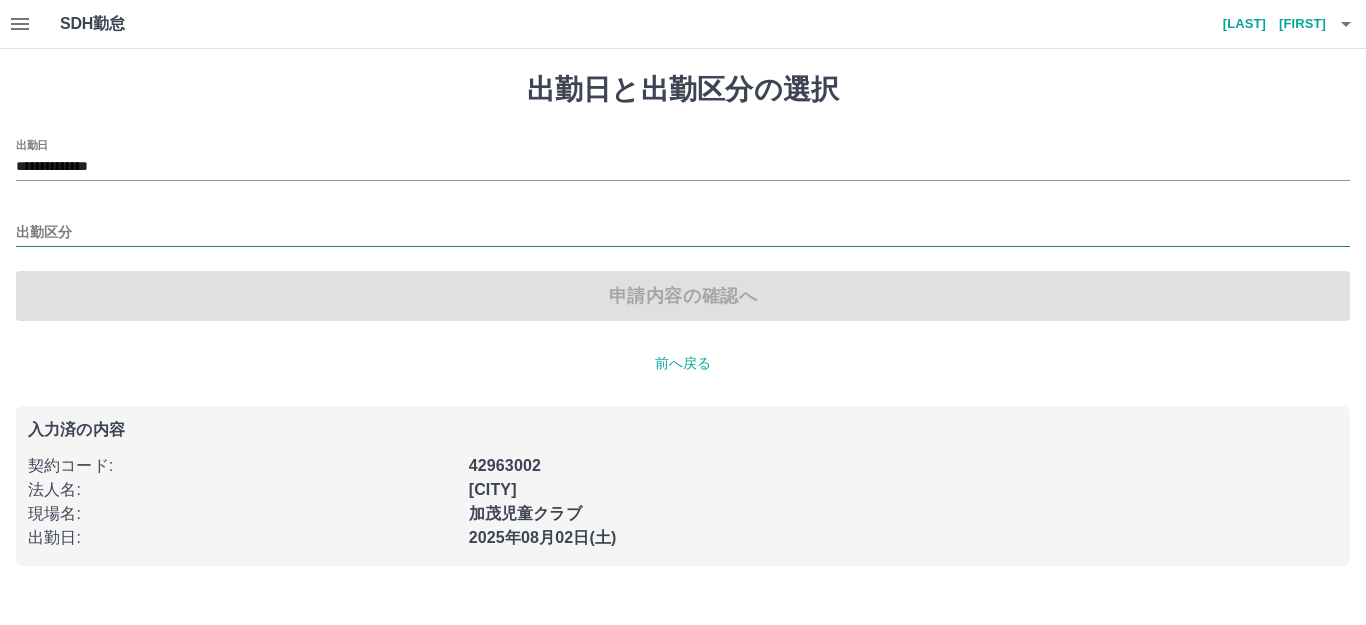 click on "出勤区分" at bounding box center [683, 233] 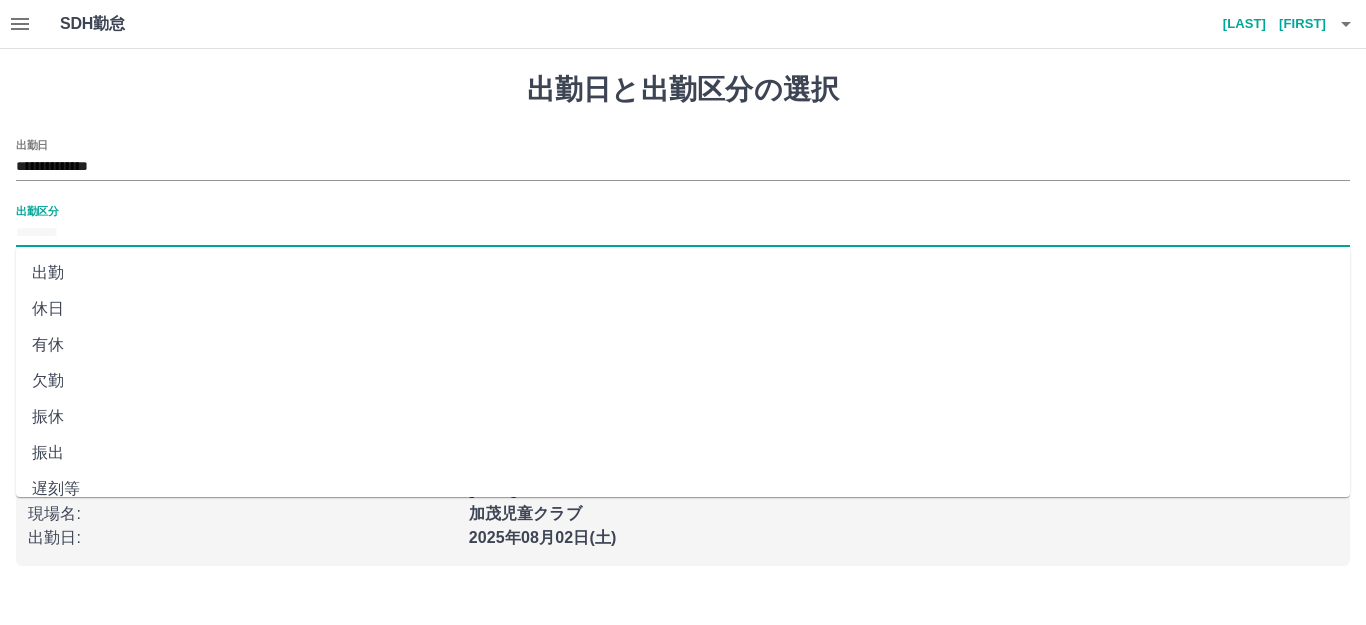 click on "出勤" at bounding box center (683, 273) 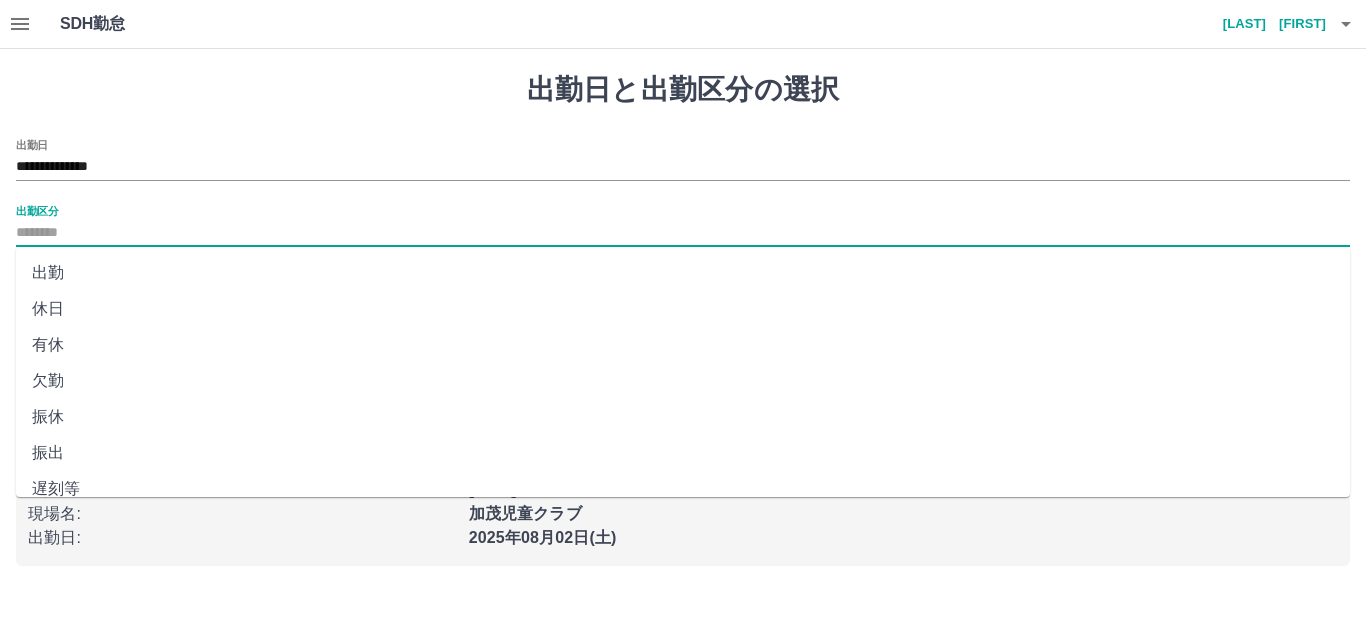 type on "**" 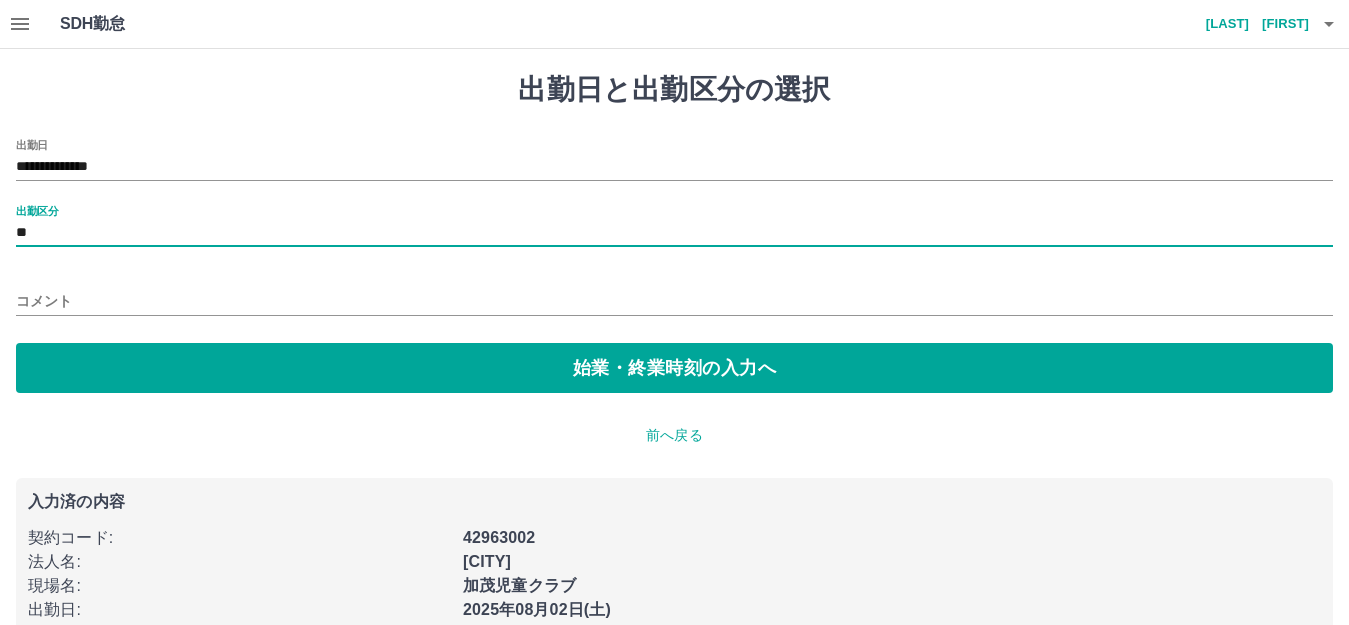 click on "コメント" at bounding box center (674, 301) 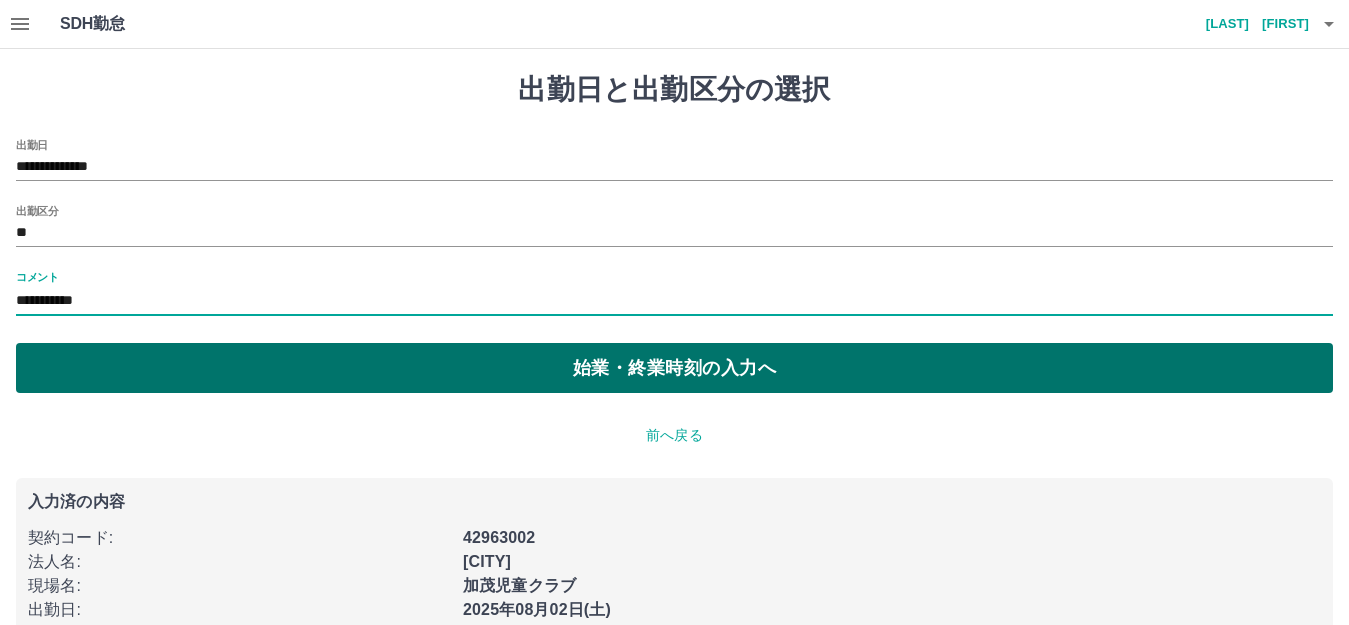 type on "**********" 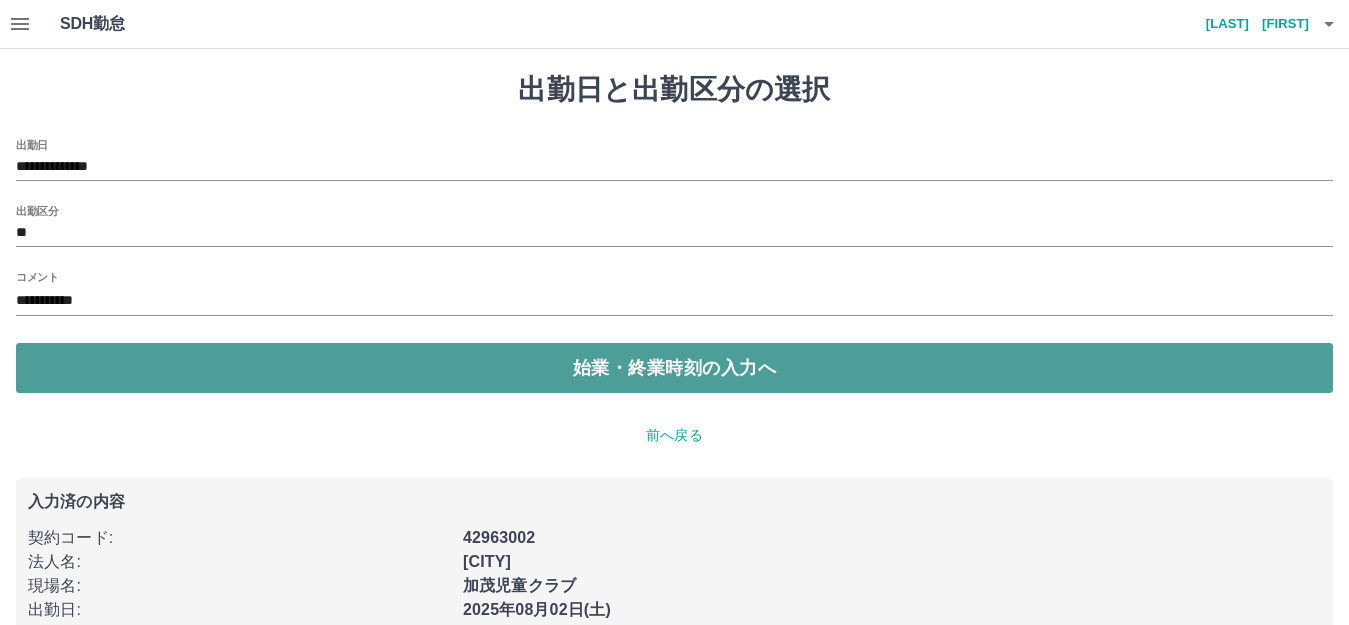 click on "始業・終業時刻の入力へ" at bounding box center (674, 368) 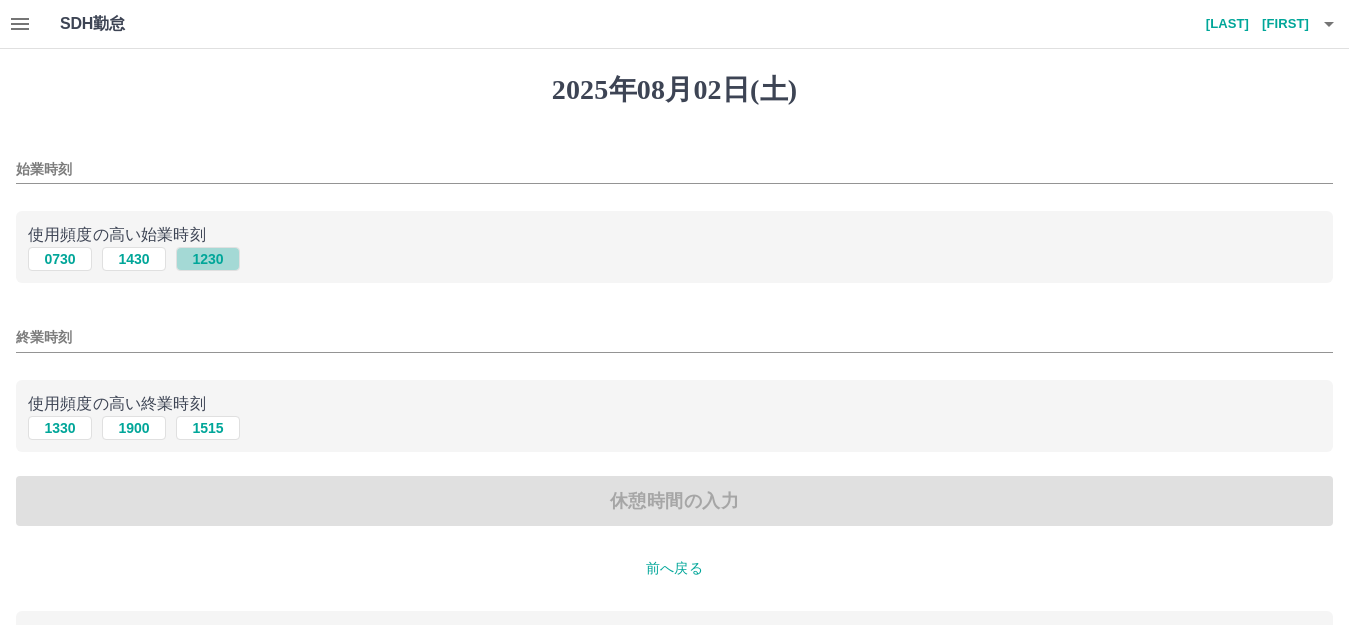 click on "1230" at bounding box center (208, 259) 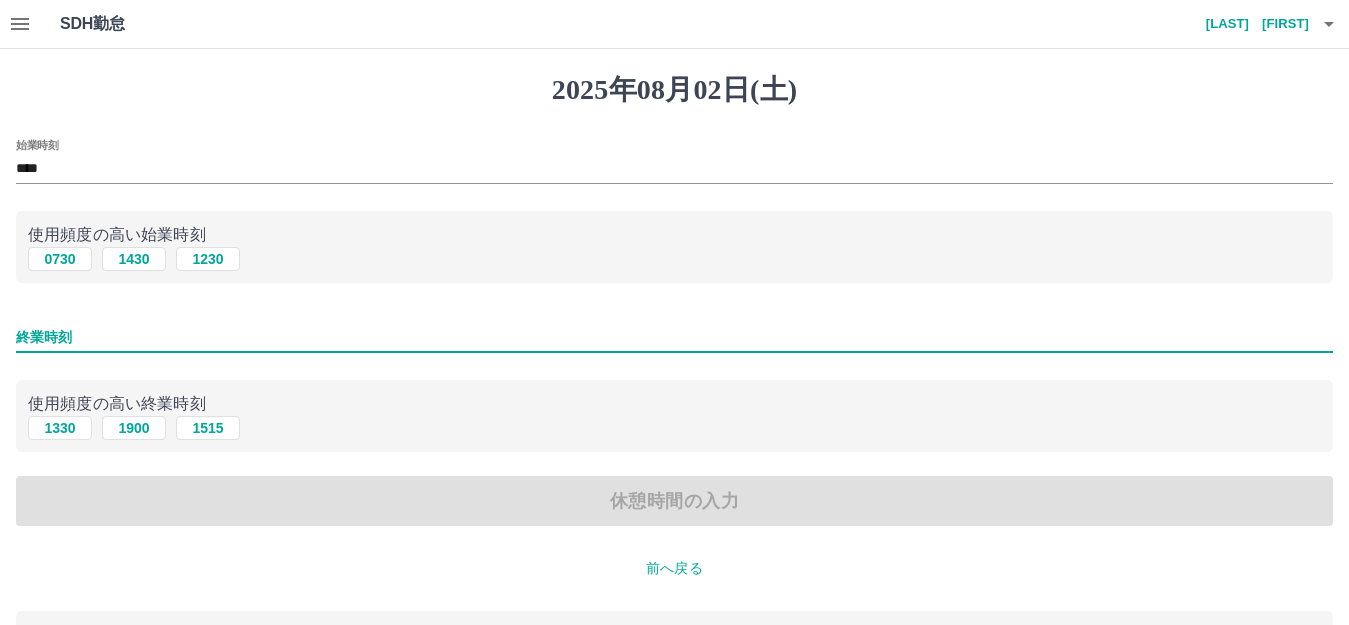 click on "終業時刻" at bounding box center [674, 337] 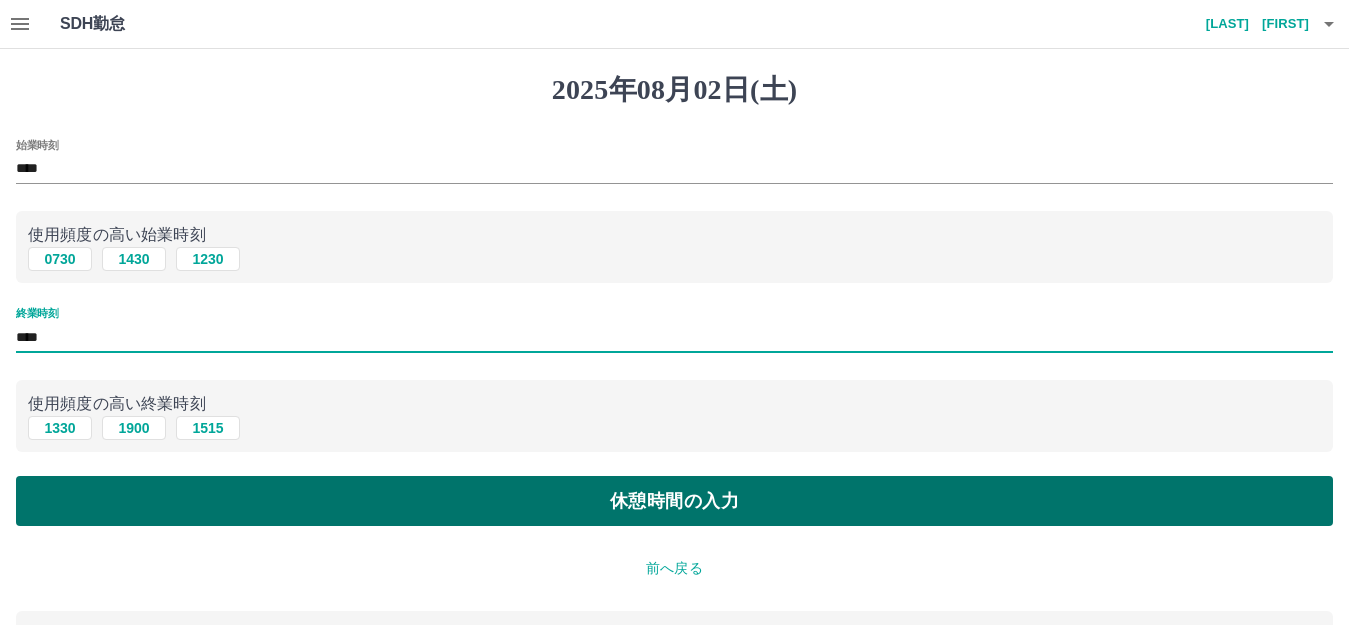 type on "****" 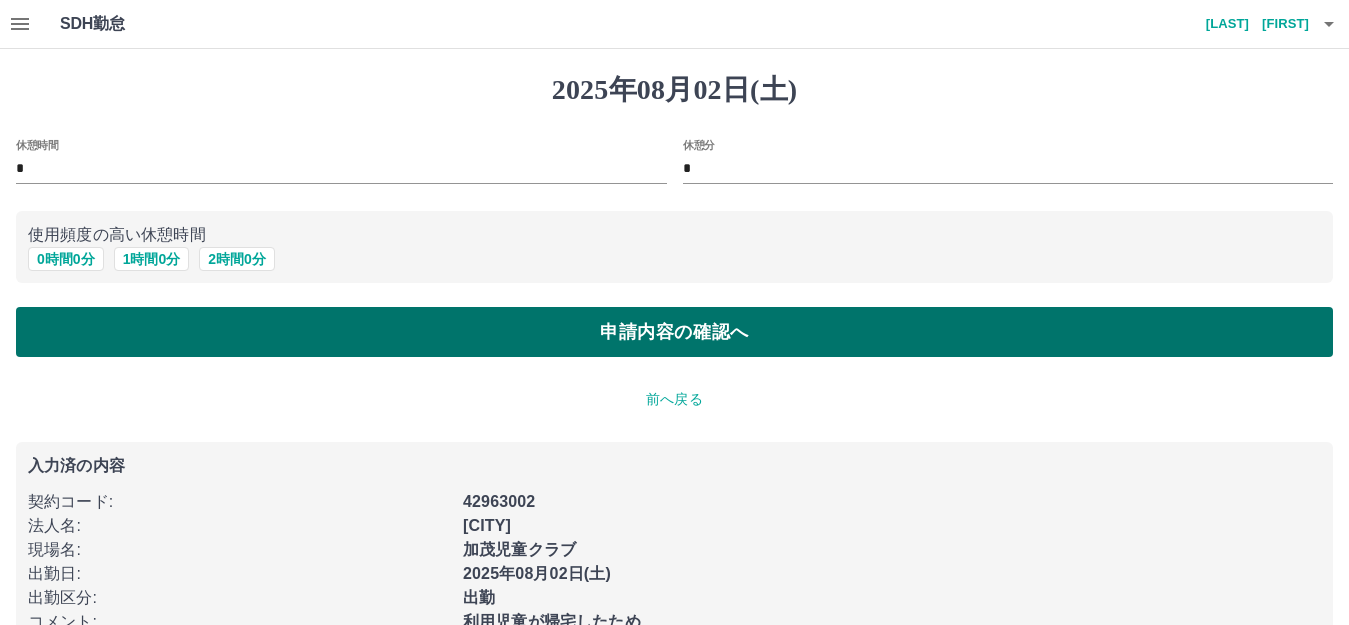 click on "申請内容の確認へ" at bounding box center (674, 332) 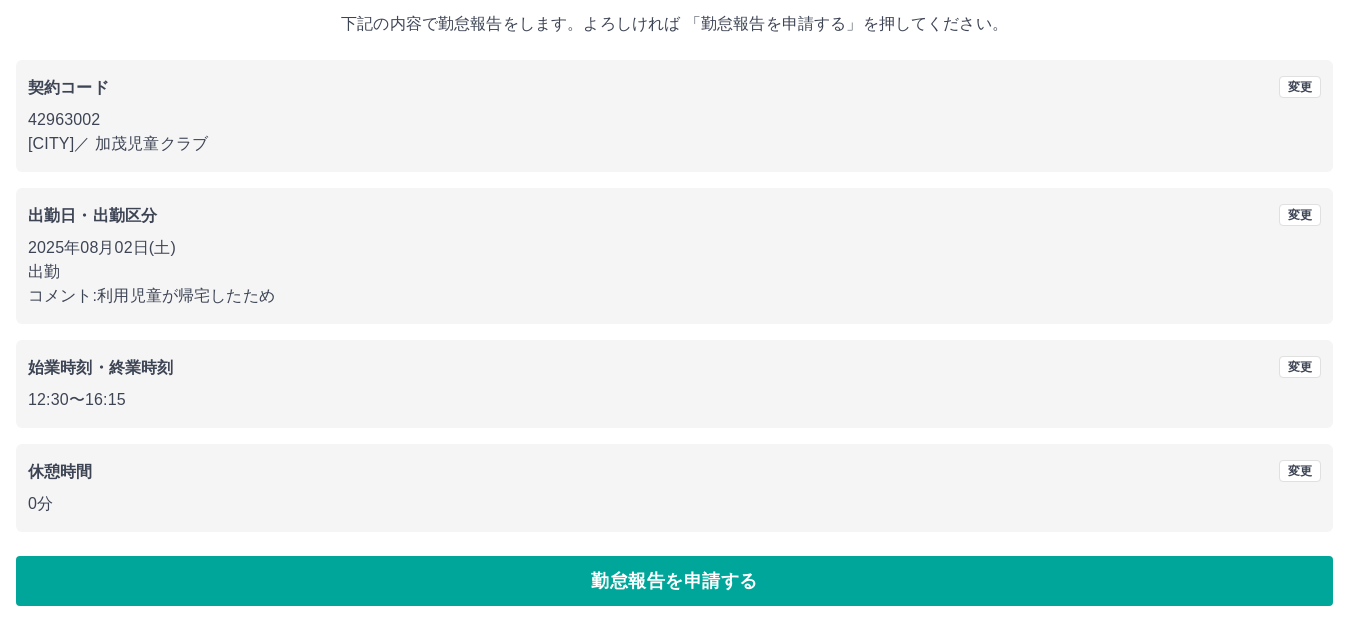 scroll, scrollTop: 124, scrollLeft: 0, axis: vertical 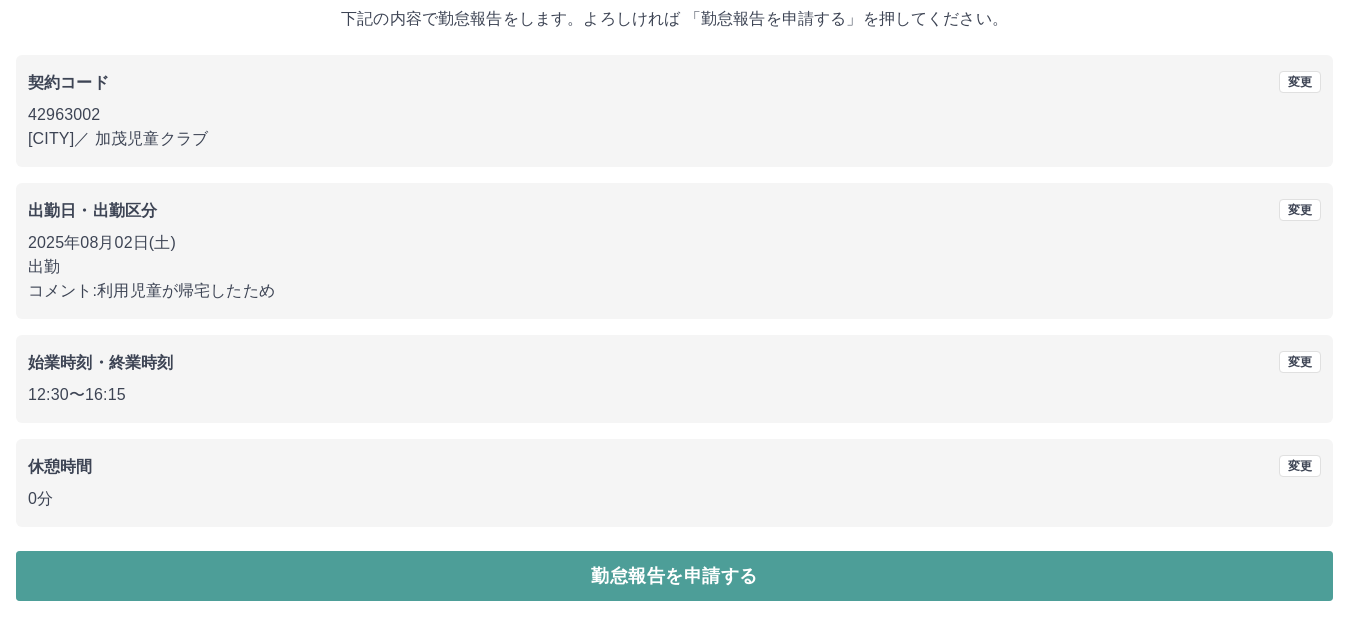 click on "勤怠報告を申請する" at bounding box center (674, 576) 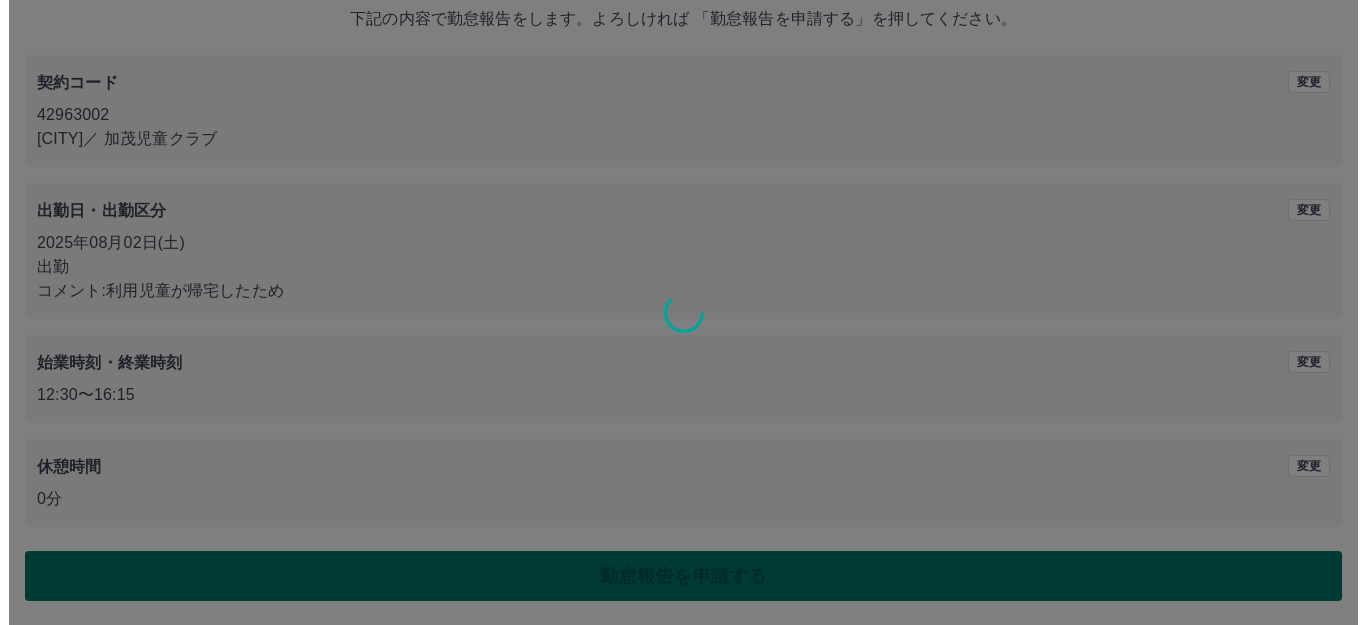 scroll, scrollTop: 0, scrollLeft: 0, axis: both 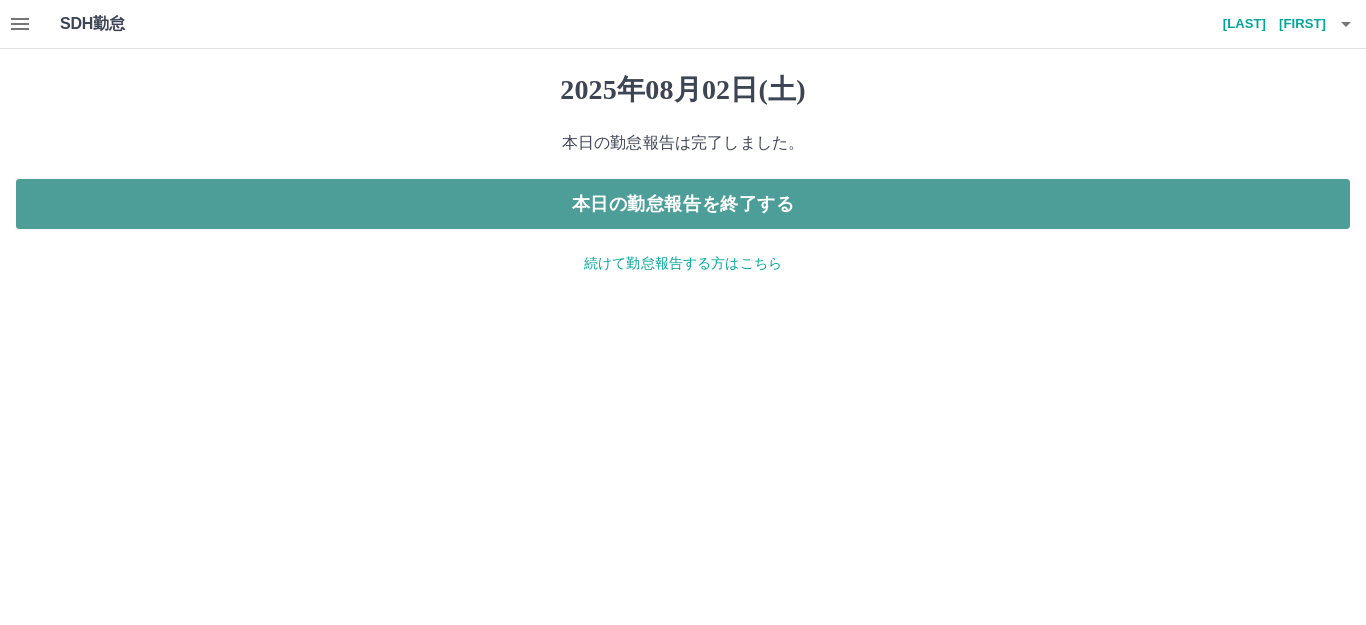 click on "本日の勤怠報告を終了する" at bounding box center [683, 204] 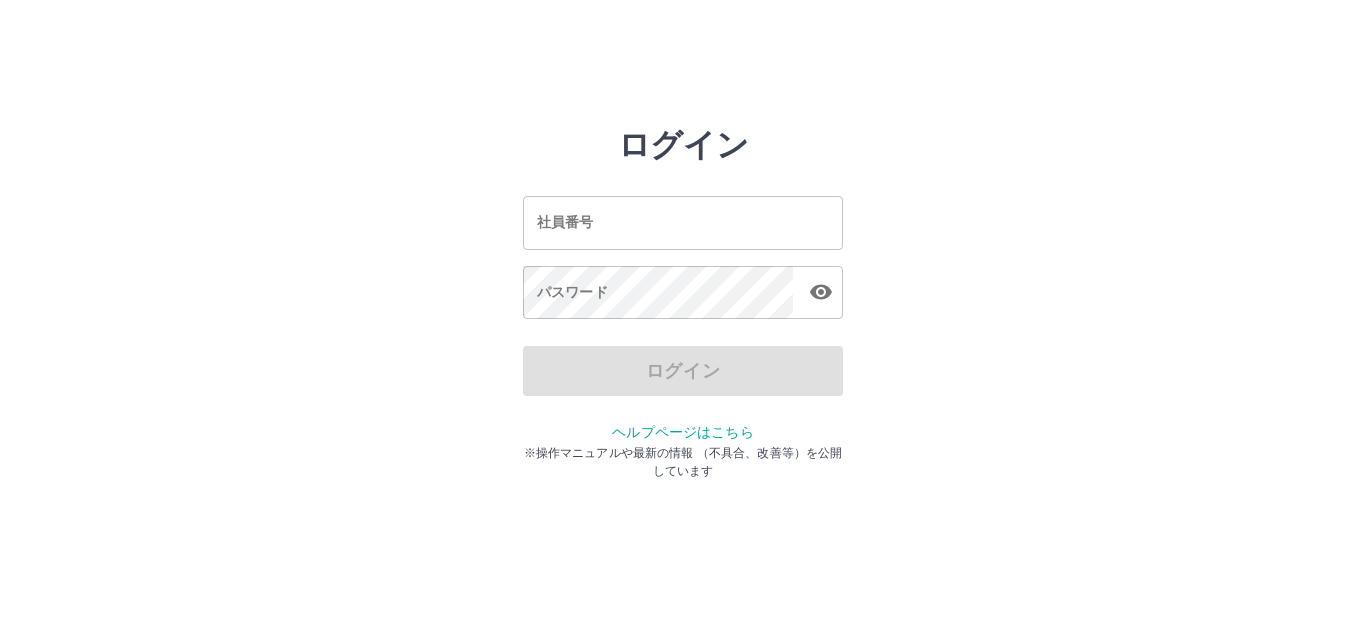 scroll, scrollTop: 0, scrollLeft: 0, axis: both 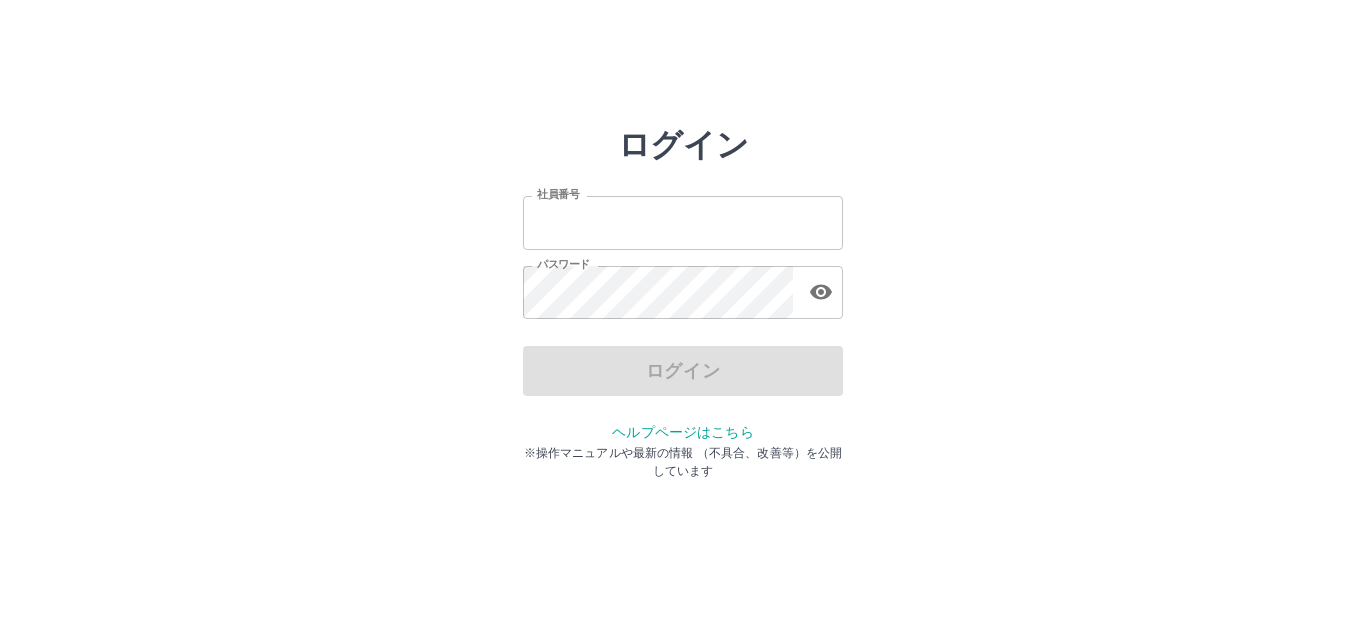 type on "*******" 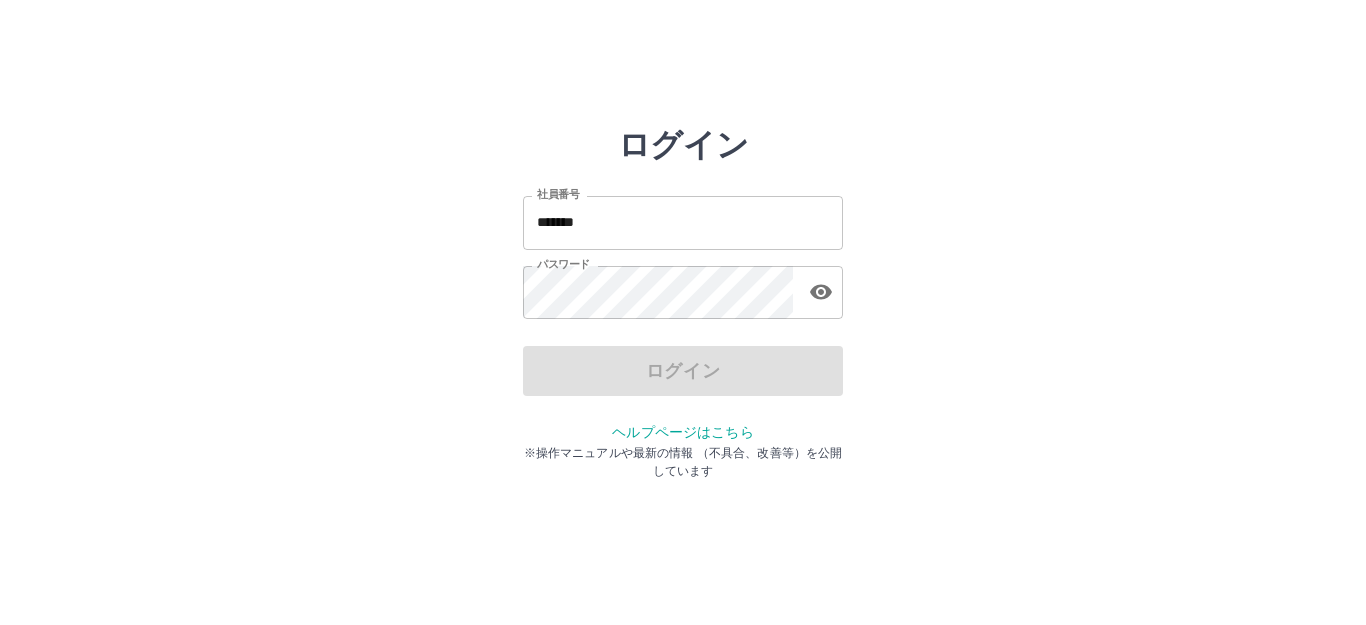 click on "ログイン" at bounding box center [683, 371] 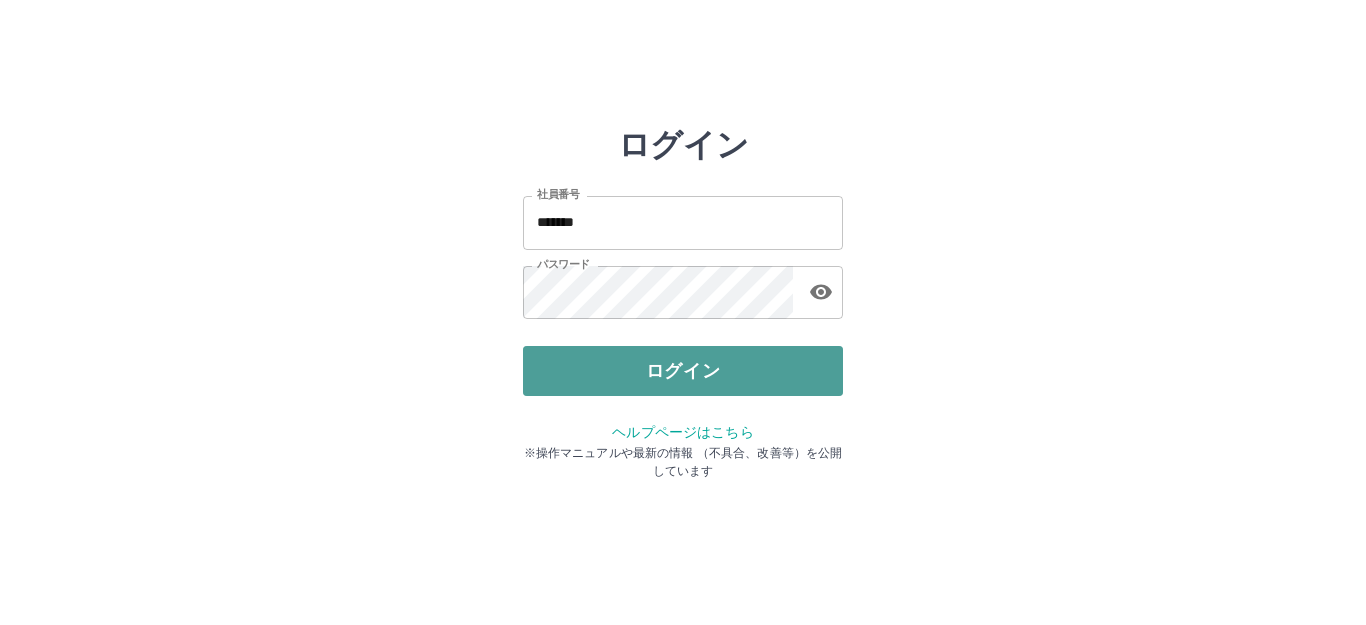 click on "ログイン" at bounding box center [683, 371] 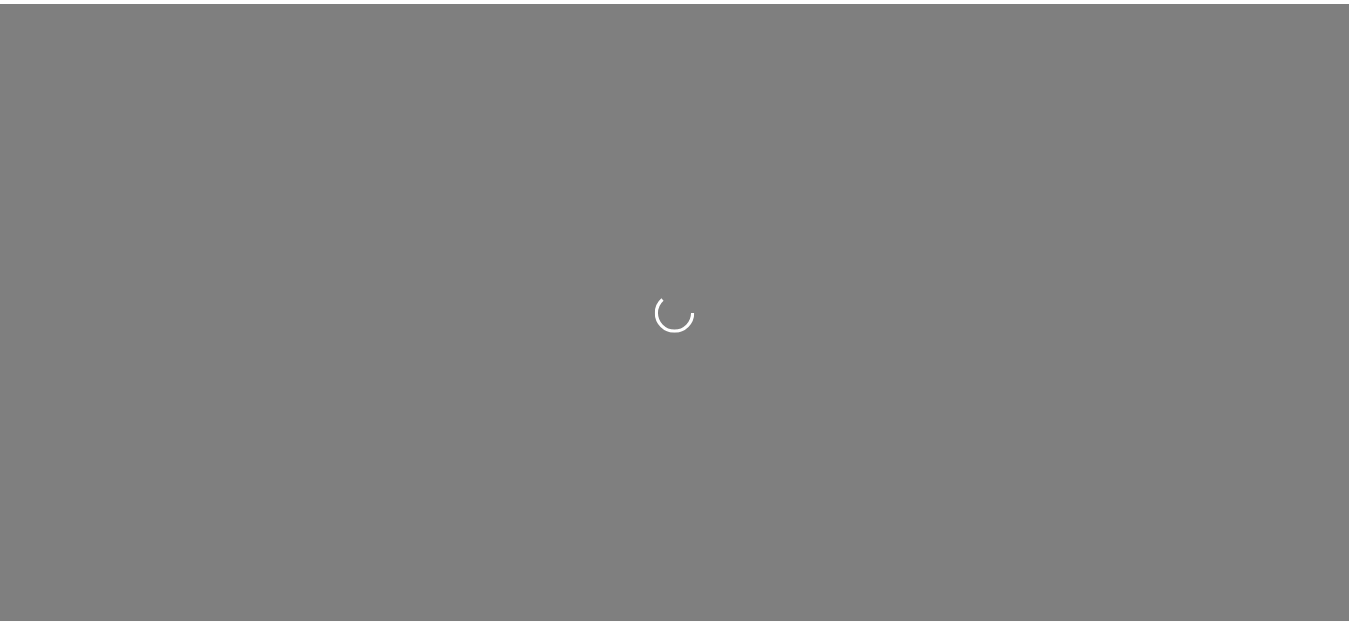 scroll, scrollTop: 0, scrollLeft: 0, axis: both 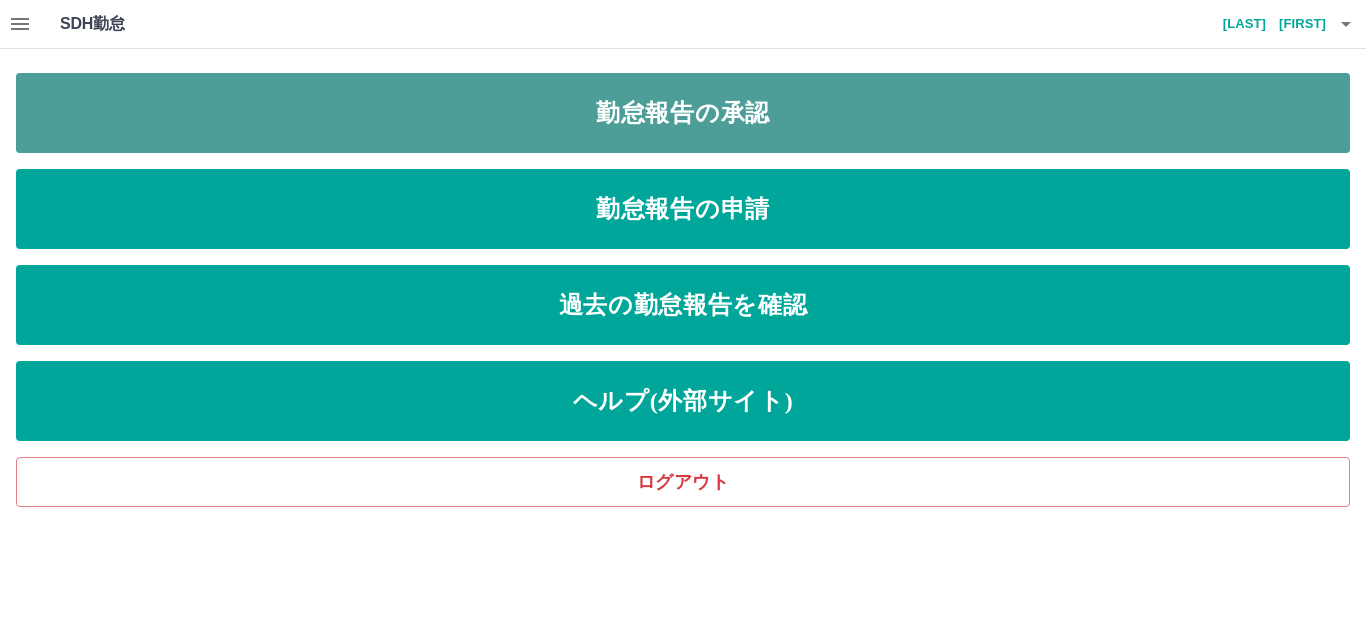 click on "勤怠報告の承認" at bounding box center (683, 113) 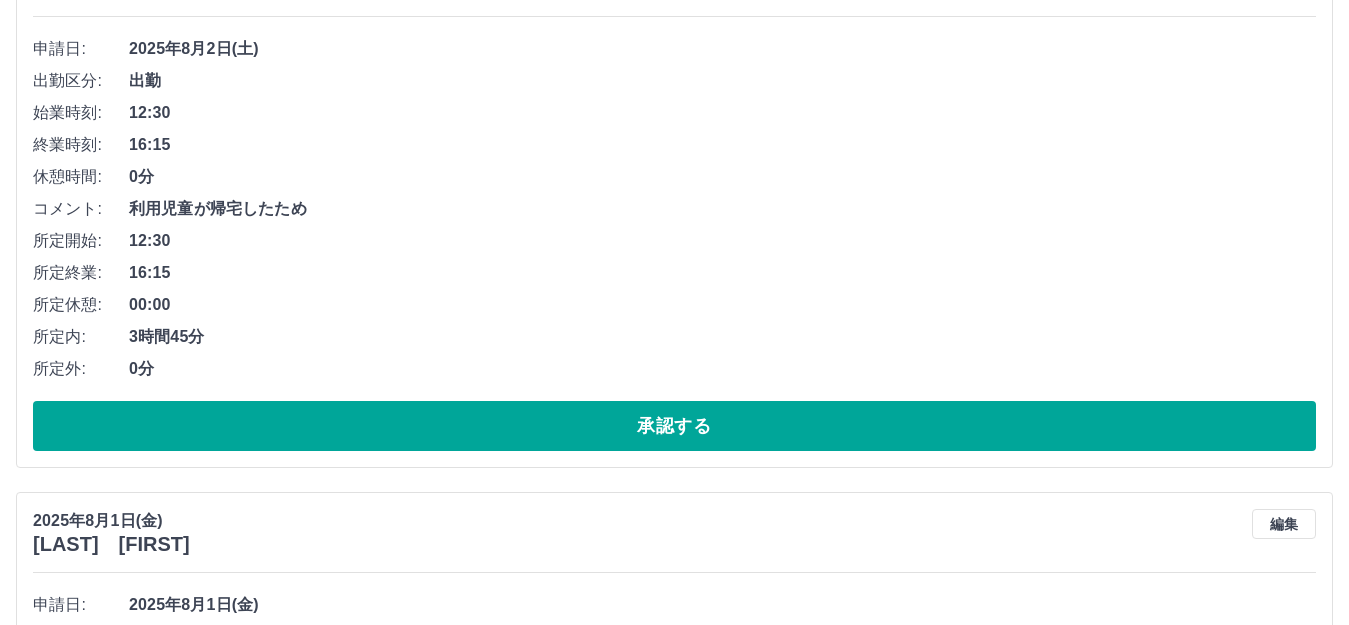 scroll, scrollTop: 200, scrollLeft: 0, axis: vertical 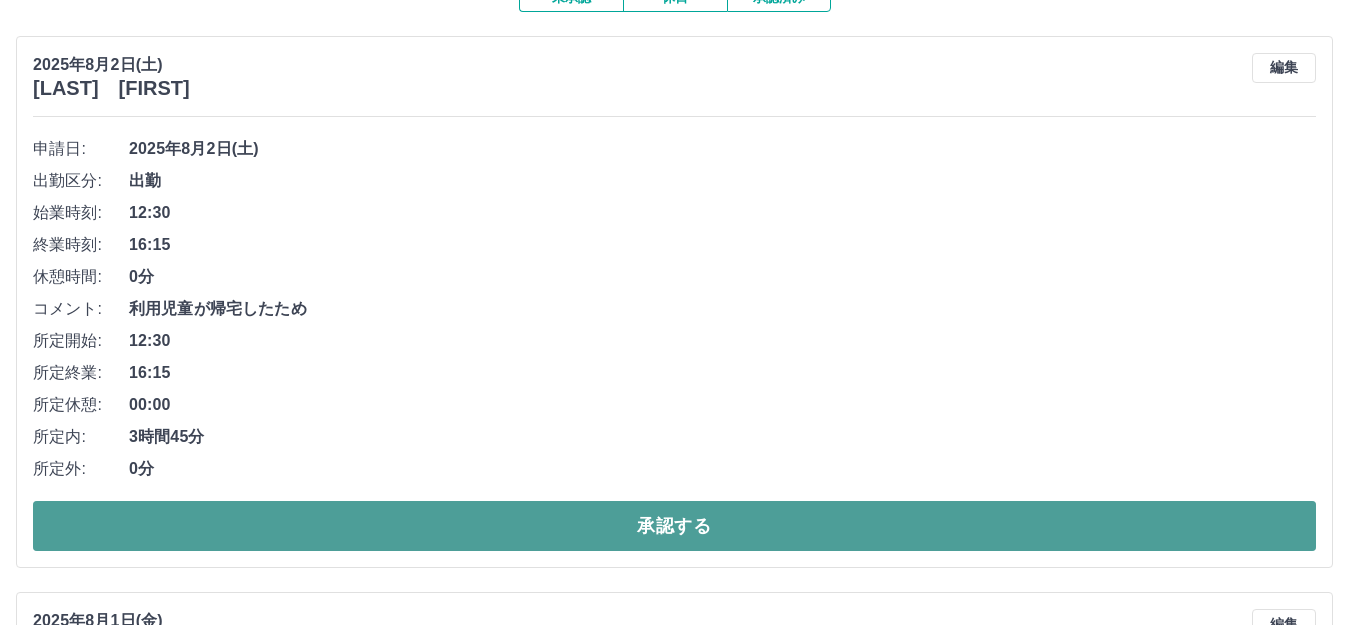 click on "承認する" at bounding box center (674, 526) 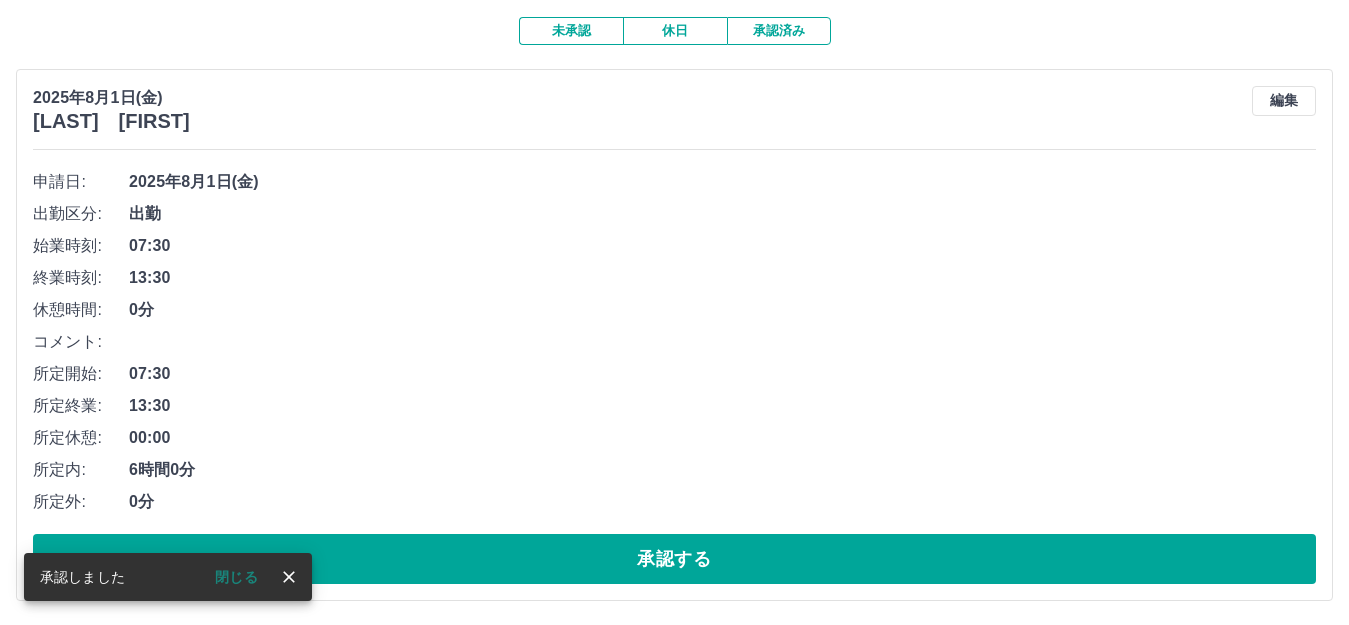 scroll, scrollTop: 169, scrollLeft: 0, axis: vertical 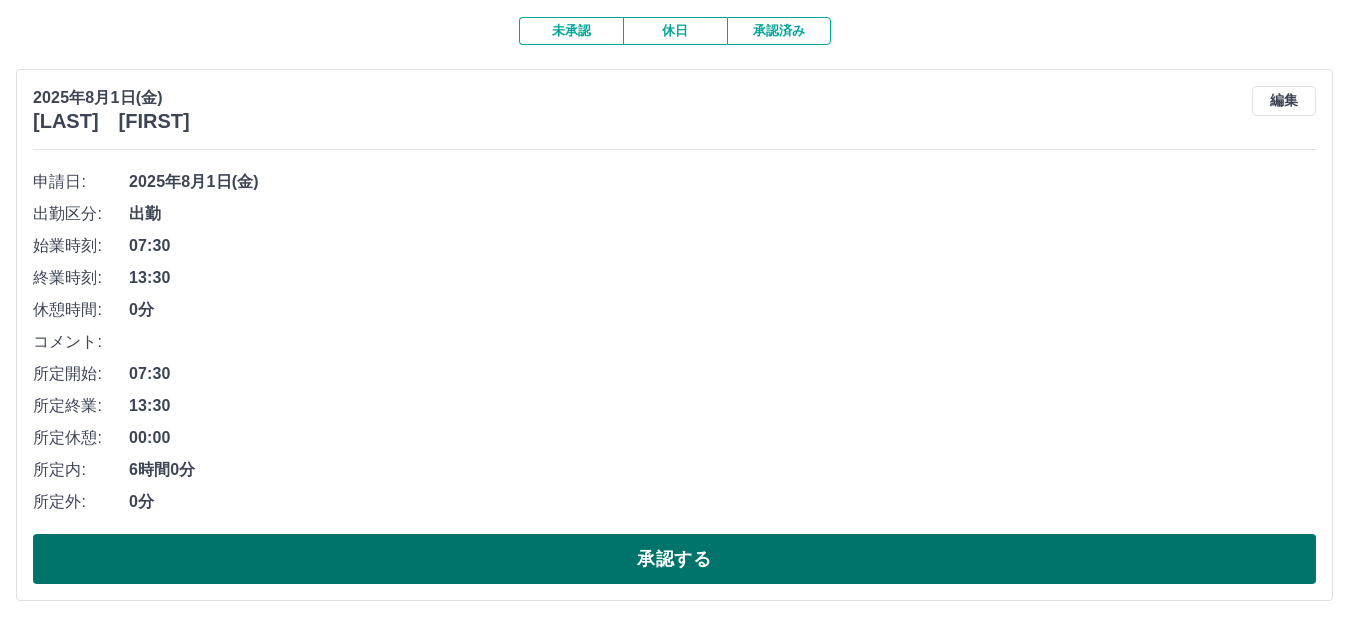click on "承認する" at bounding box center [674, 559] 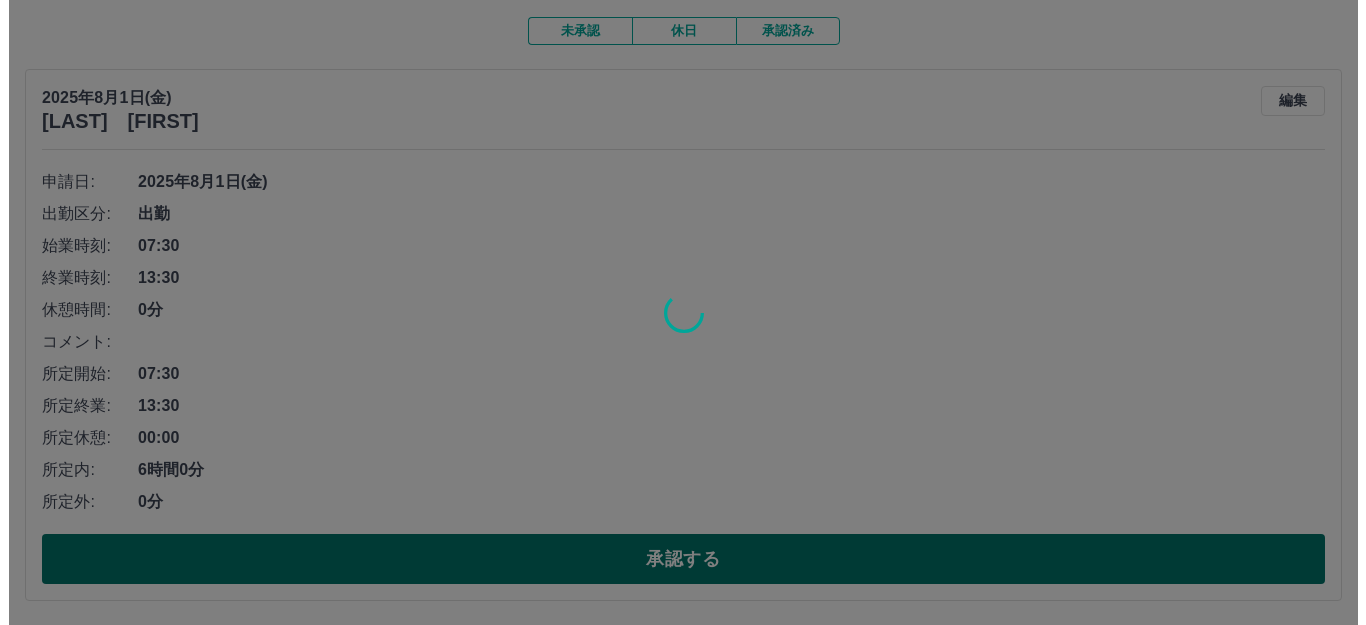 scroll, scrollTop: 0, scrollLeft: 0, axis: both 